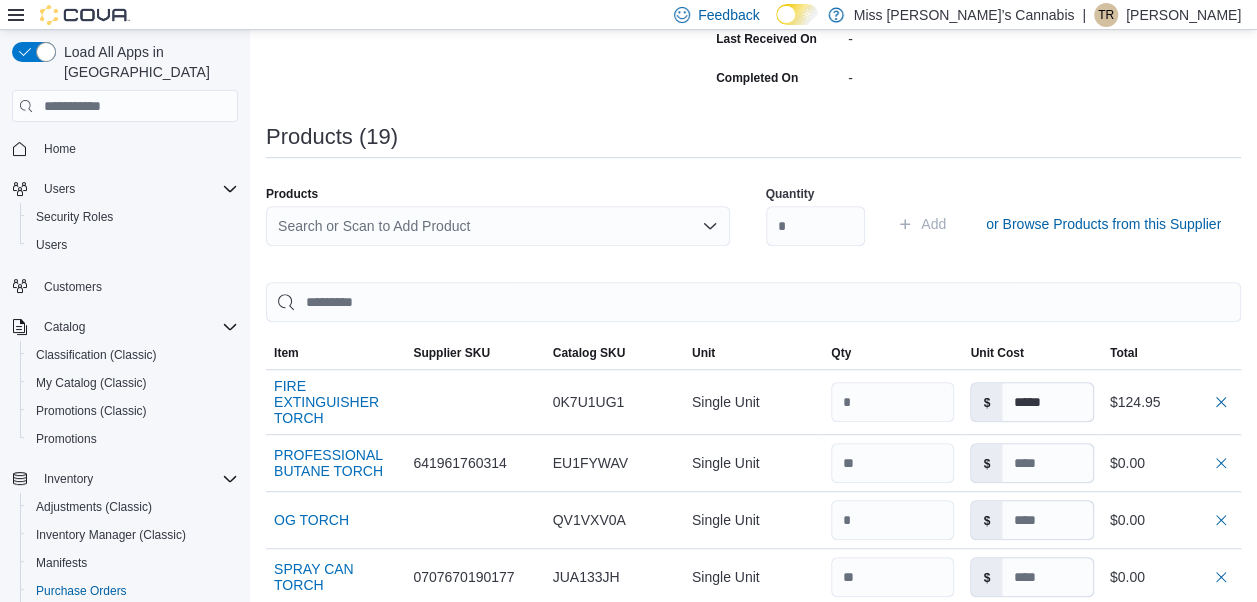 scroll, scrollTop: 428, scrollLeft: 0, axis: vertical 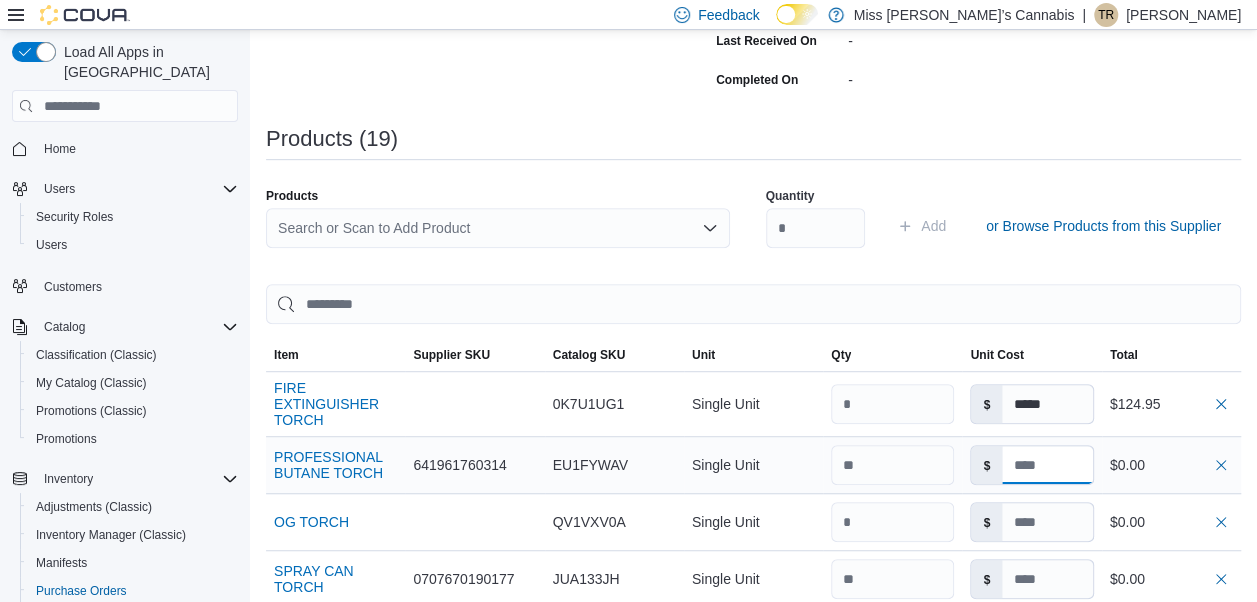 click at bounding box center (1047, 465) 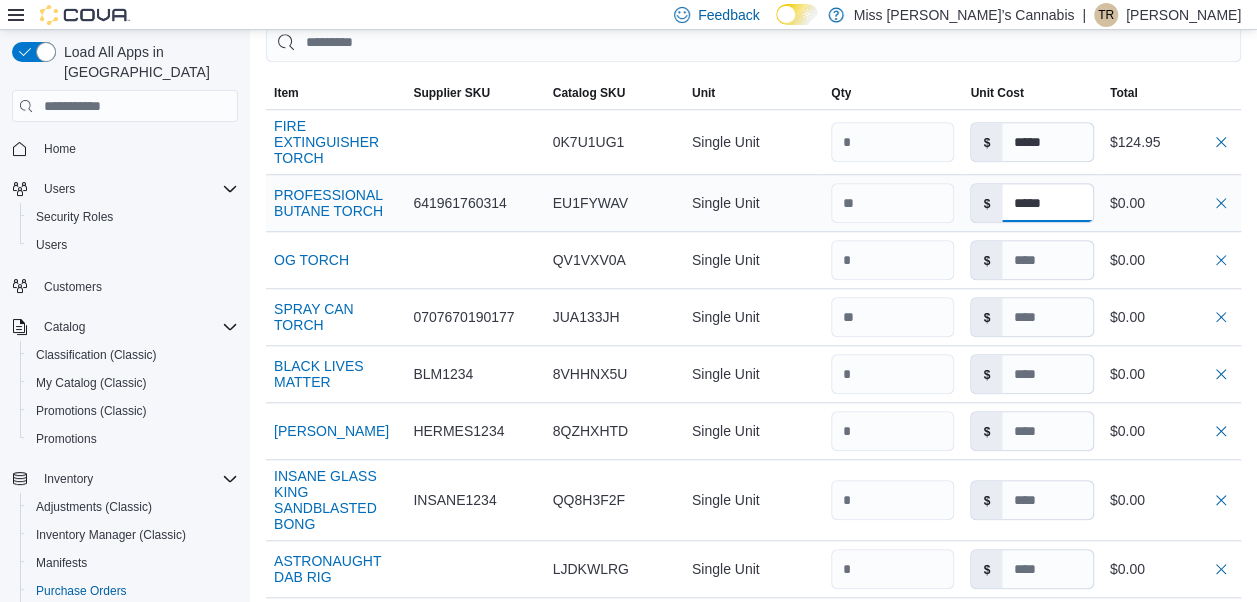 scroll, scrollTop: 698, scrollLeft: 0, axis: vertical 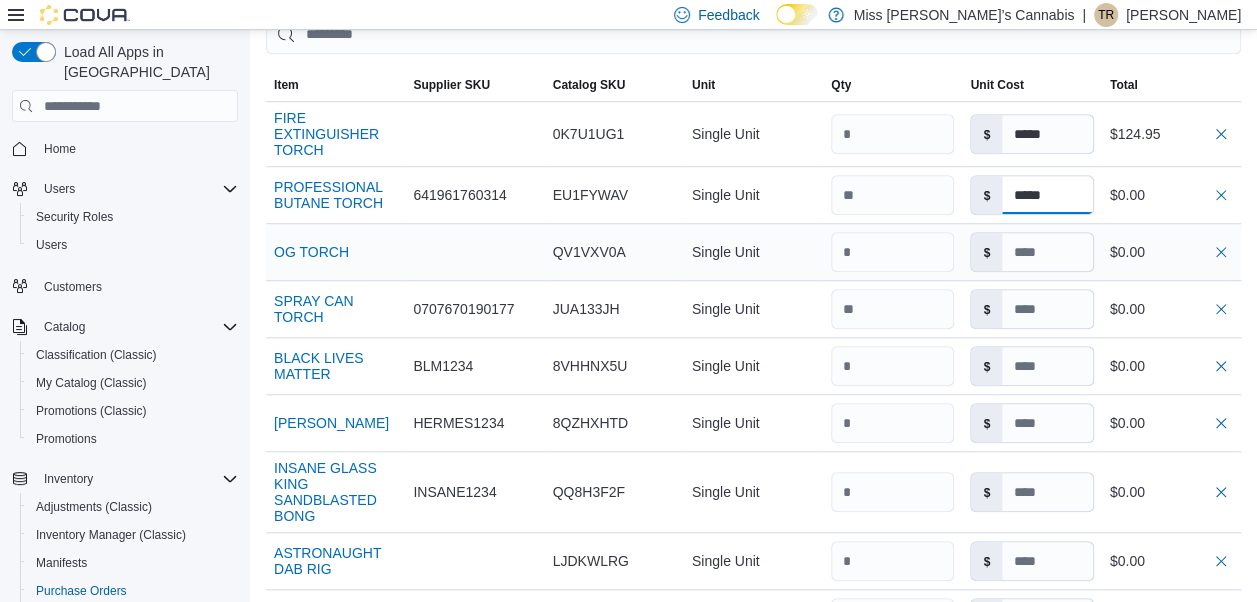 type on "*****" 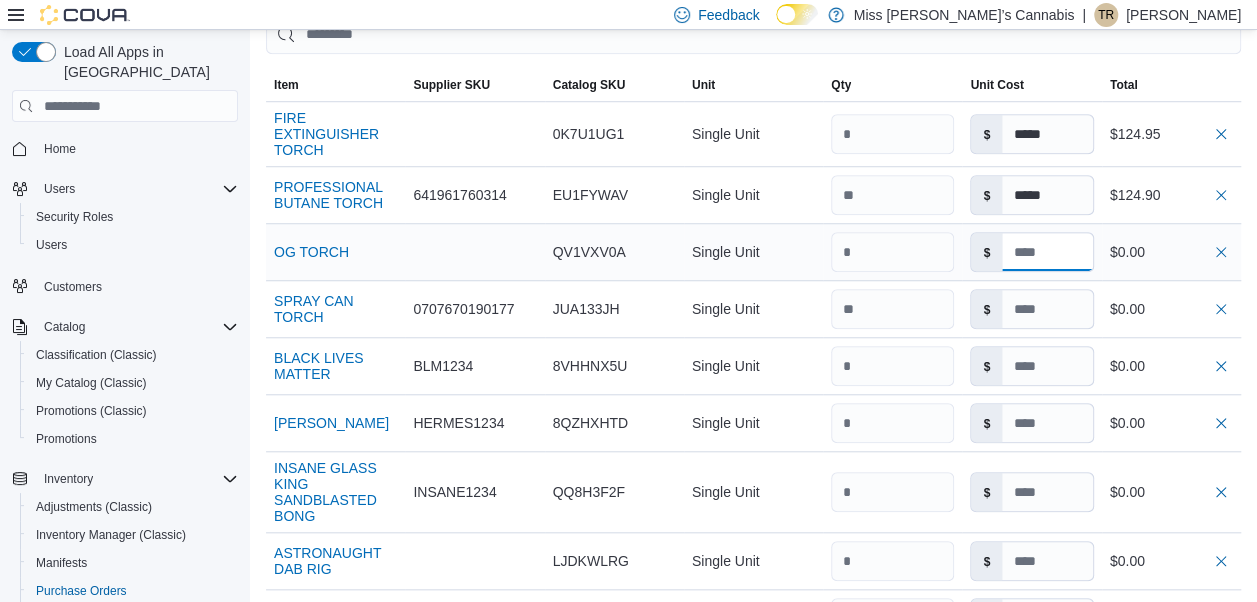 click at bounding box center (1047, 252) 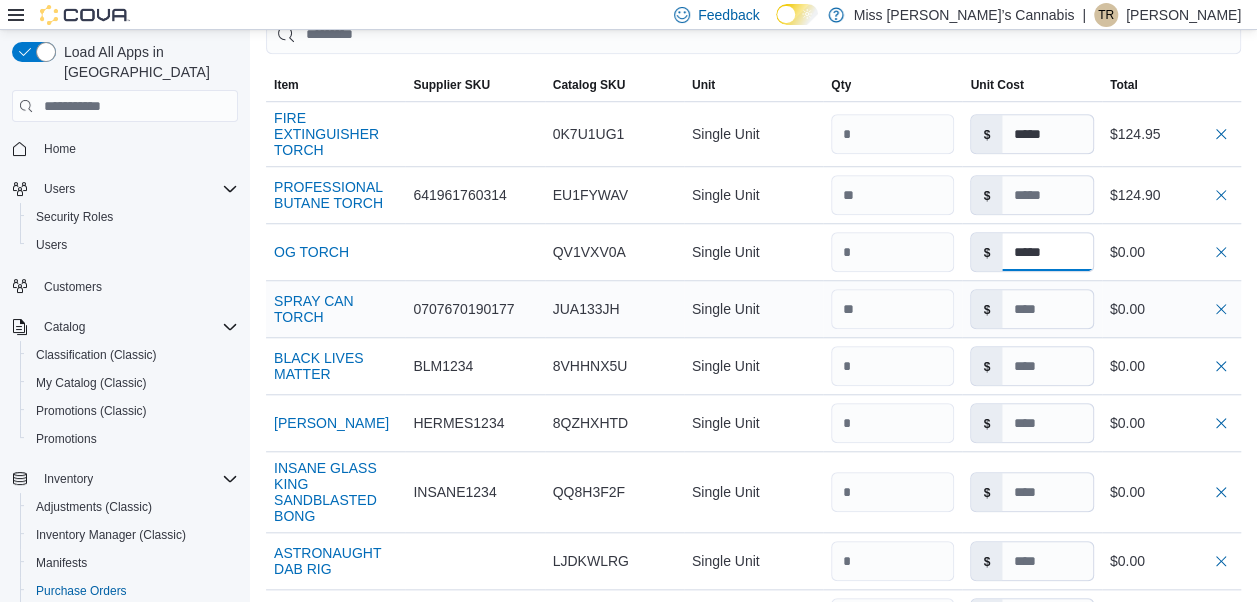 type on "*****" 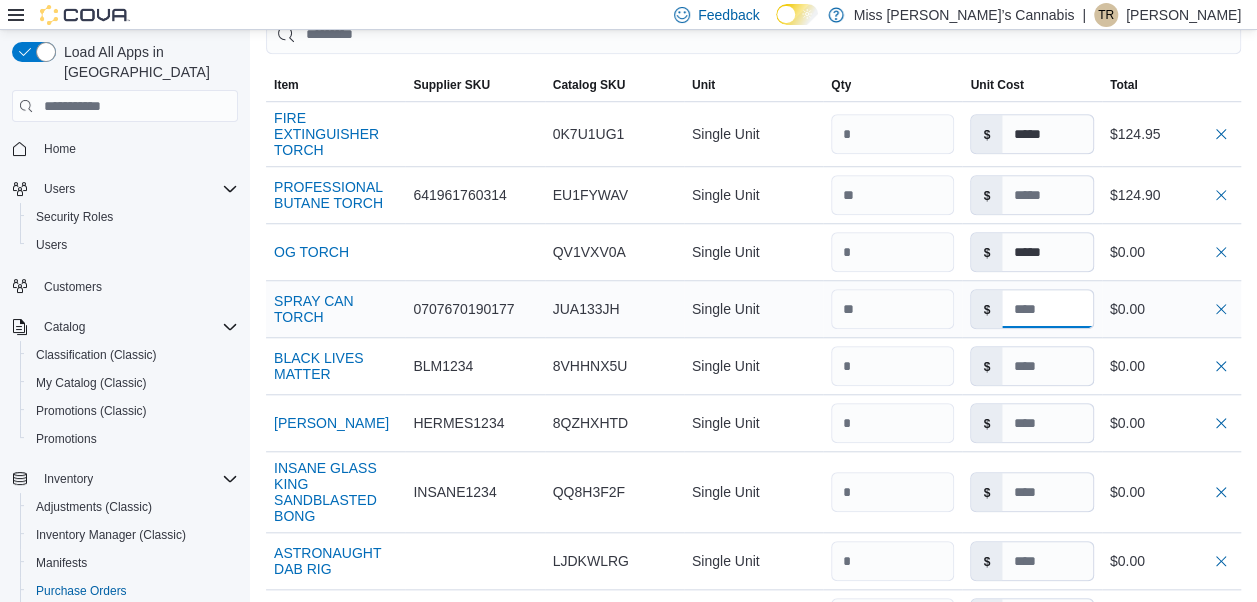 type on "*****" 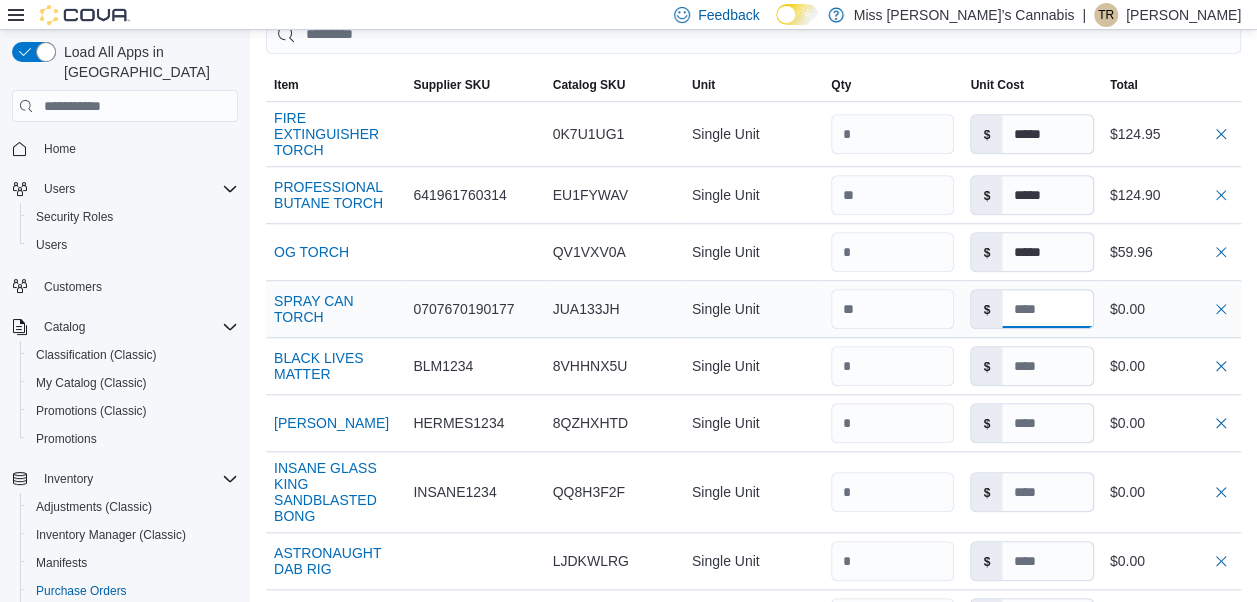 click at bounding box center [1047, 309] 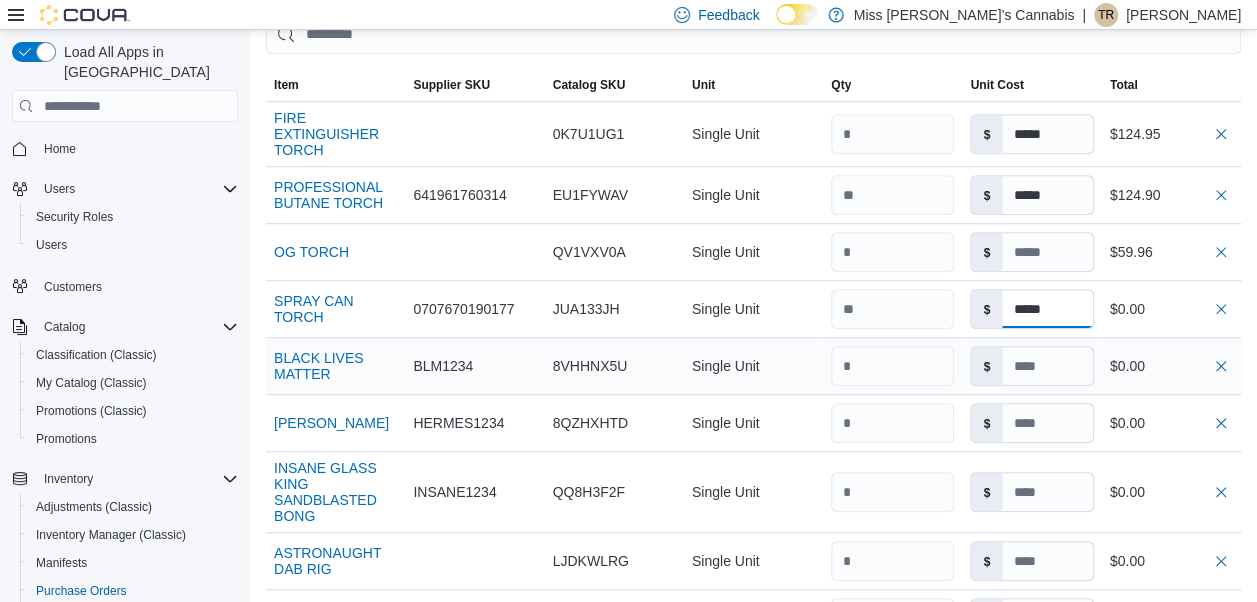 type on "*****" 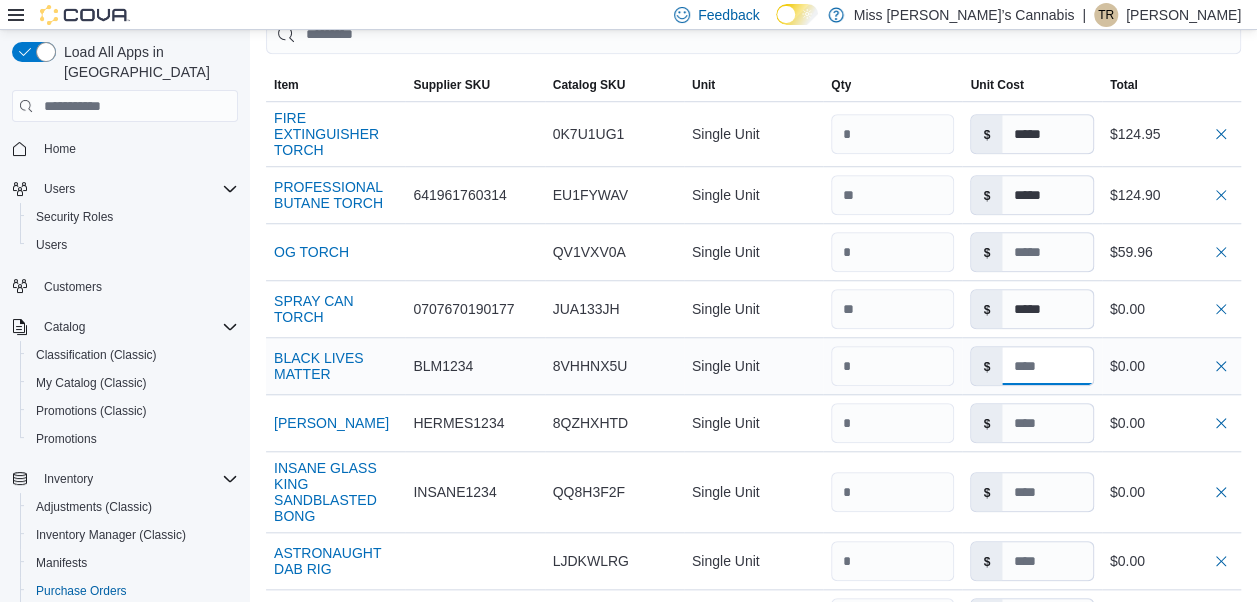 type on "*****" 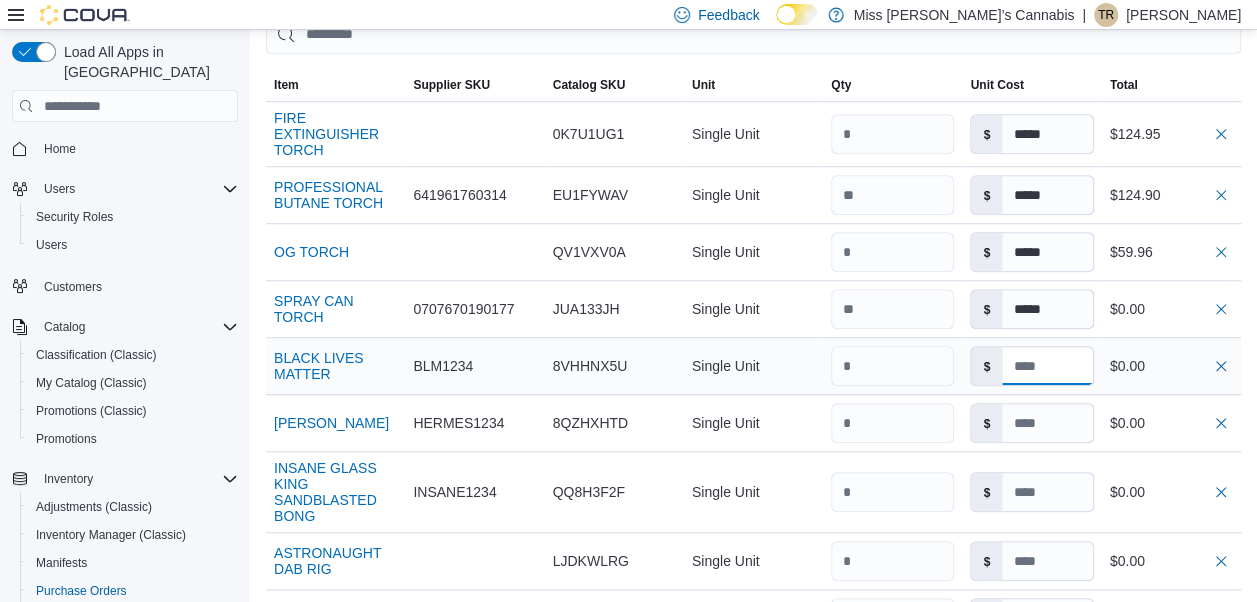 click at bounding box center [1047, 366] 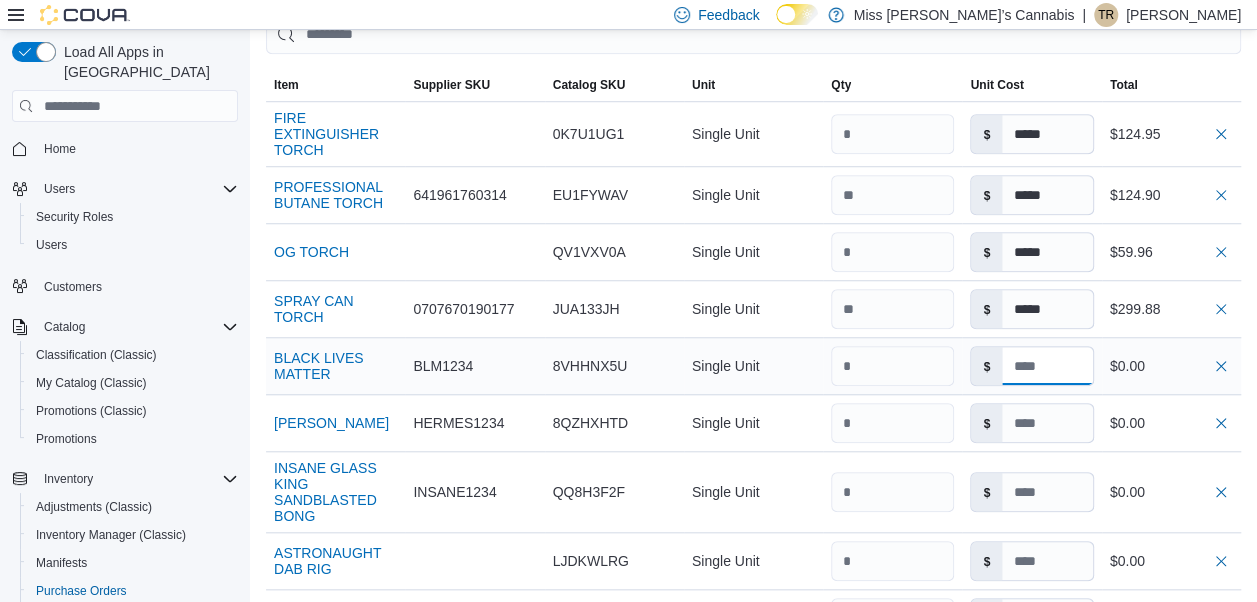 type 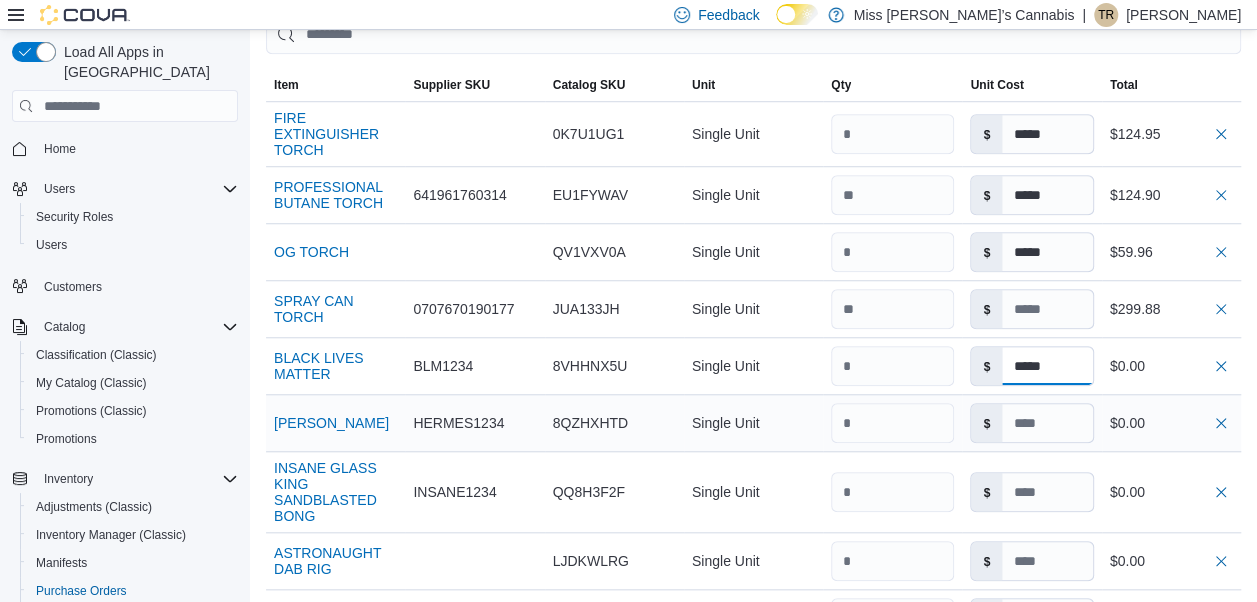 type on "*****" 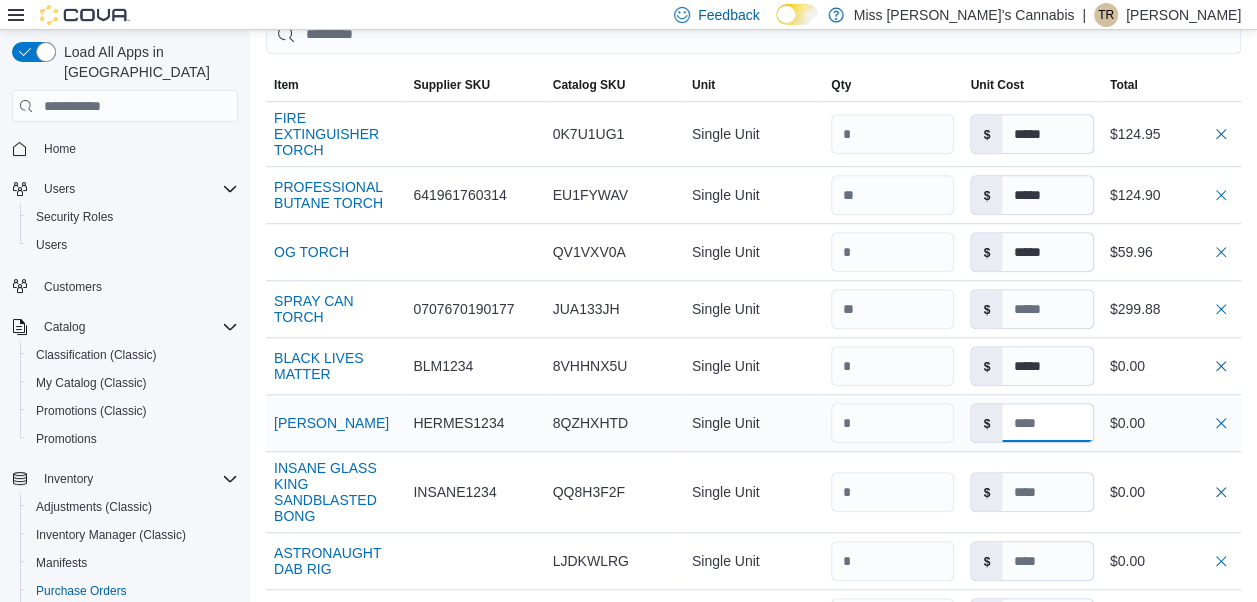 click at bounding box center (1047, 423) 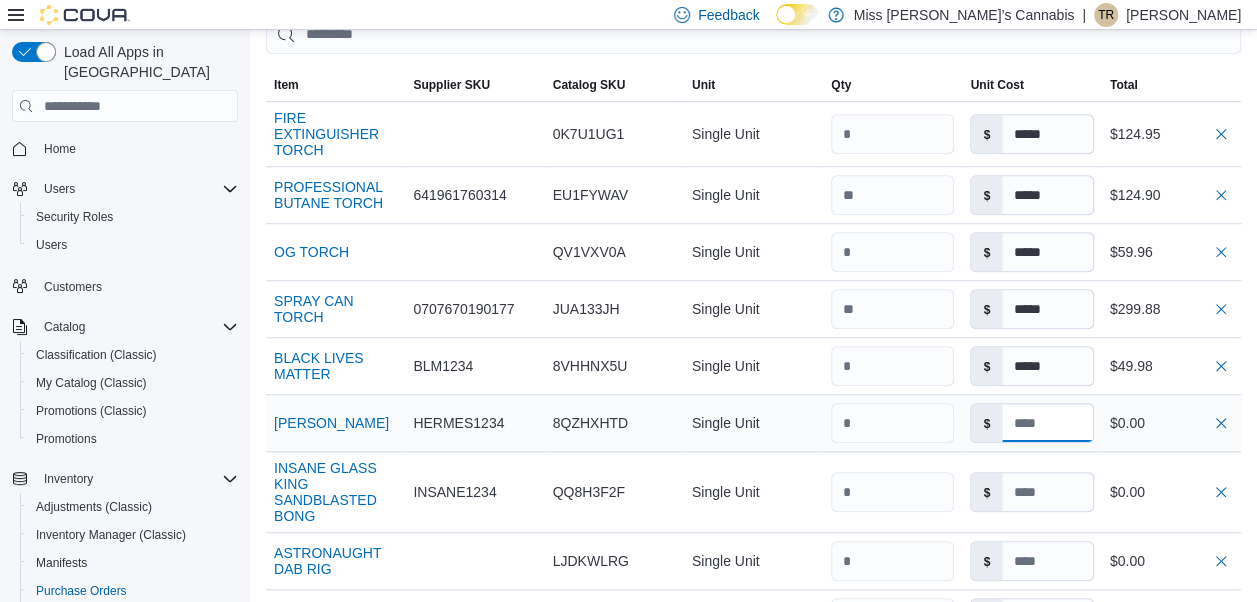 type 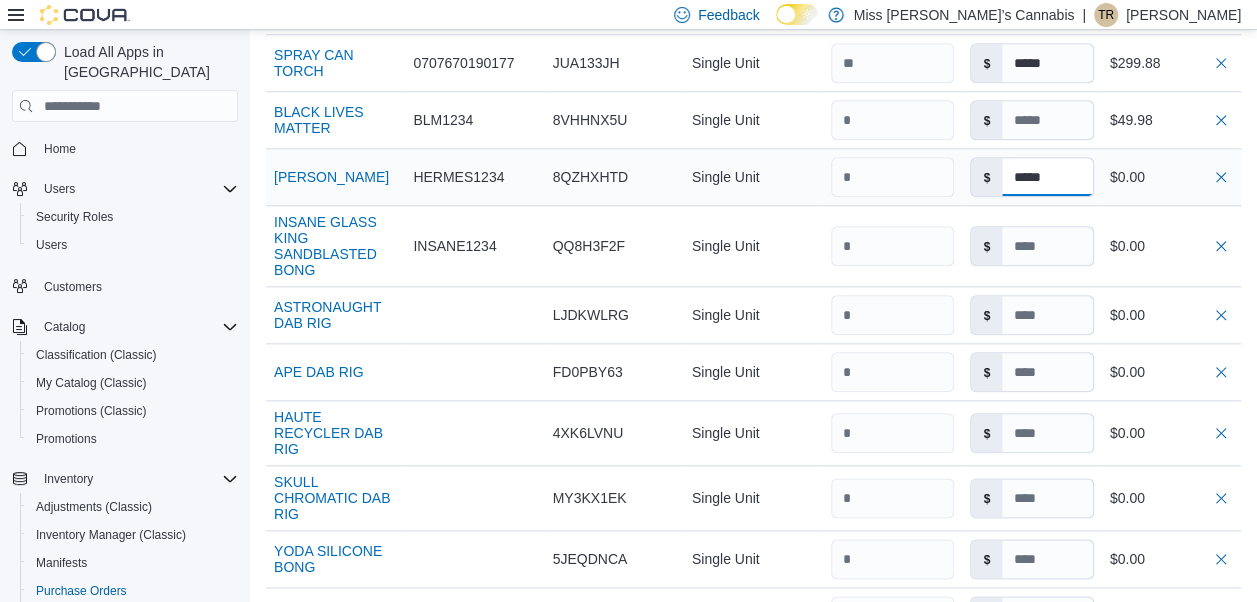 scroll, scrollTop: 946, scrollLeft: 0, axis: vertical 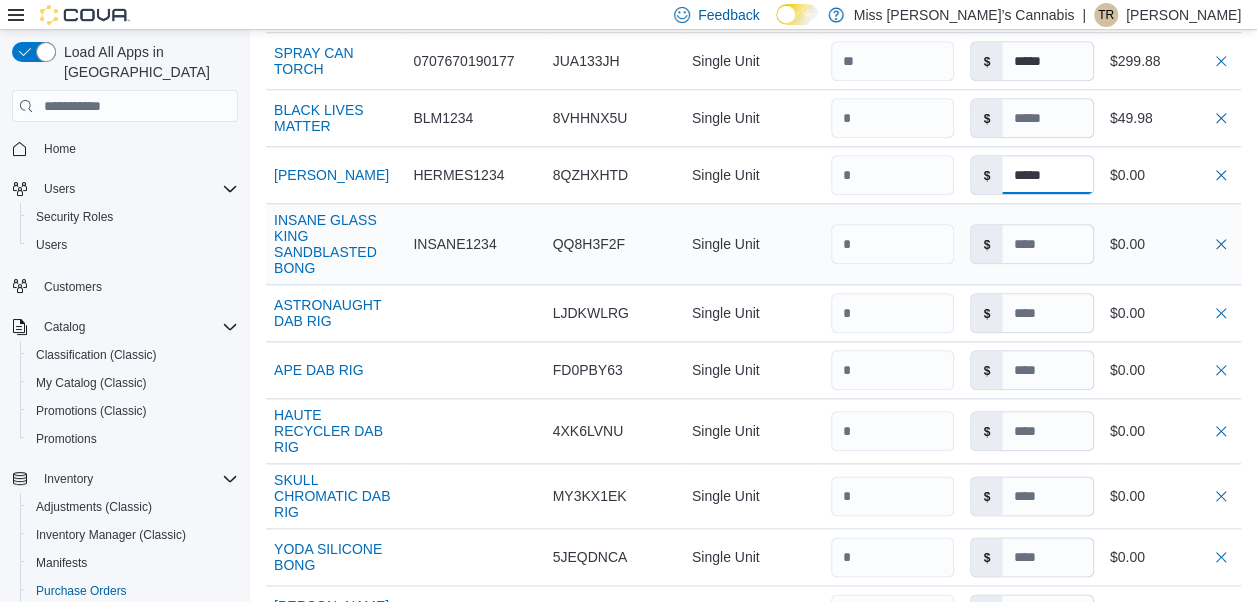 type on "*****" 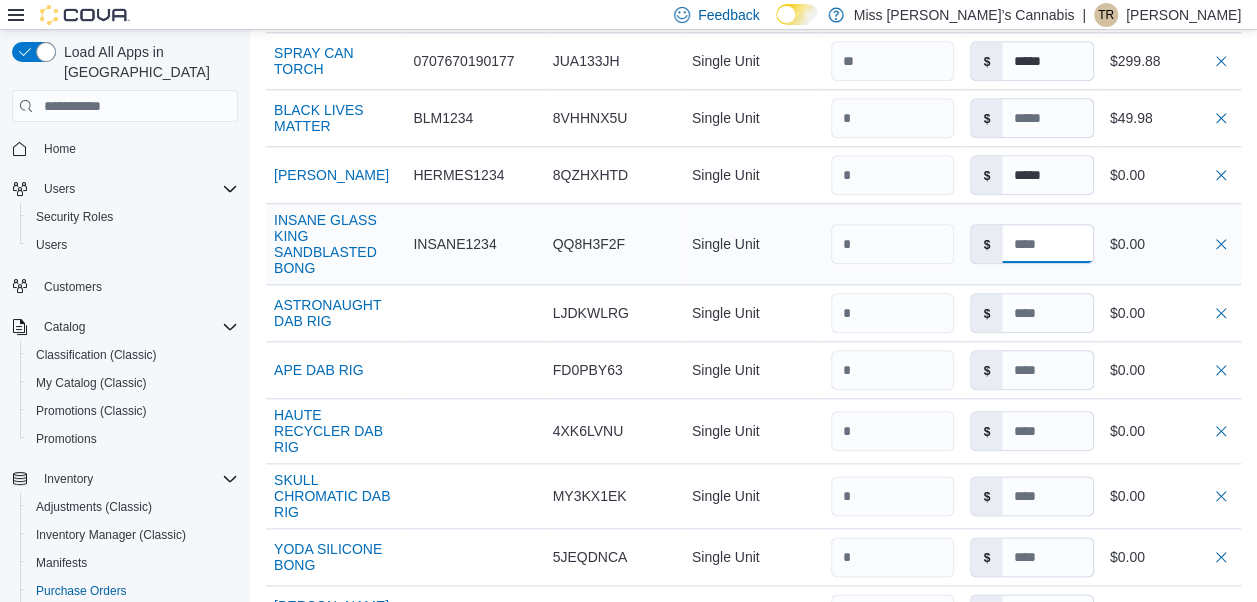click at bounding box center [1047, 244] 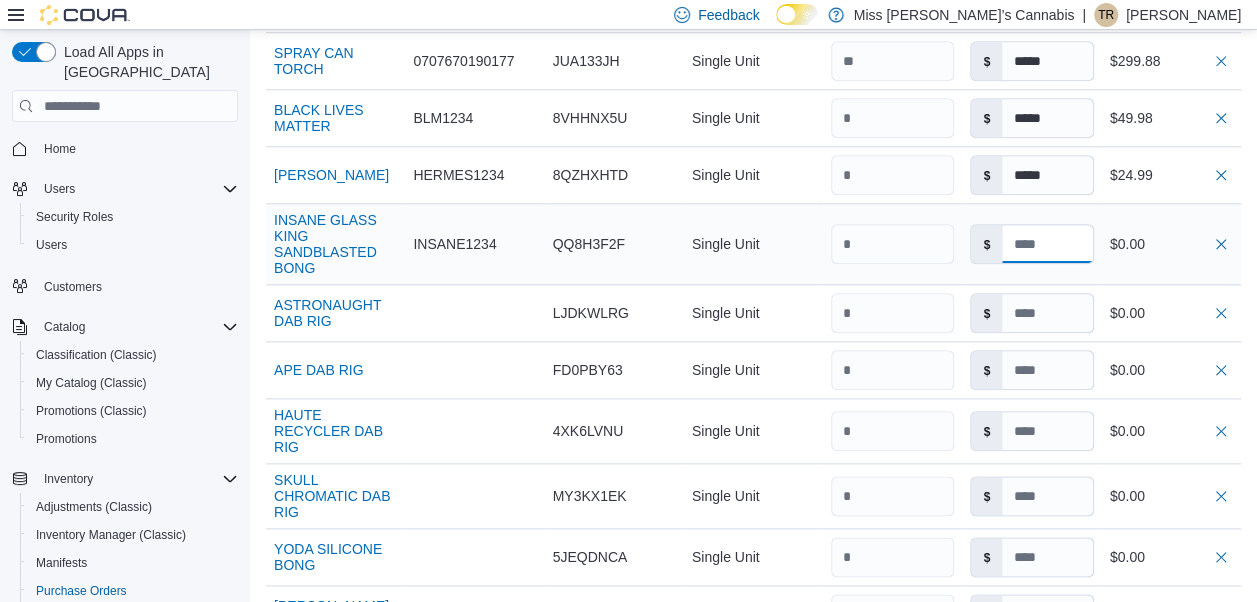 type 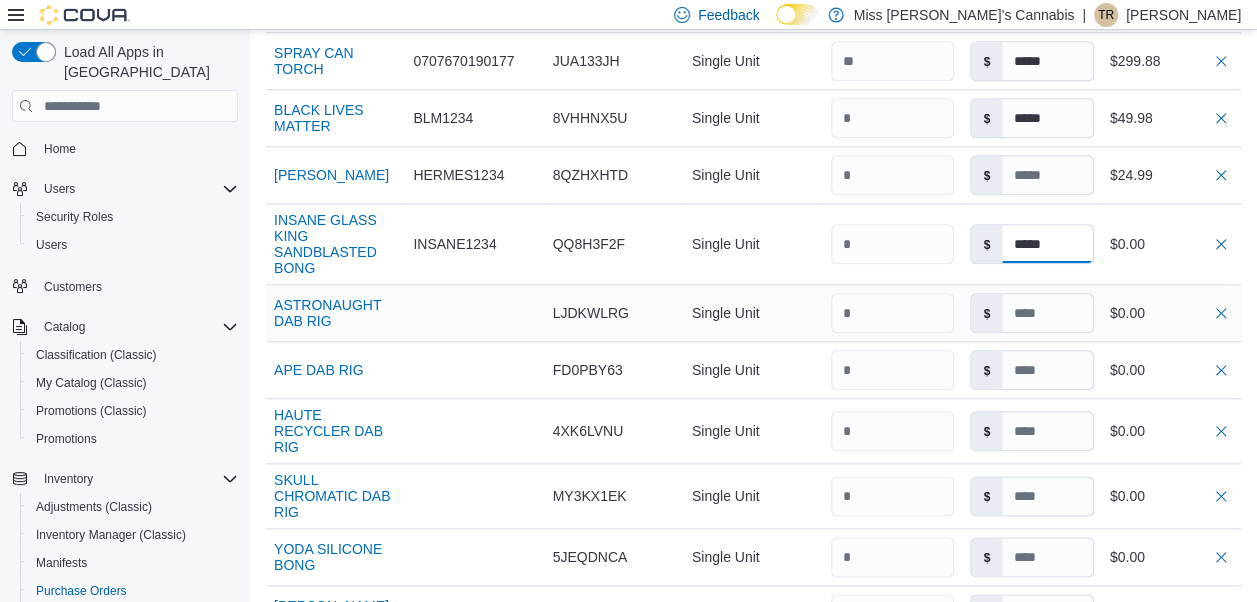 type on "*****" 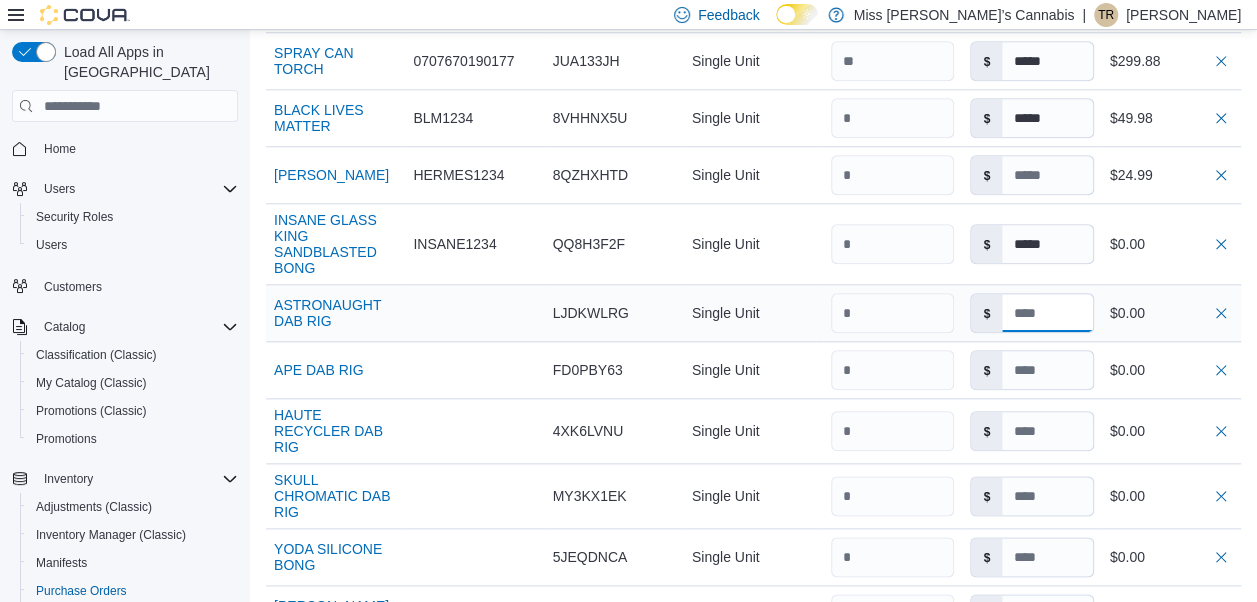 click at bounding box center [1047, 313] 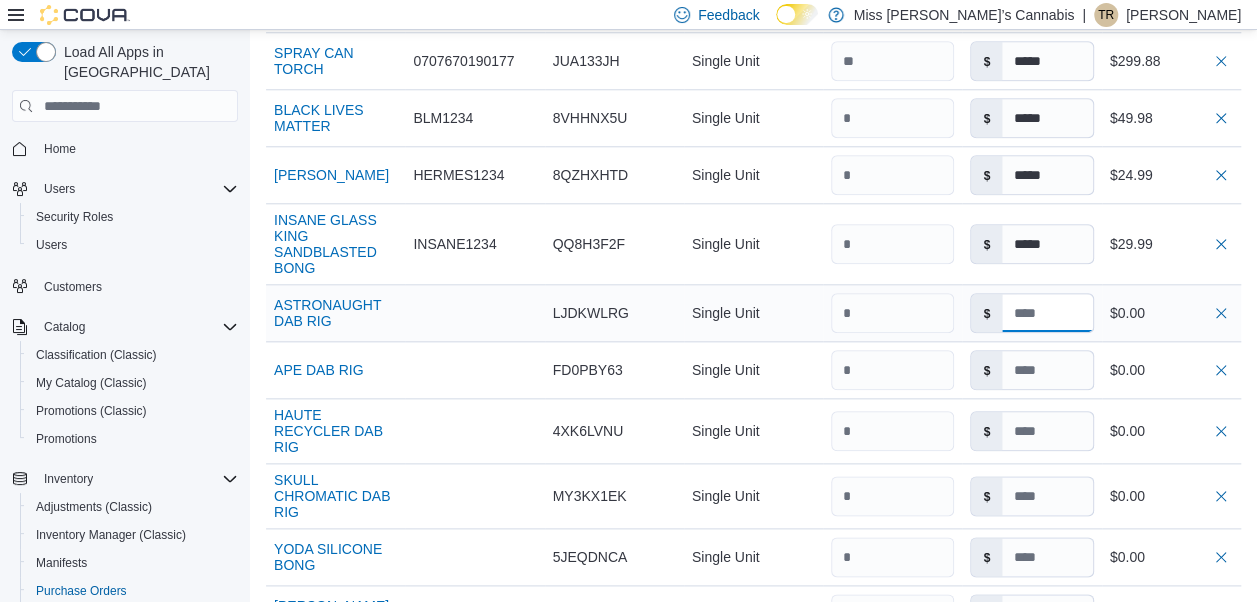 type 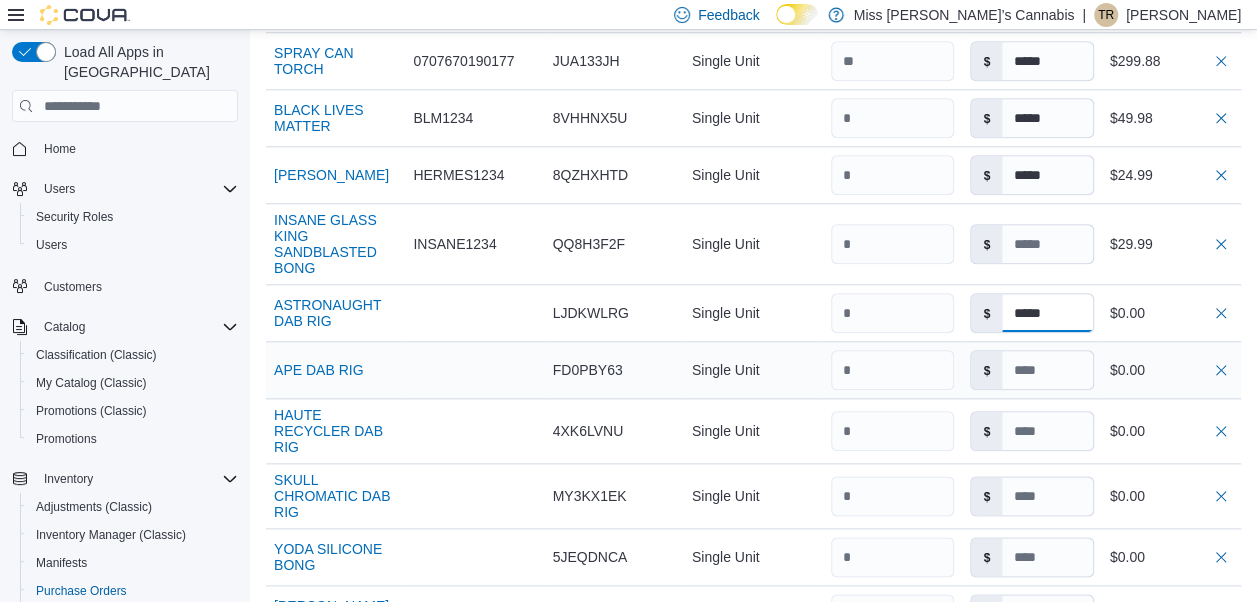 type on "*****" 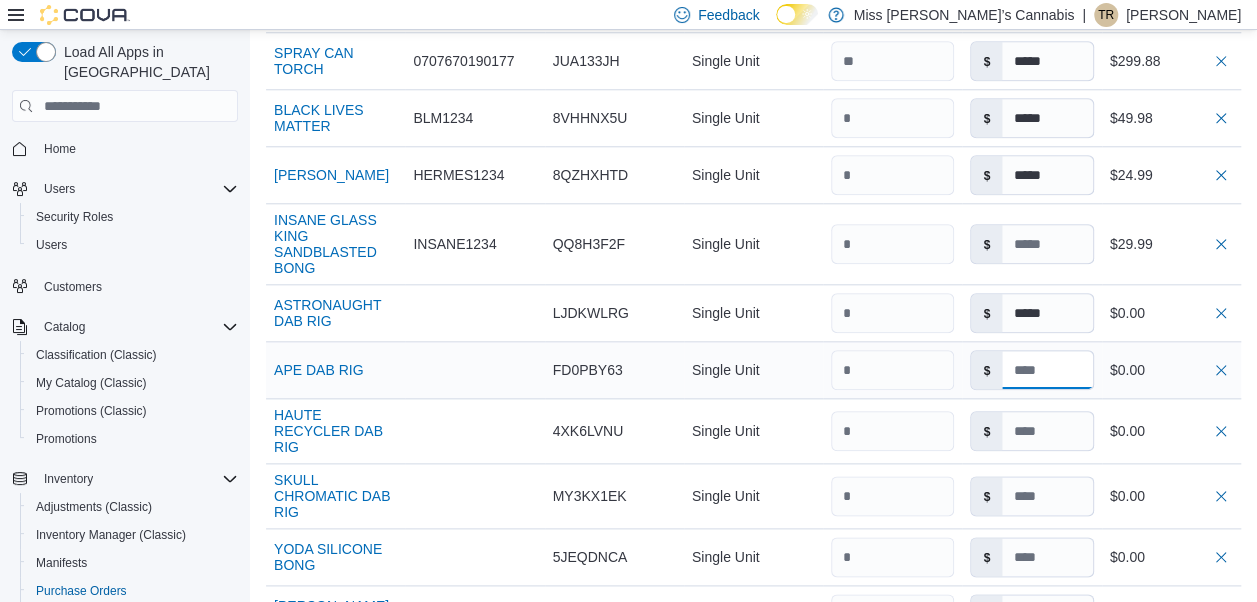type on "*****" 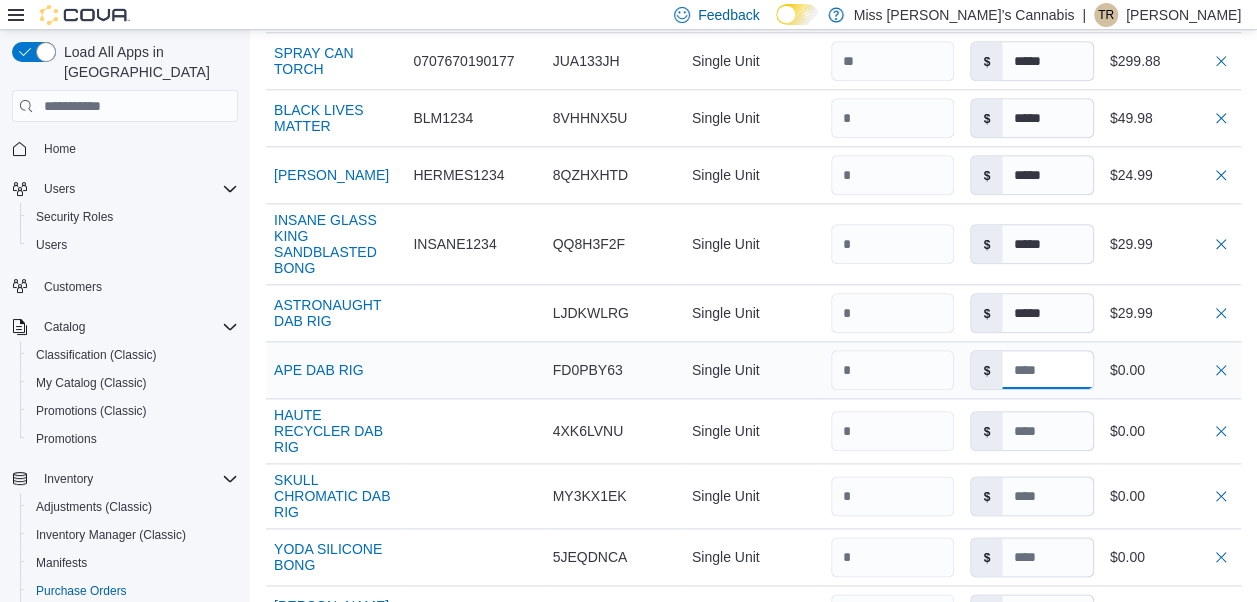 type 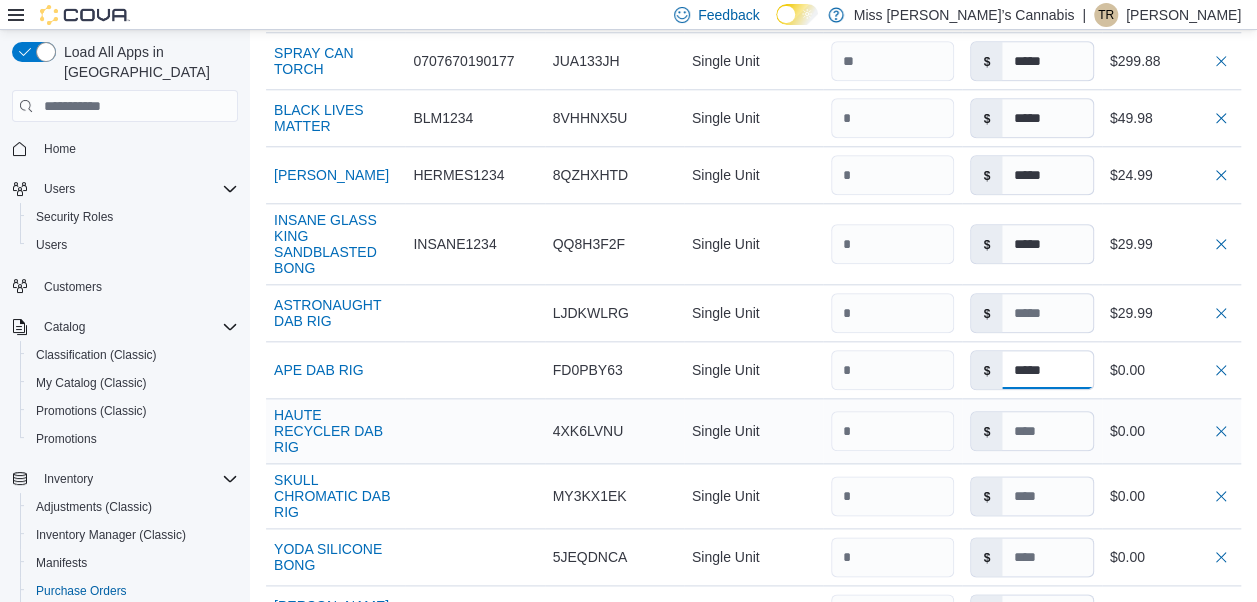 type on "*****" 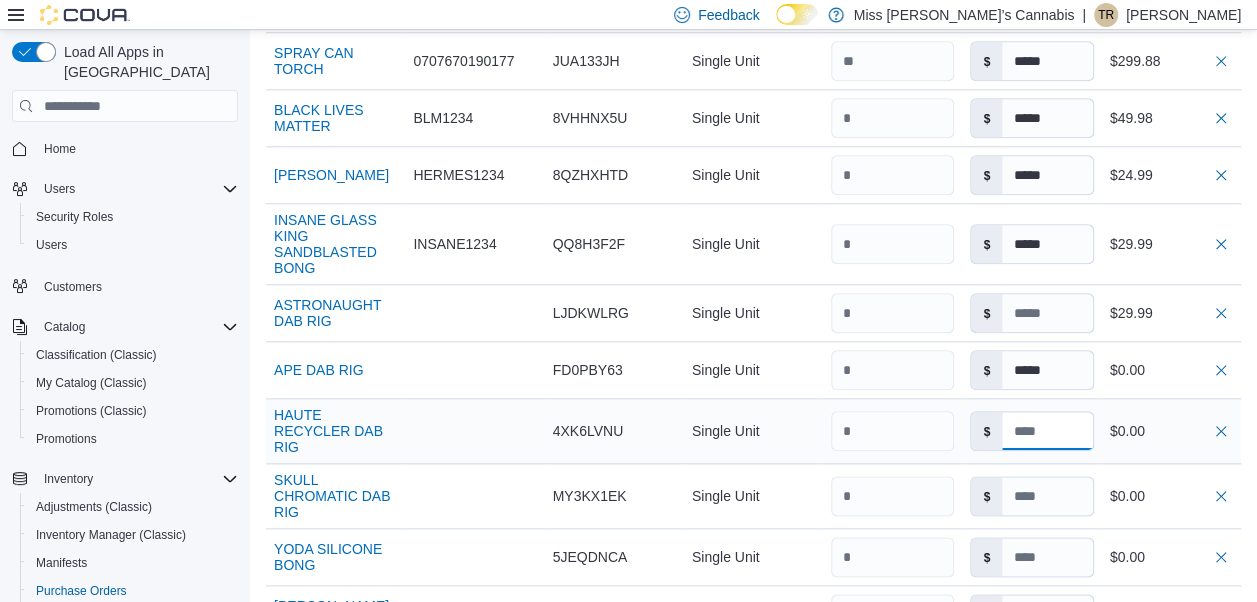 type on "*****" 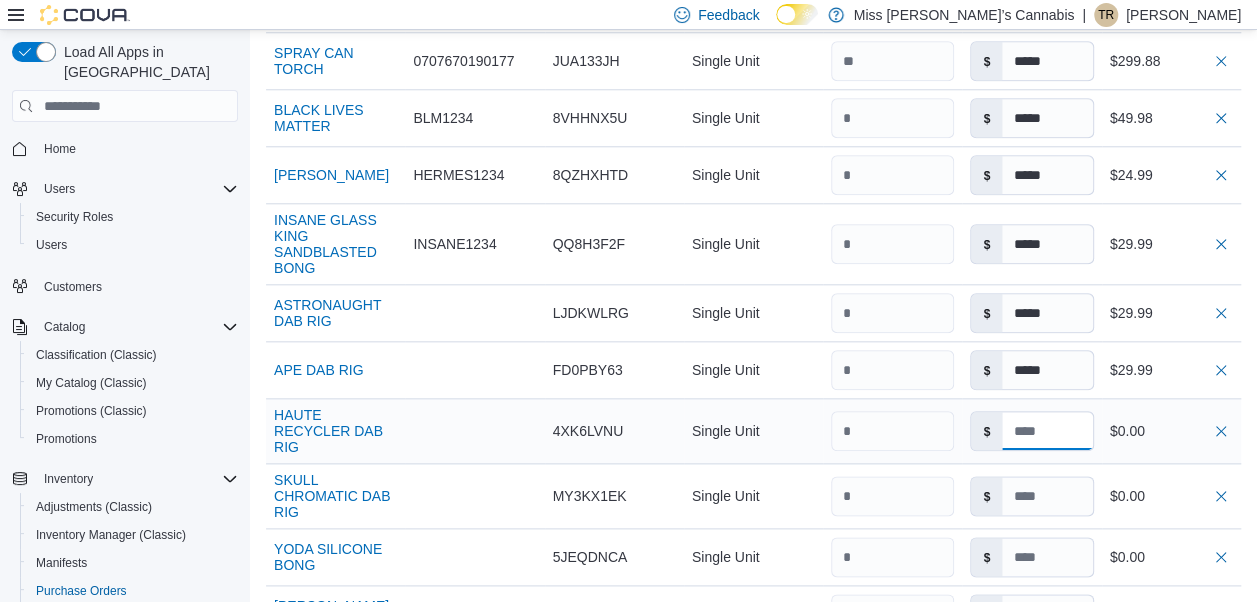 click at bounding box center (1047, 431) 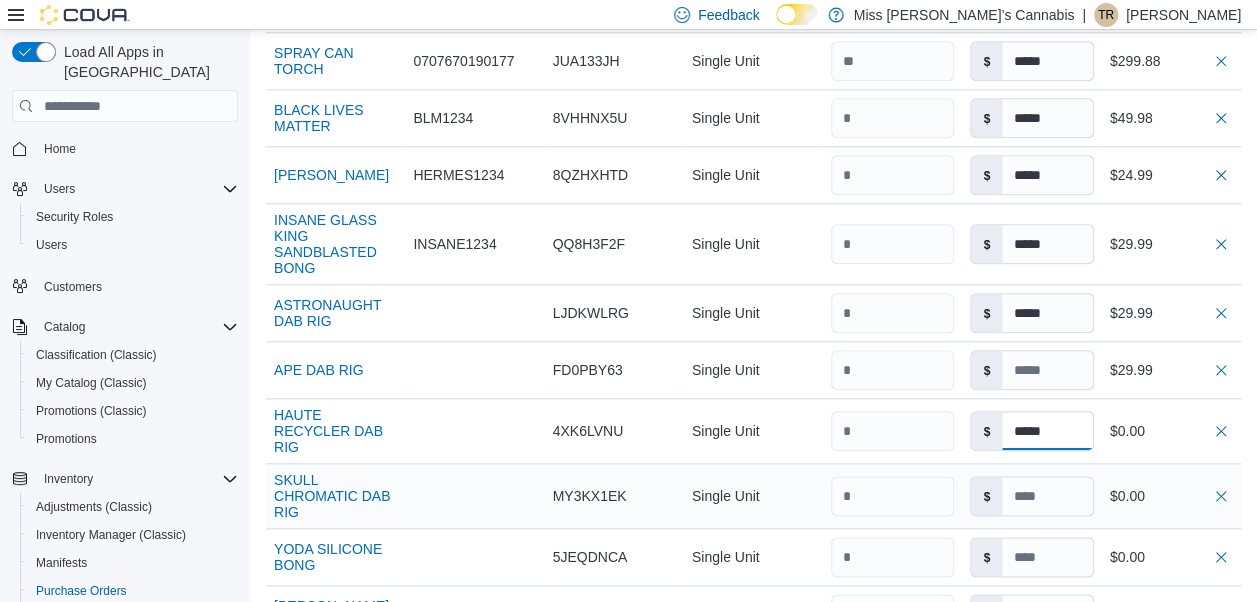 type on "*****" 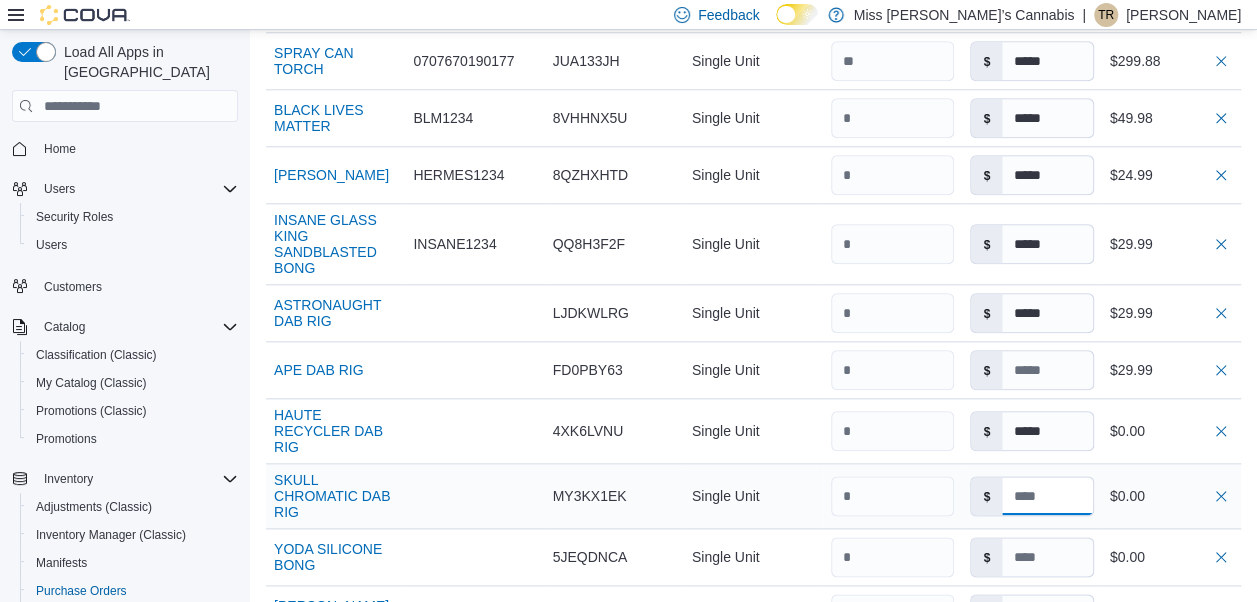click at bounding box center (1047, 496) 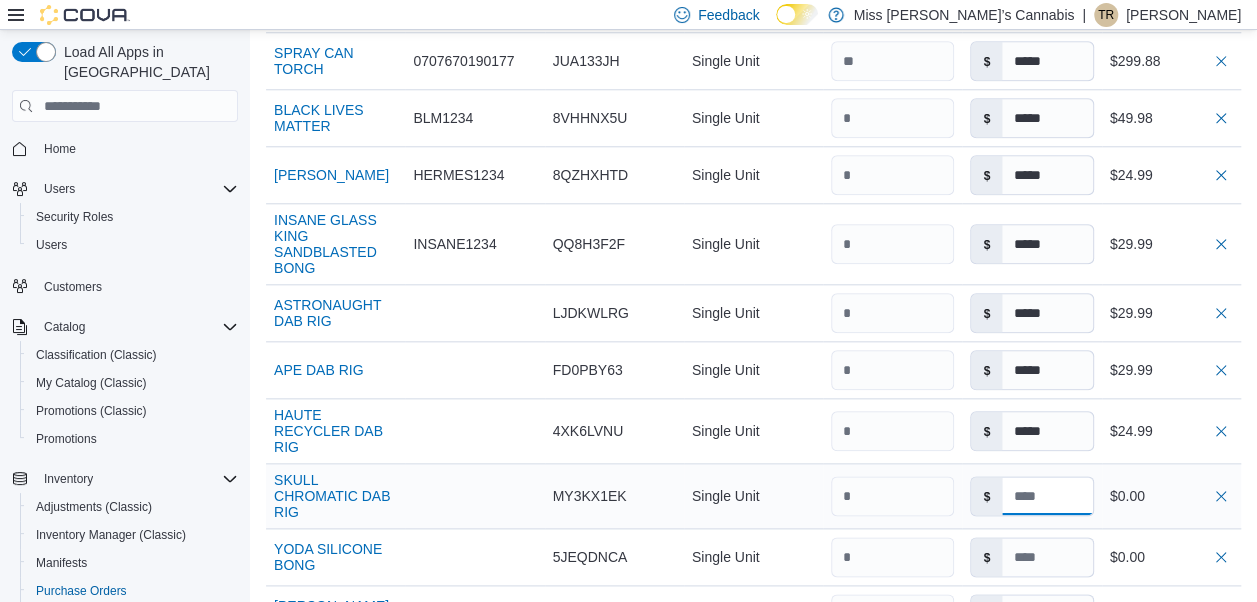 type 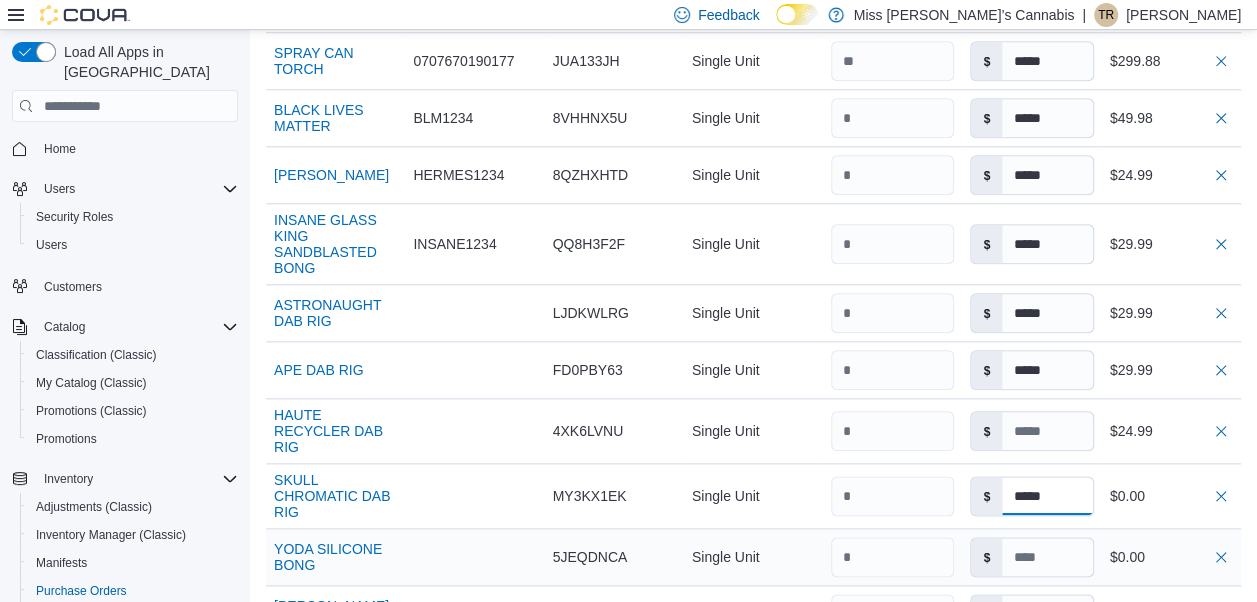 type on "*****" 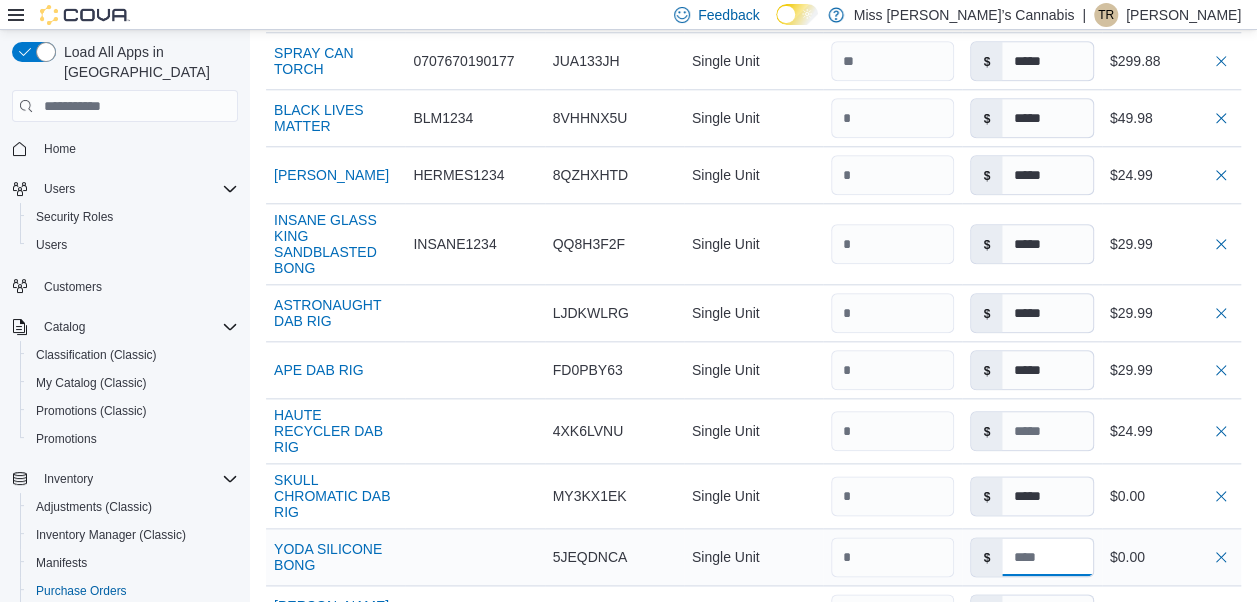 type on "*****" 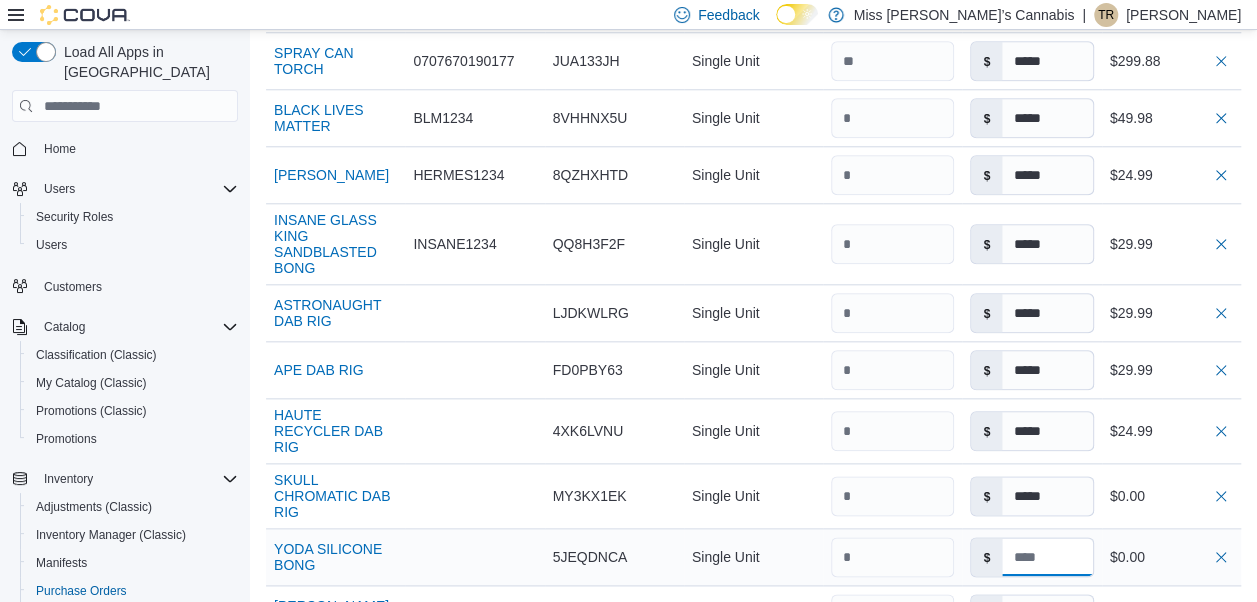 click at bounding box center [1047, 557] 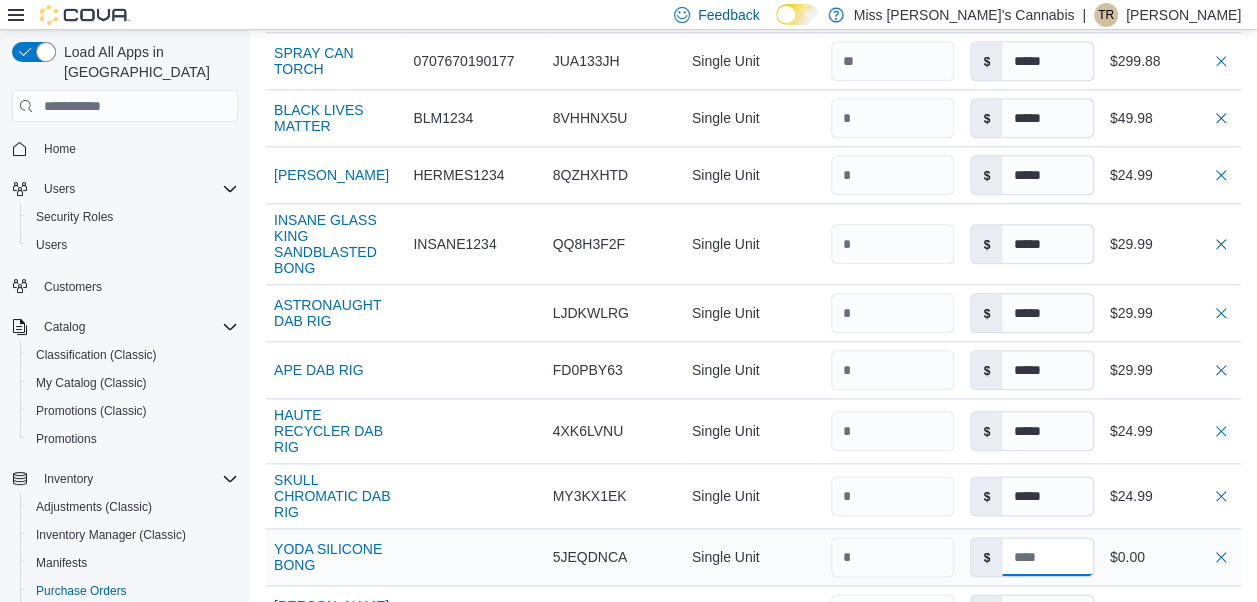 type 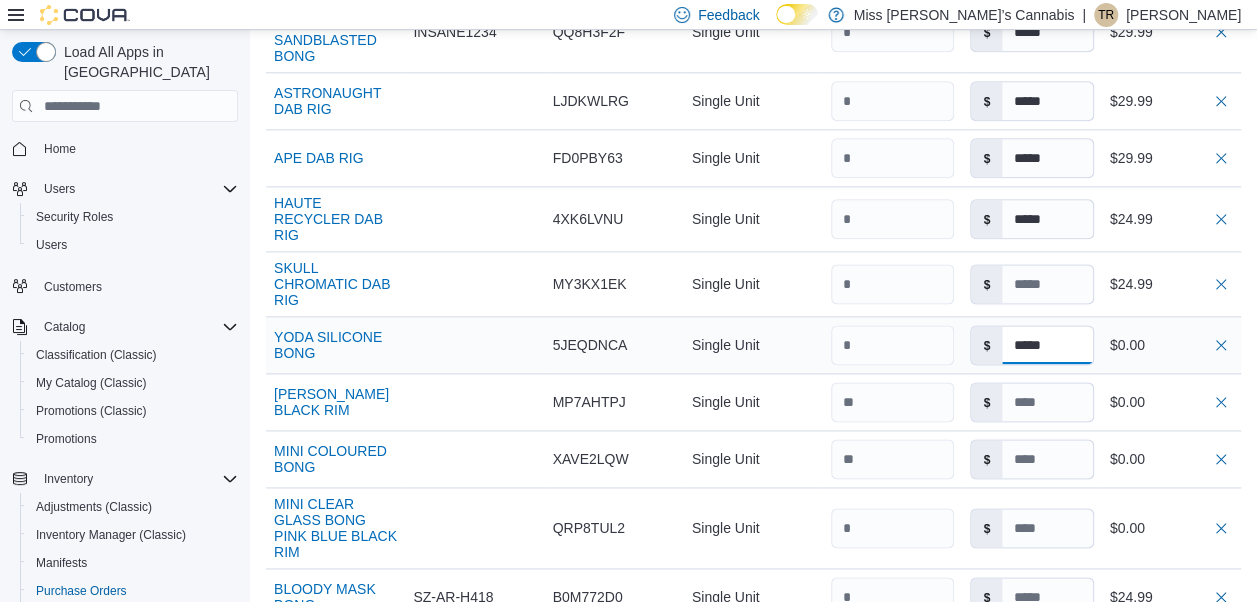 scroll, scrollTop: 1162, scrollLeft: 0, axis: vertical 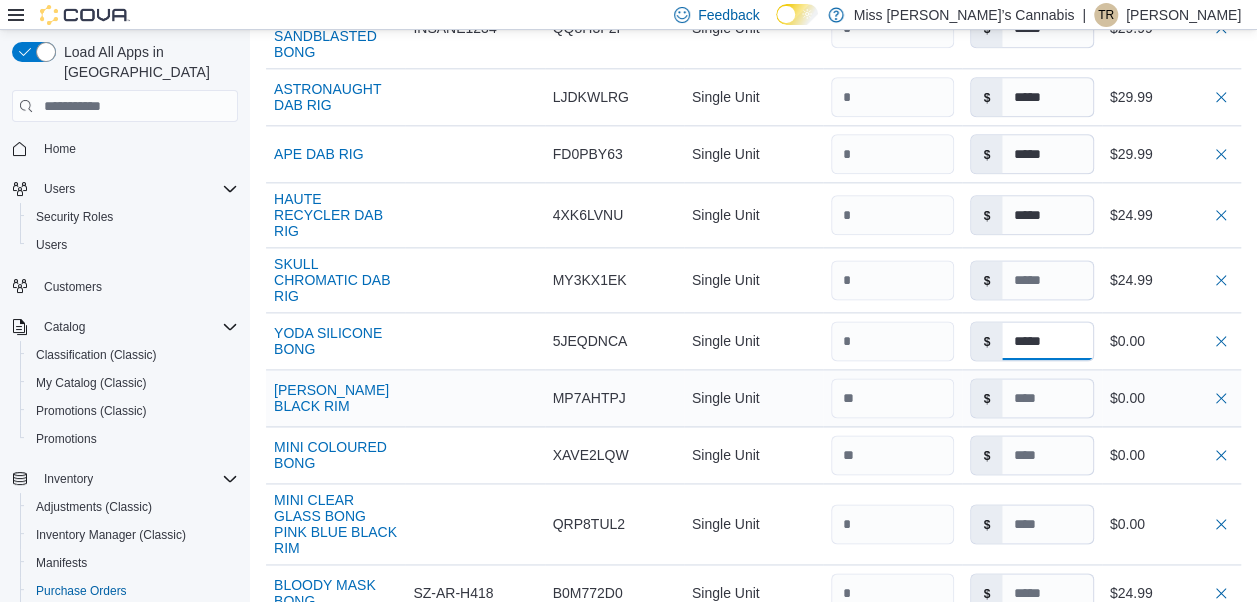 type on "*****" 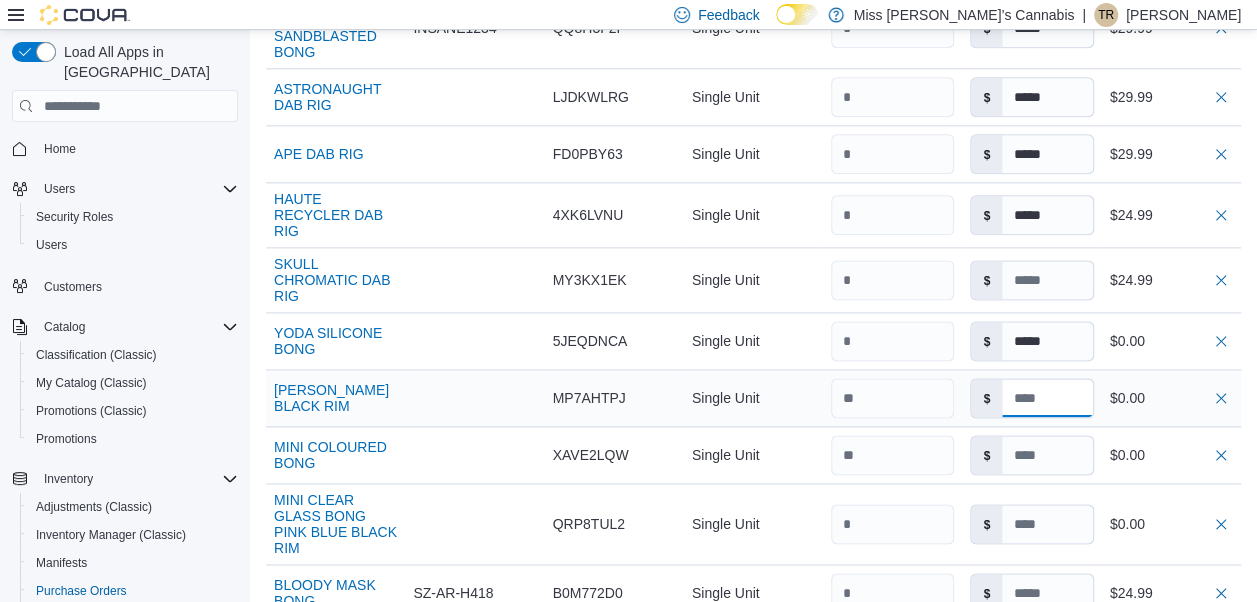 type on "*****" 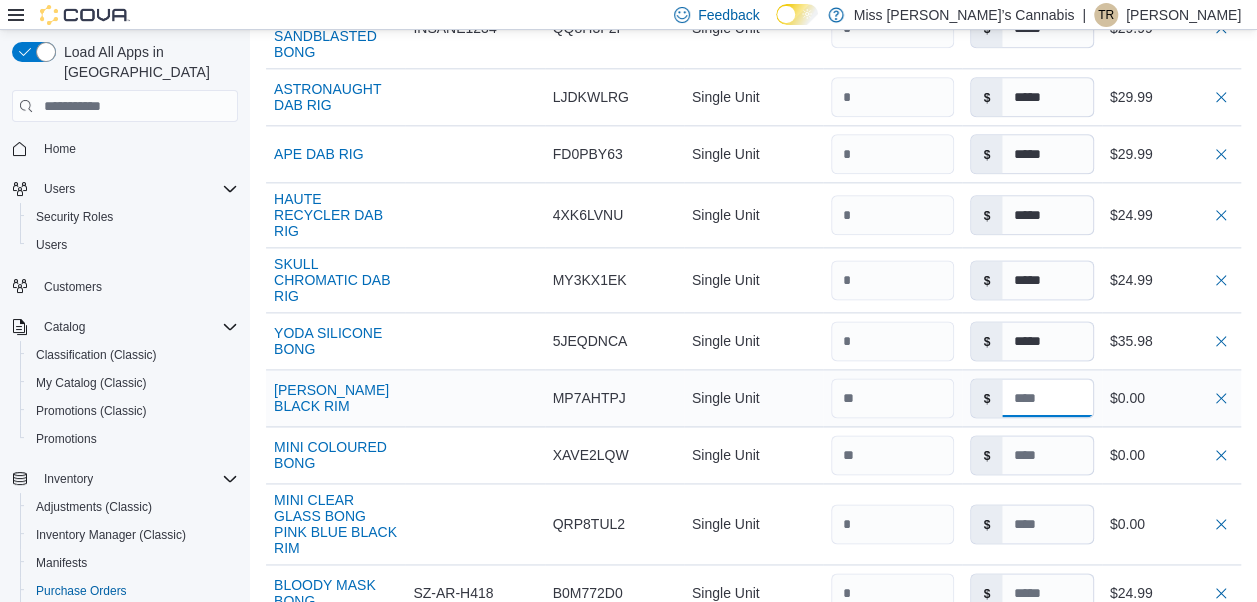 click at bounding box center (1047, 398) 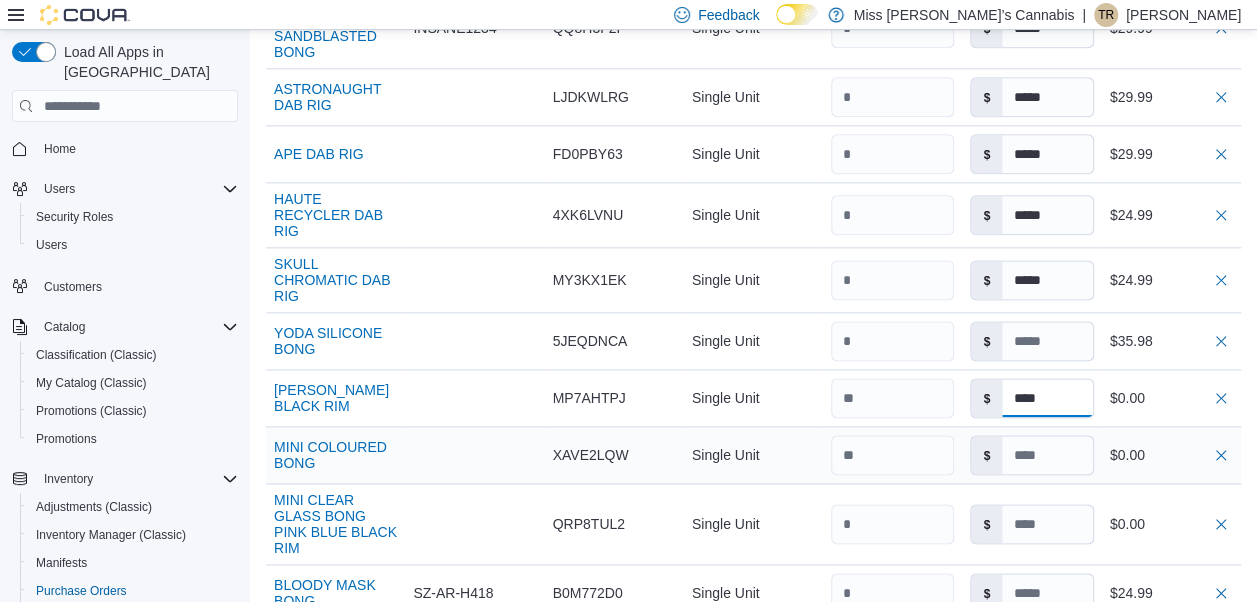 type on "****" 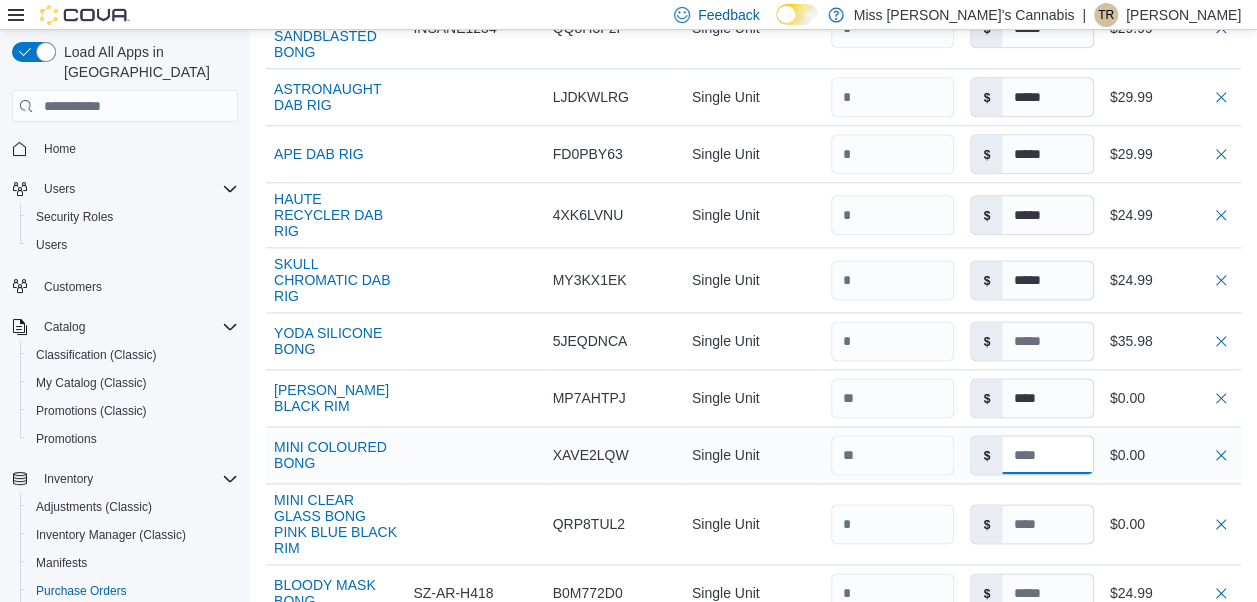 type on "*****" 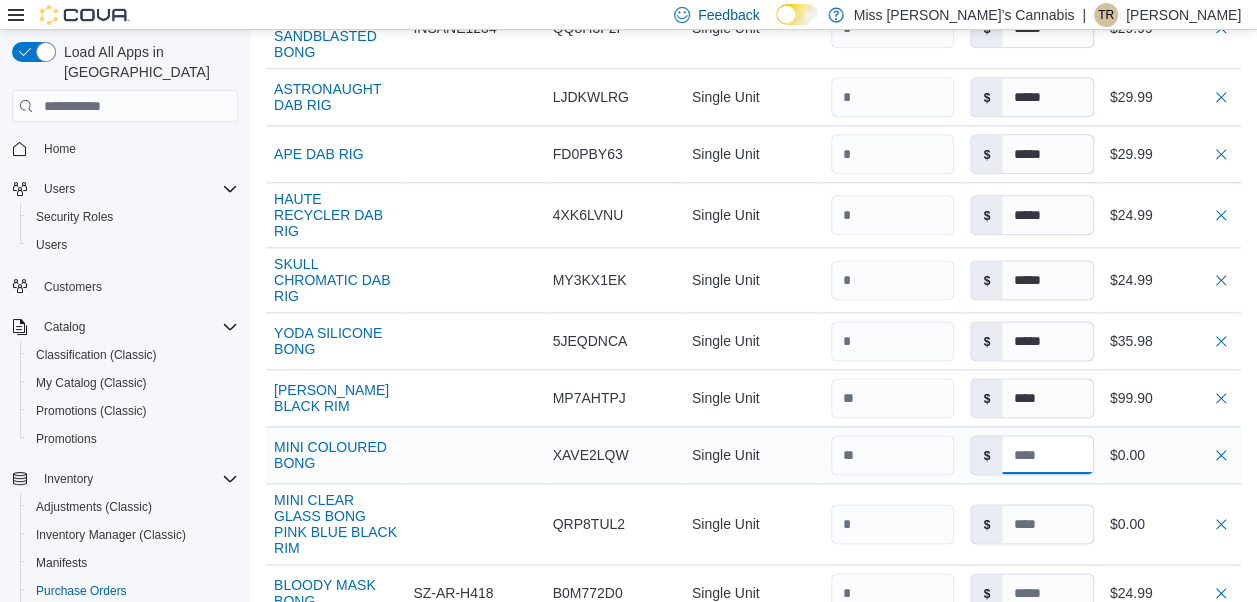 click at bounding box center [1047, 455] 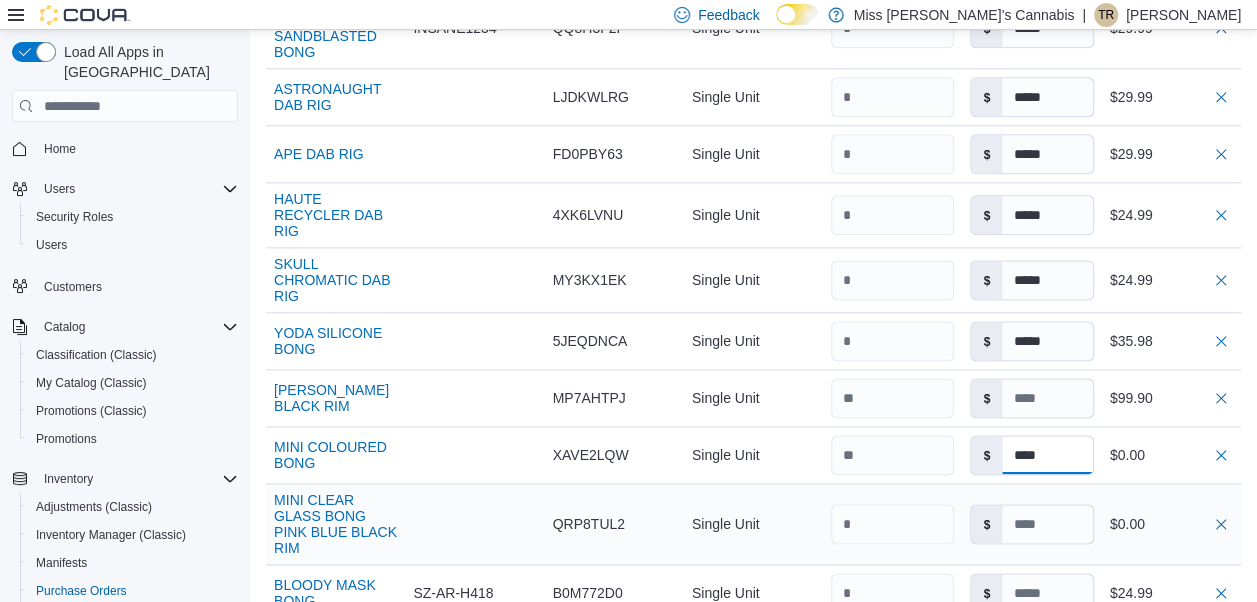 type on "****" 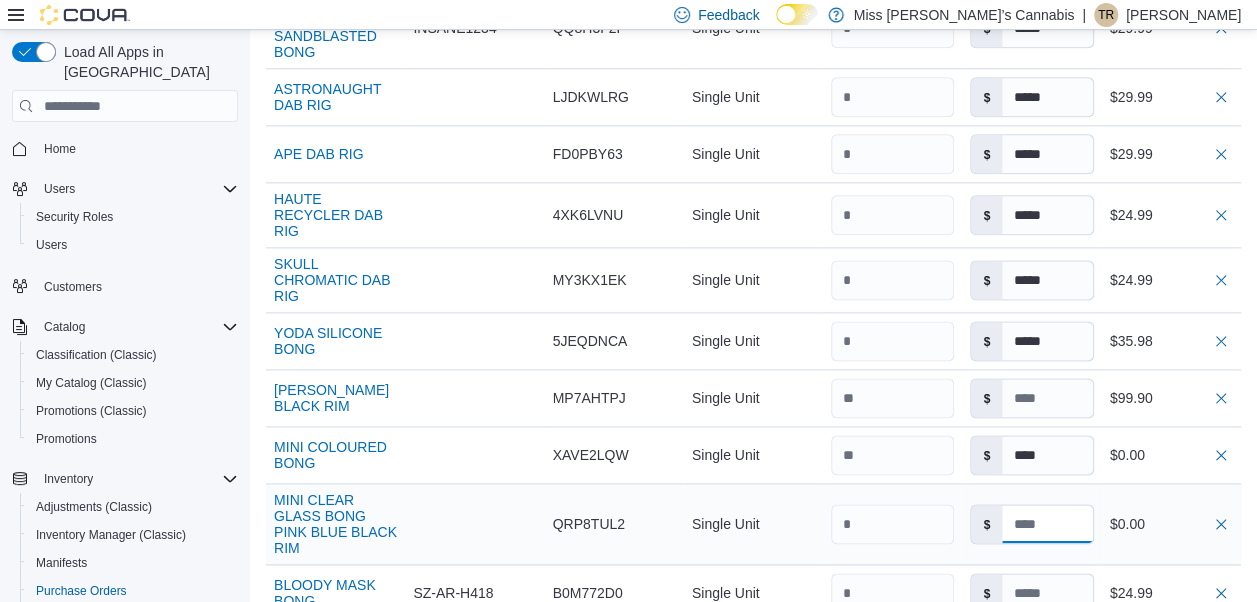 type on "****" 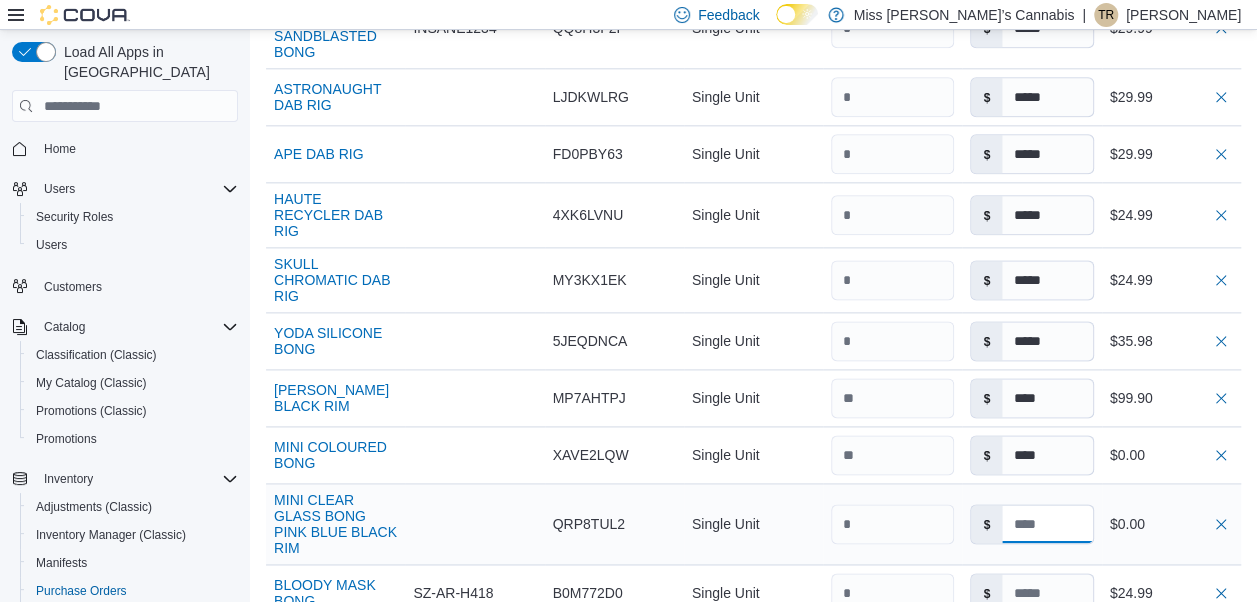 click at bounding box center (1047, 524) 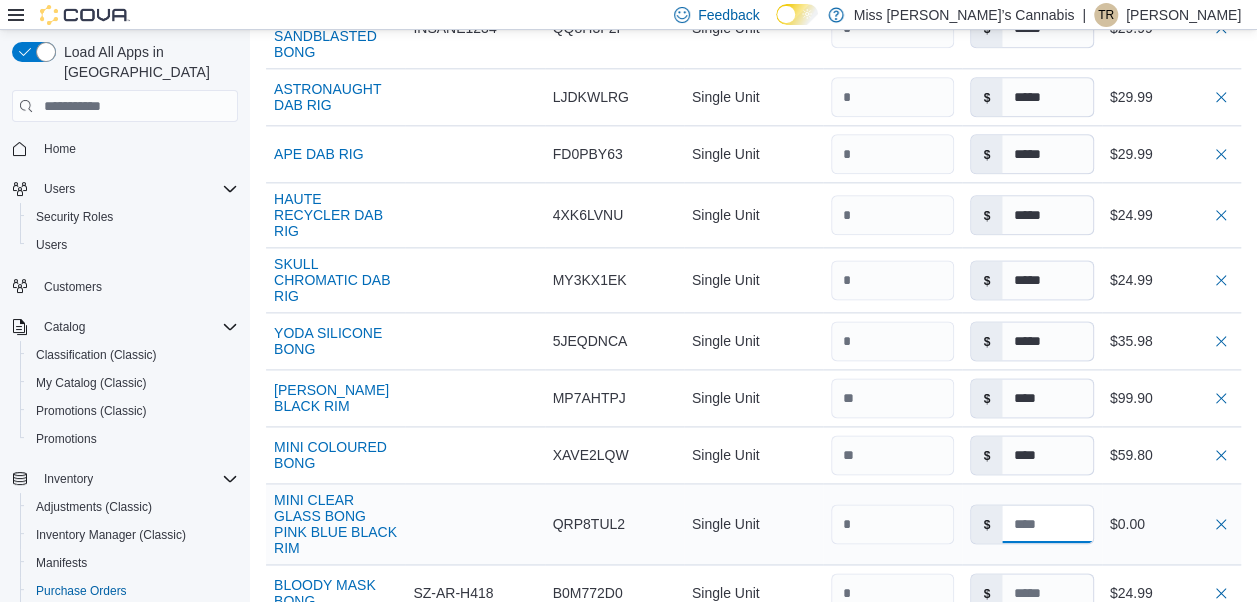 type 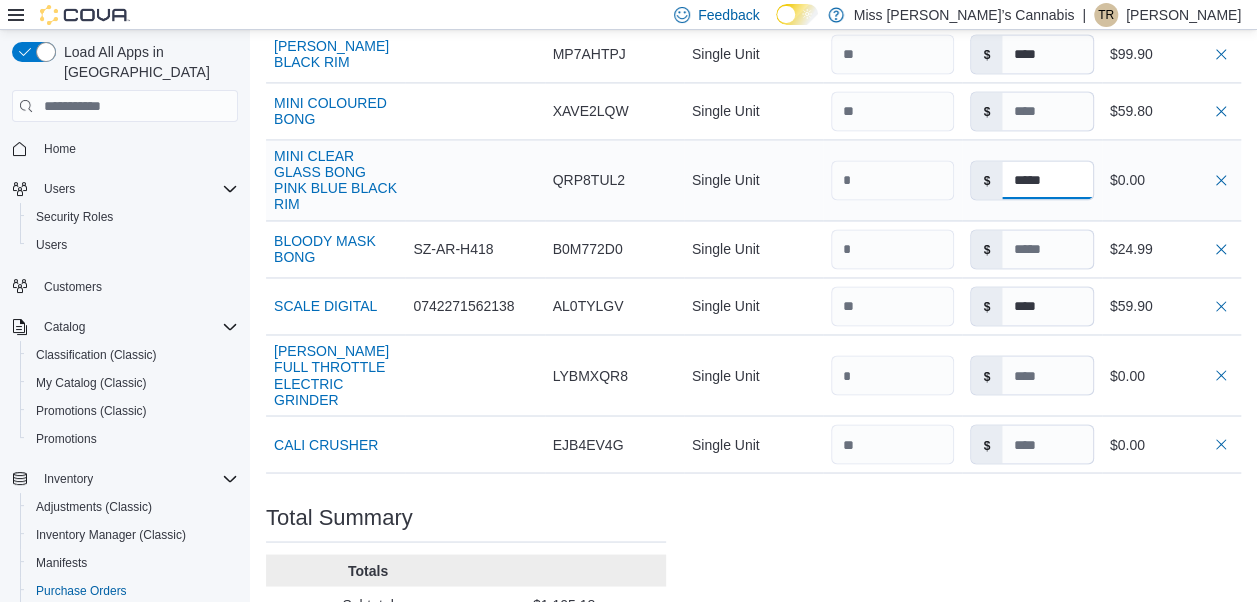 scroll, scrollTop: 1516, scrollLeft: 0, axis: vertical 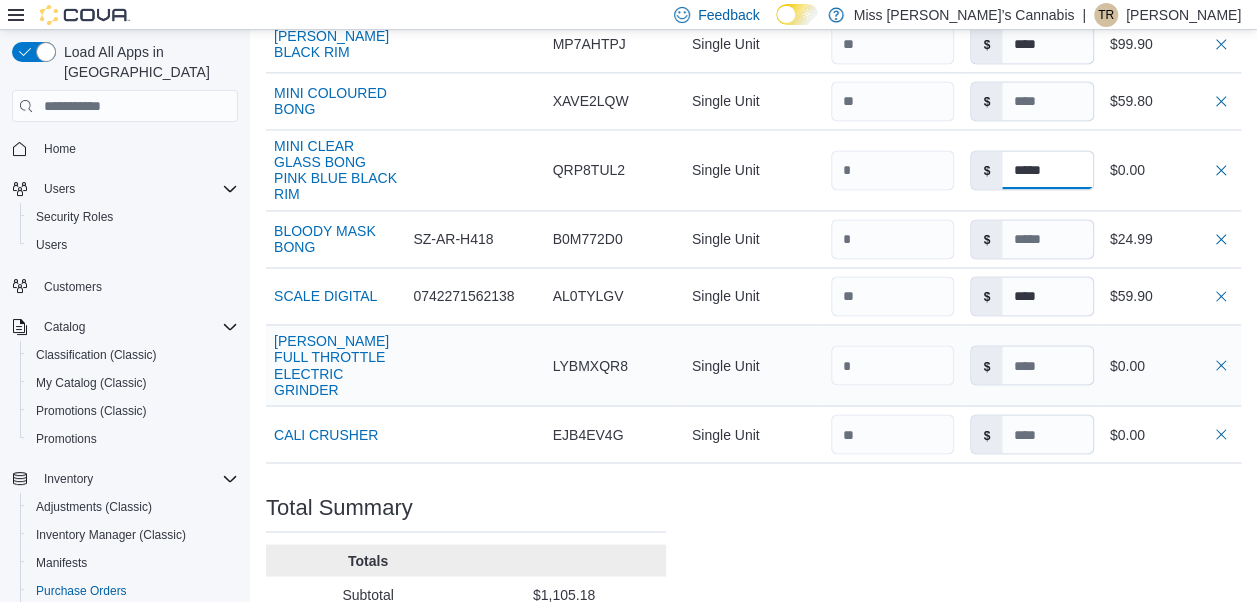 type on "*****" 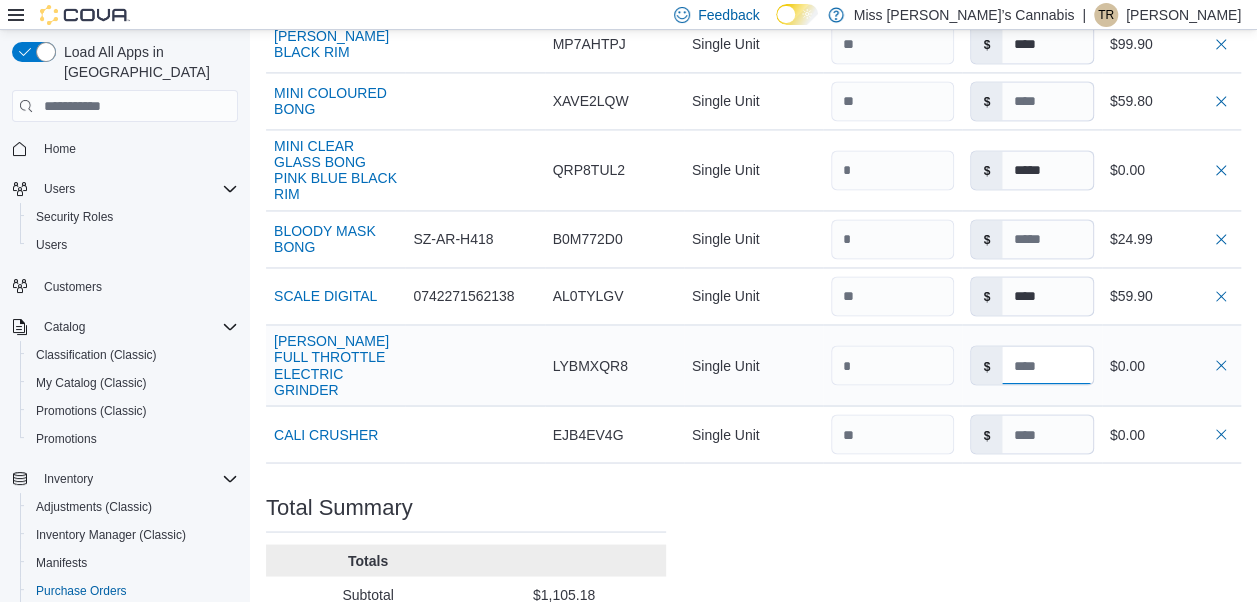click at bounding box center [1047, 365] 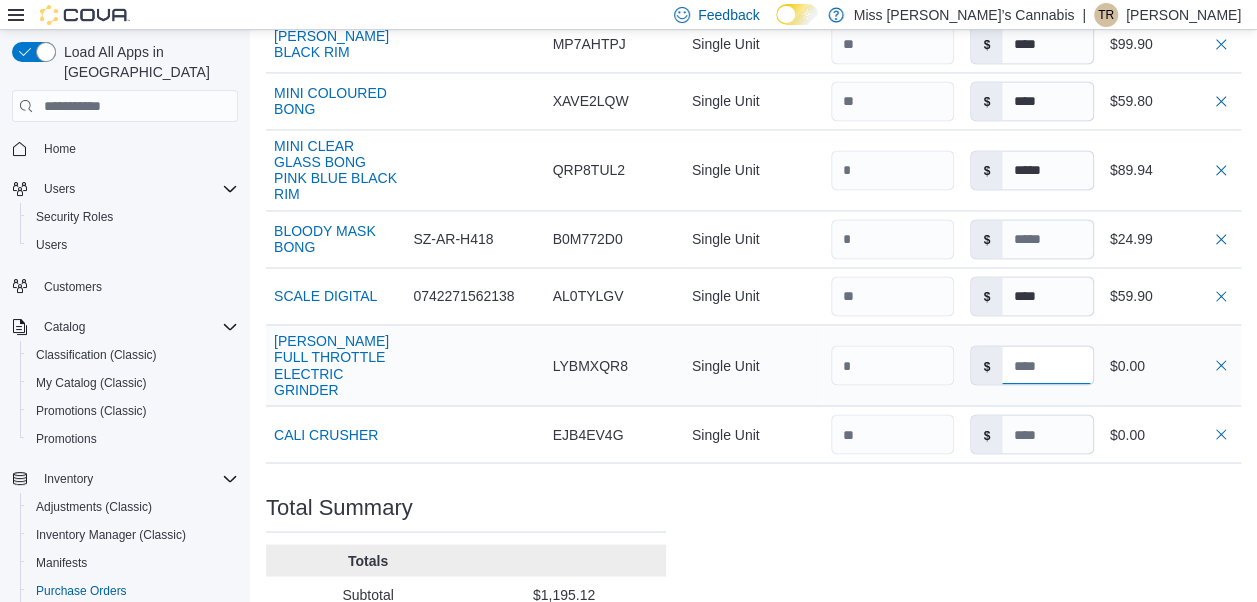 type 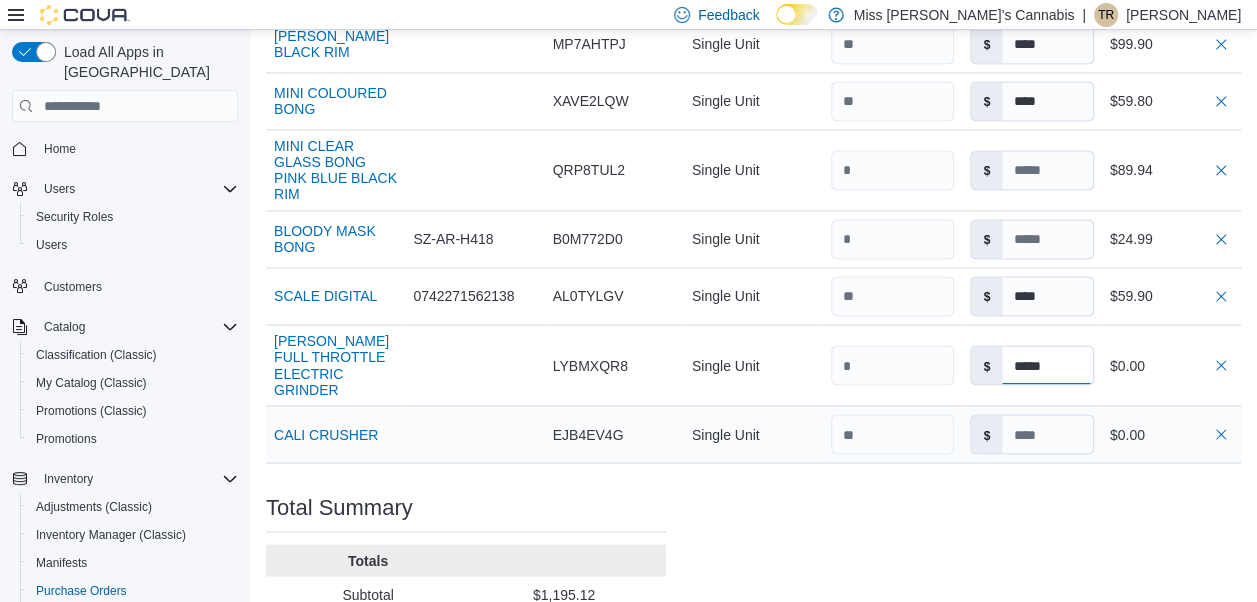 type on "*****" 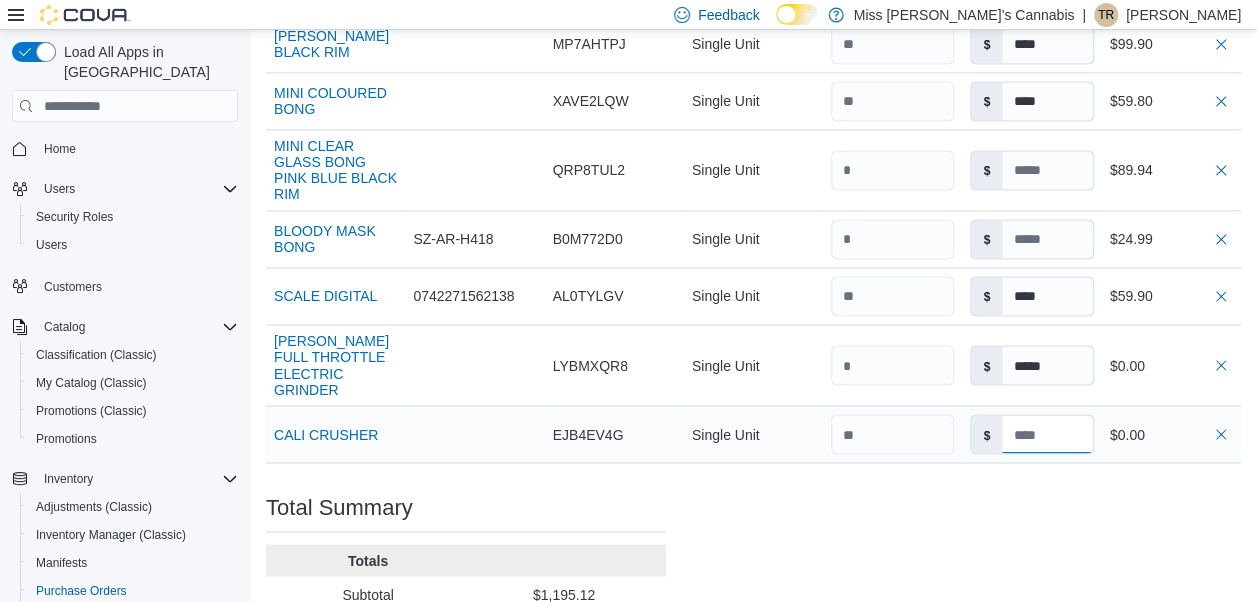 type on "*****" 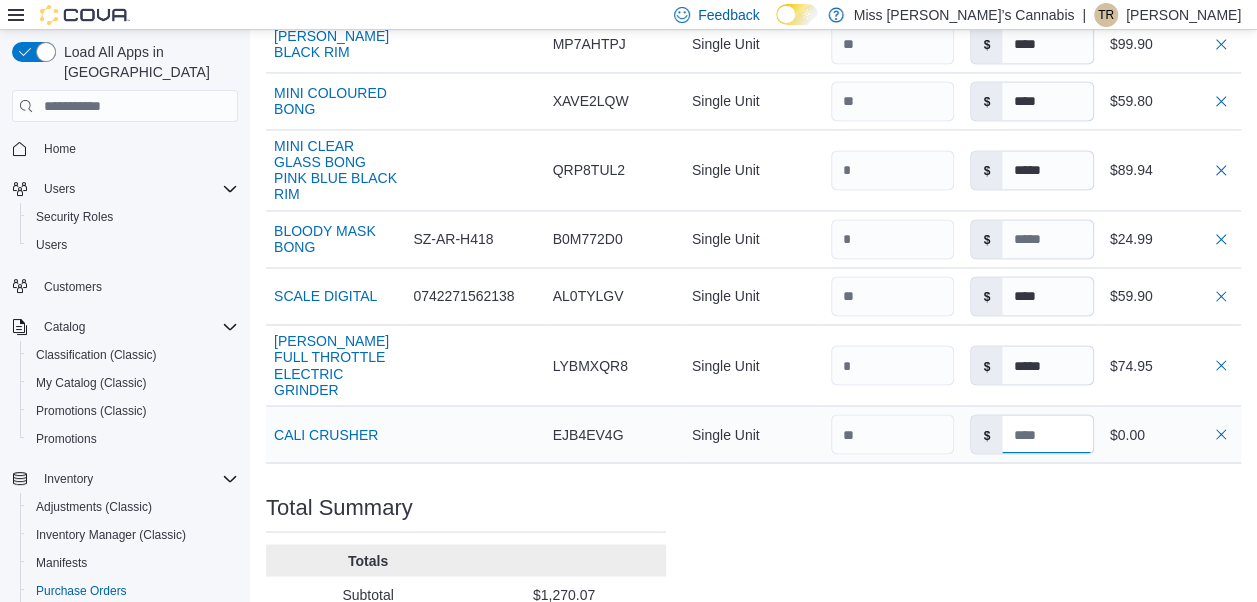 click at bounding box center [1047, 434] 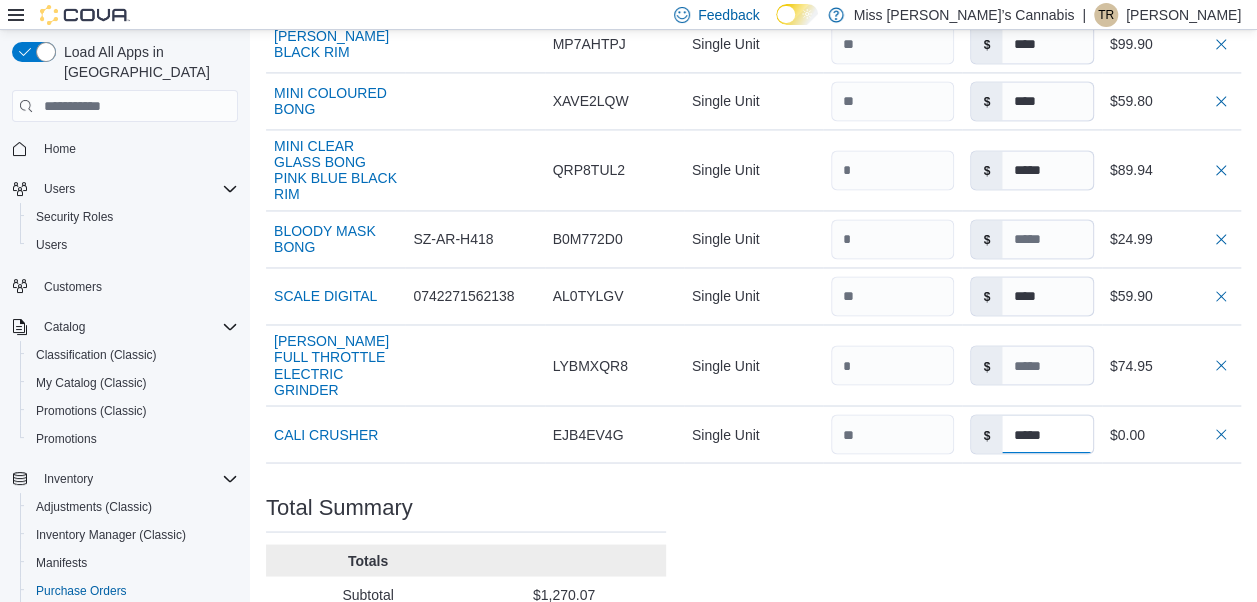 type on "*****" 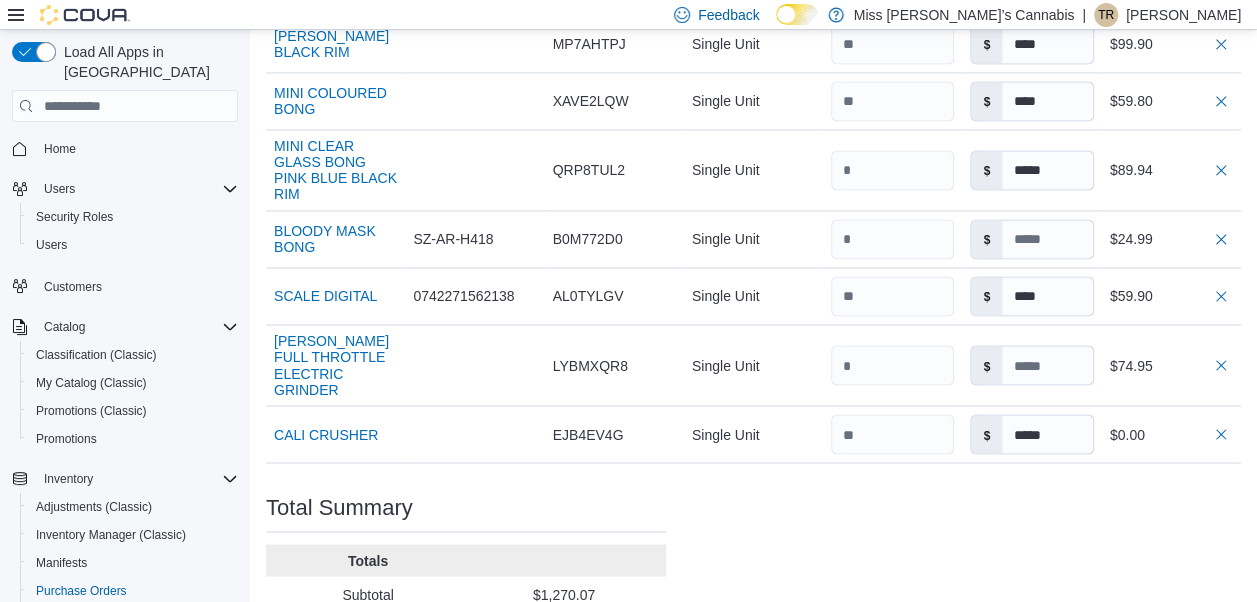 click on "Purchase Order: POD7WM-752 Feedback Purchase Order Details   Edit Status Pending Supplier [PERSON_NAME] Supplier Invoice Number No Supplier Invoice Number added Bill To [STREET_ADDRESS][PERSON_NAME] Ship To [STREET_ADDRESS][PERSON_NAME] Shipping Cost $0.00 Recycling Cost $0.00 Tax $0.00 ETA [DATE] Notes - Created On [DATE] 5:23 PM Submitted On - Last Received On - Completed On - Products (19)     Products Search or Scan to Add Product Quantity  Add or Browse Products from this Supplier Sorting EuiBasicTable with search callback Item Supplier SKU Catalog SKU Unit Qty Unit Cost Total FIRE EXTINGUISHER TORCH Supplier SKU Catalog SKU 0K7U1UG1 Unit Single Unit Qty Unit Cost $ ***** Total $124.95 PROFESSIONAL BUTANE TORCH Supplier SKU 641961760314 Catalog SKU EU1FYWAV Unit Single Unit Qty Unit Cost $ ***** Total $124.90 OG TORCH Supplier SKU Catalog SKU QV1VXV0A Unit Single Unit Qty Unit Cost $ ***** Total $59.96 SPRAY CAN TORCH Supplier SKU 0707670190177 Catalog SKU JUA133JH Unit Single Unit Qty Unit Cost $ ***** Total" at bounding box center [753, -310] 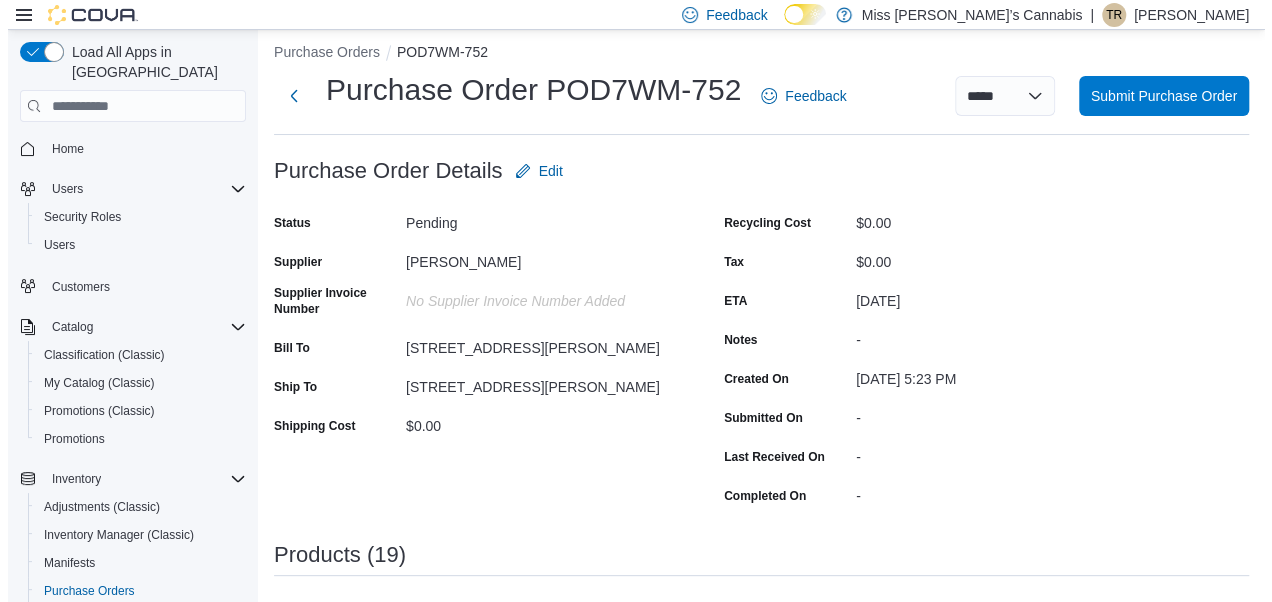 scroll, scrollTop: 0, scrollLeft: 0, axis: both 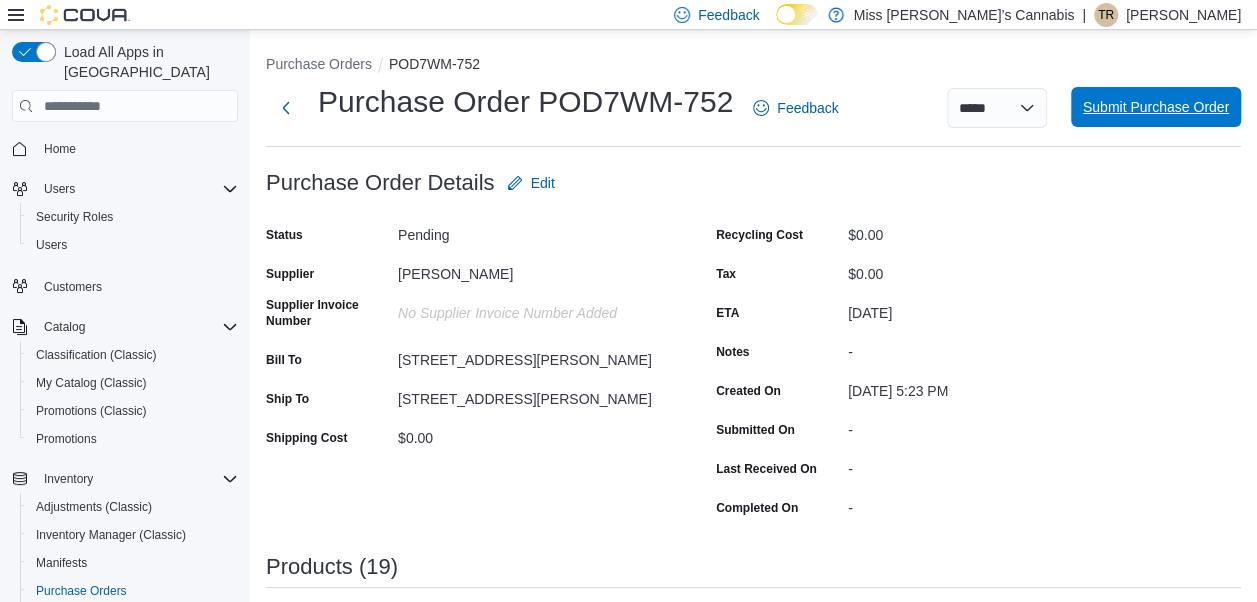 click on "Submit Purchase Order" at bounding box center [1156, 107] 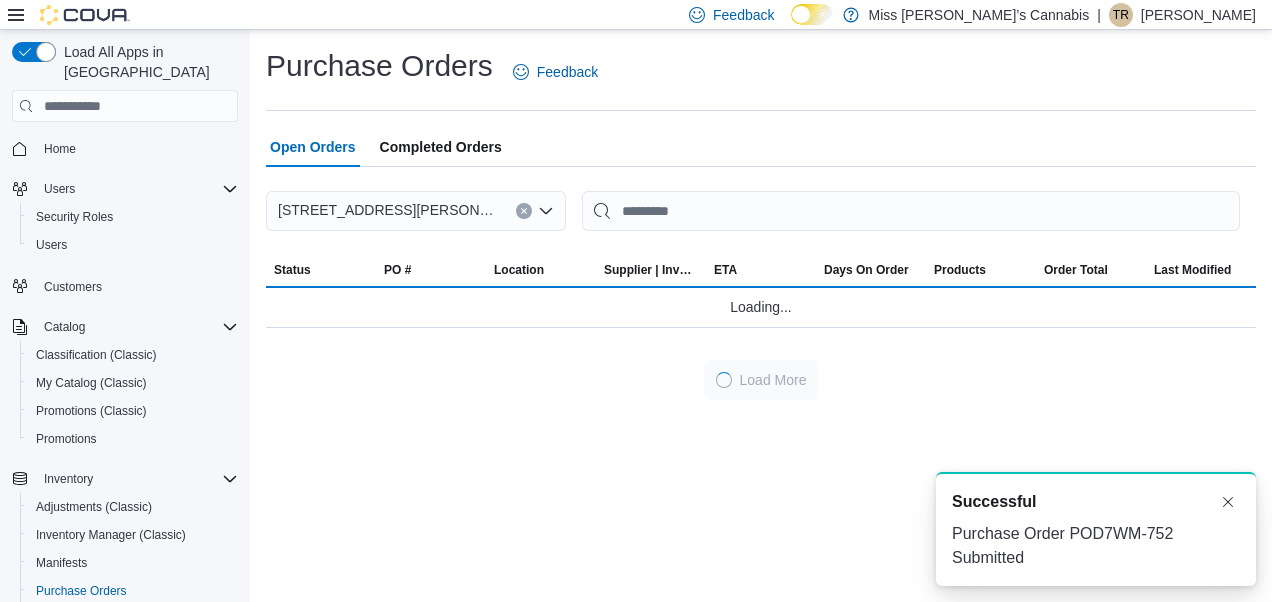scroll, scrollTop: 0, scrollLeft: 0, axis: both 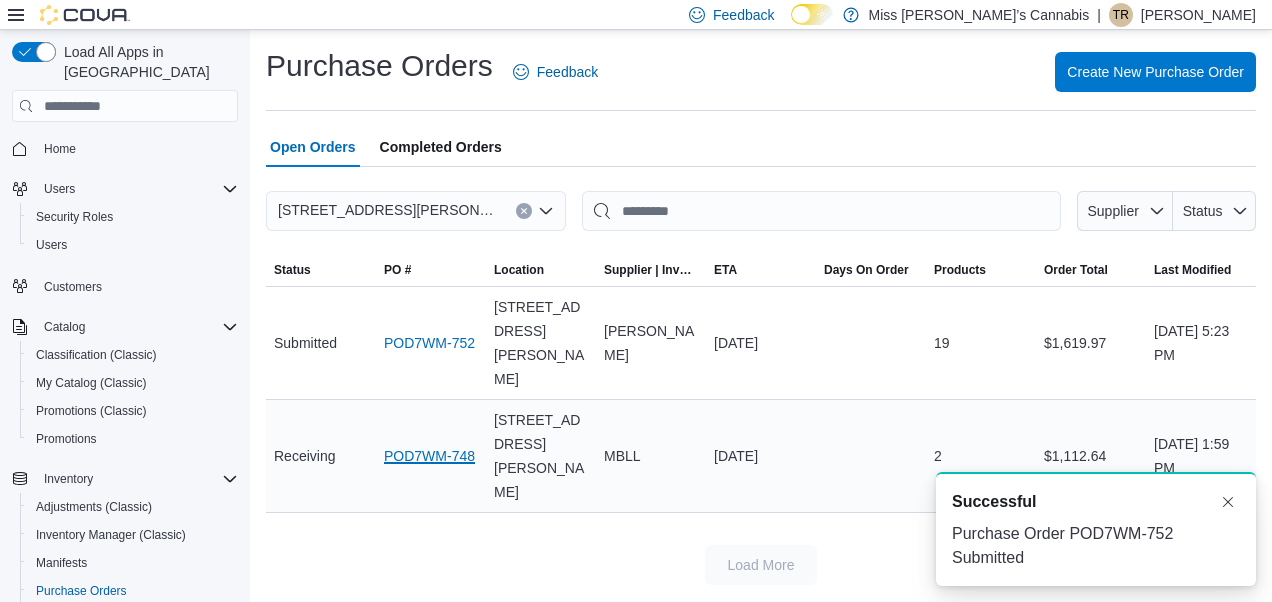 click on "POD7WM-748" at bounding box center [429, 456] 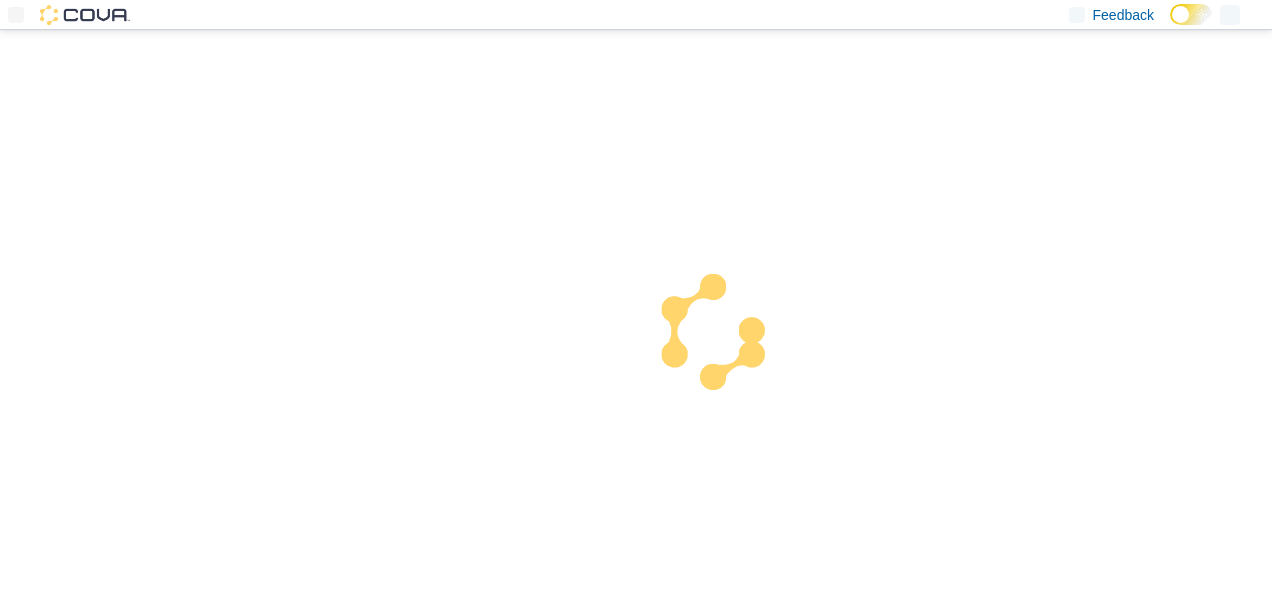 scroll, scrollTop: 0, scrollLeft: 0, axis: both 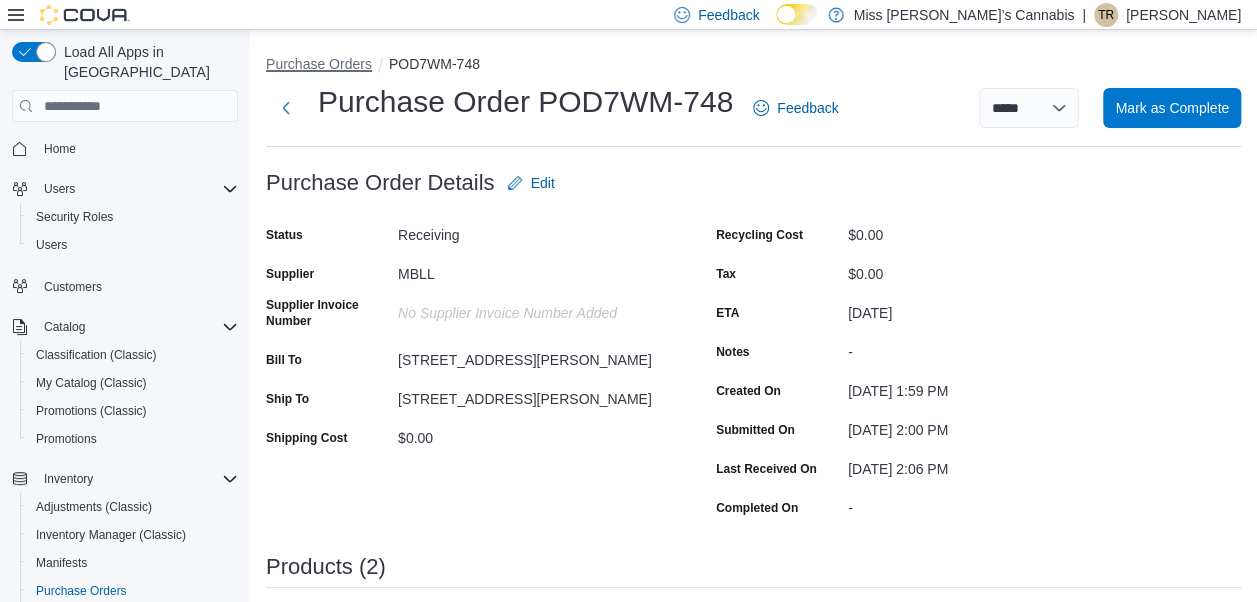click on "Purchase Orders" at bounding box center [319, 64] 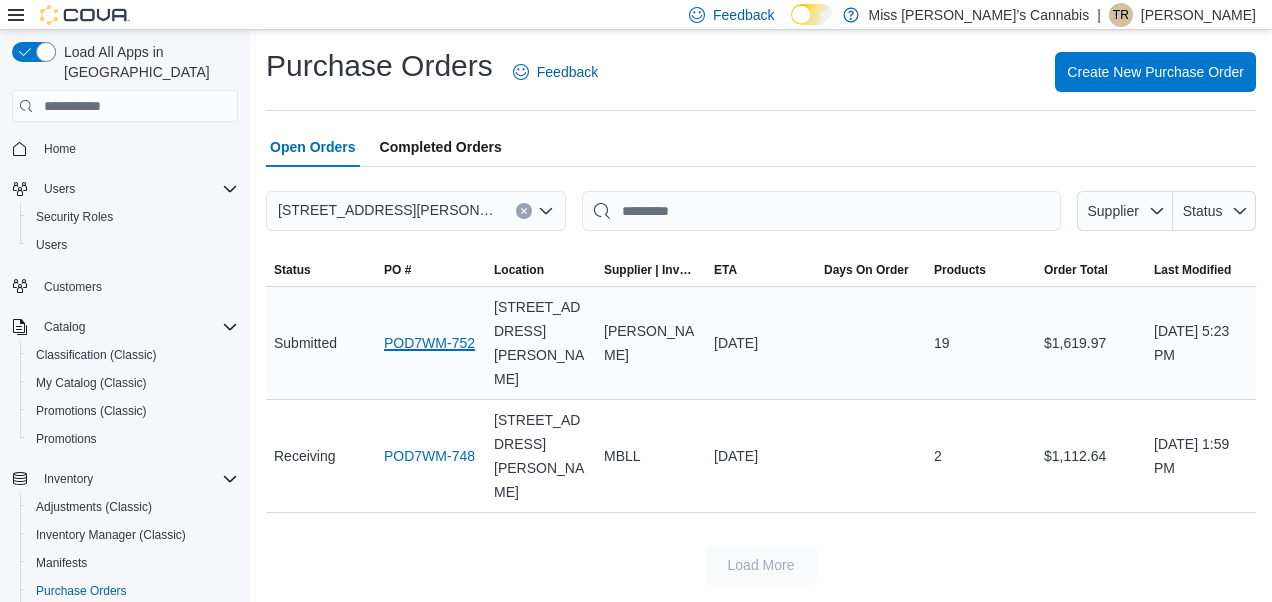 click on "POD7WM-752" at bounding box center (429, 343) 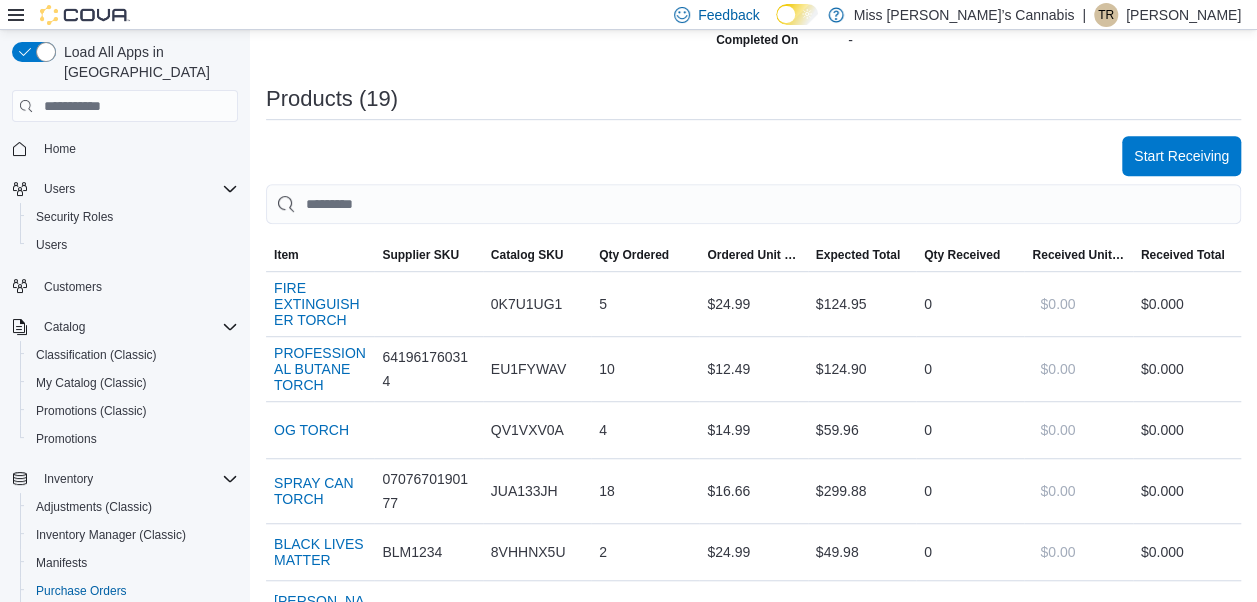 scroll, scrollTop: 496, scrollLeft: 0, axis: vertical 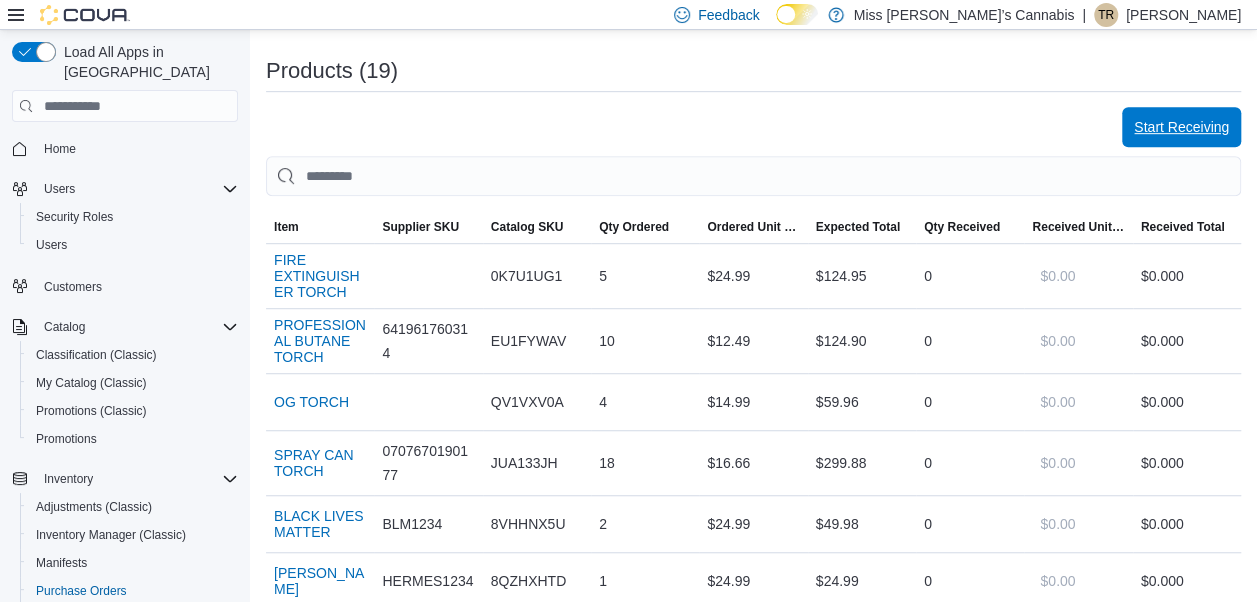 click on "Start Receiving" at bounding box center (1181, 127) 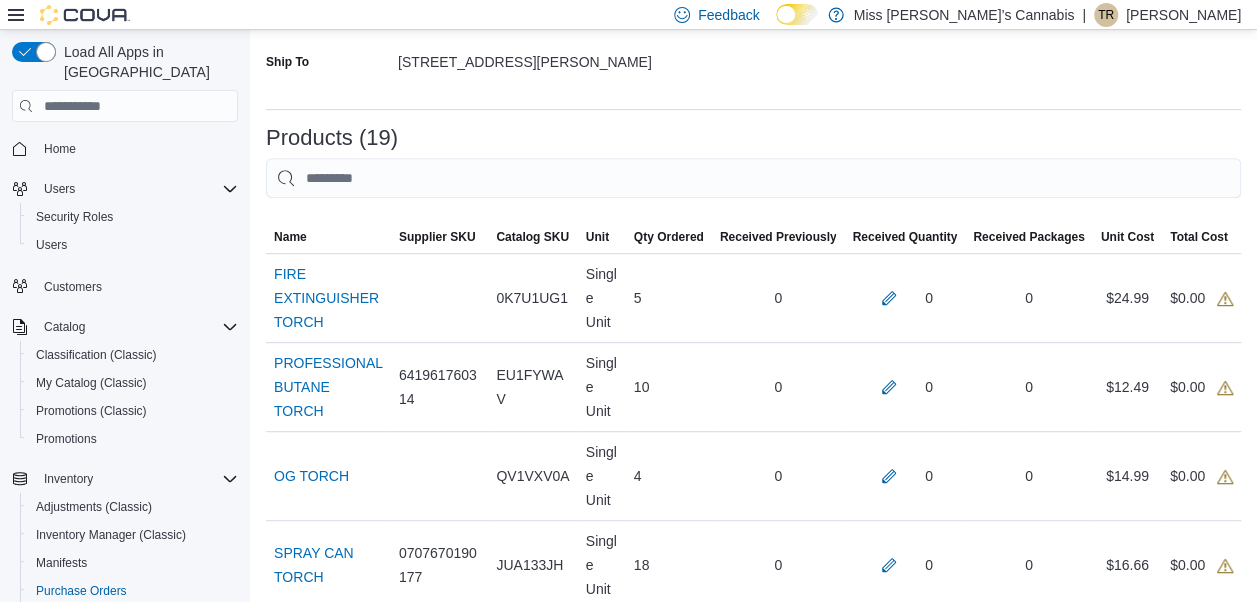 scroll, scrollTop: 369, scrollLeft: 0, axis: vertical 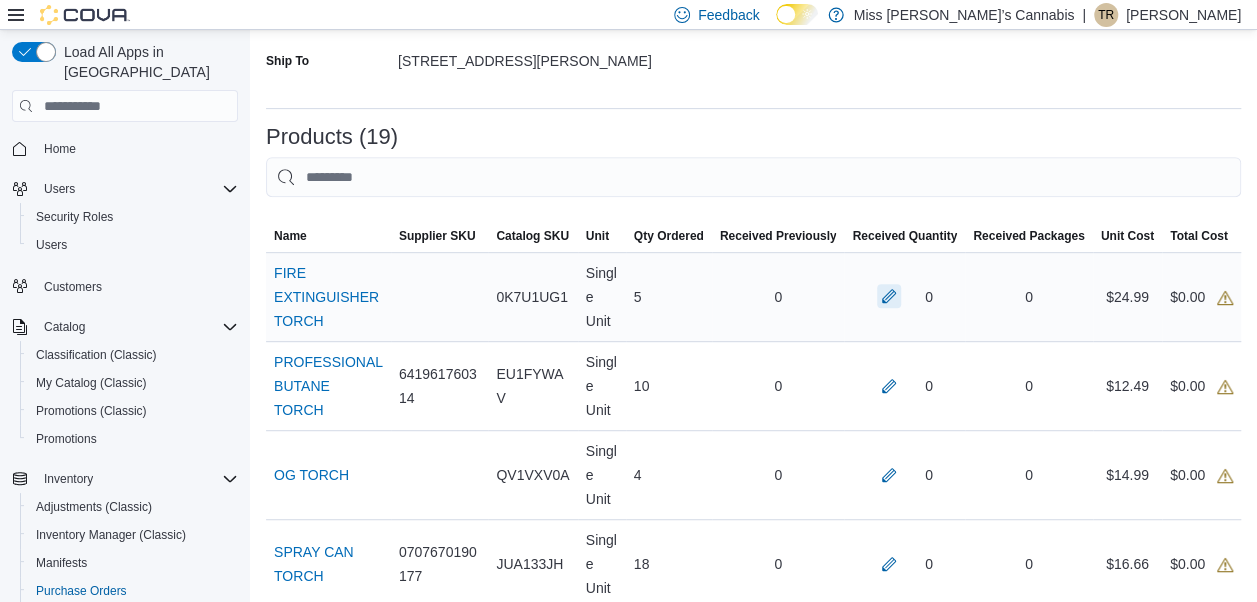 click at bounding box center (889, 296) 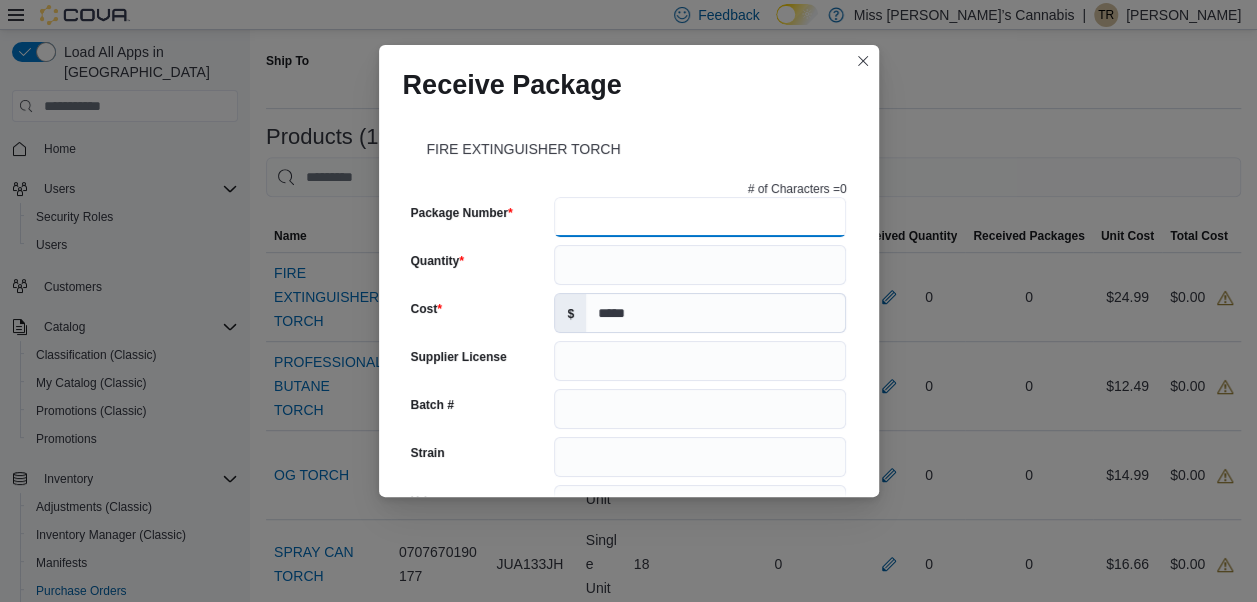 click on "Package Number" at bounding box center [700, 217] 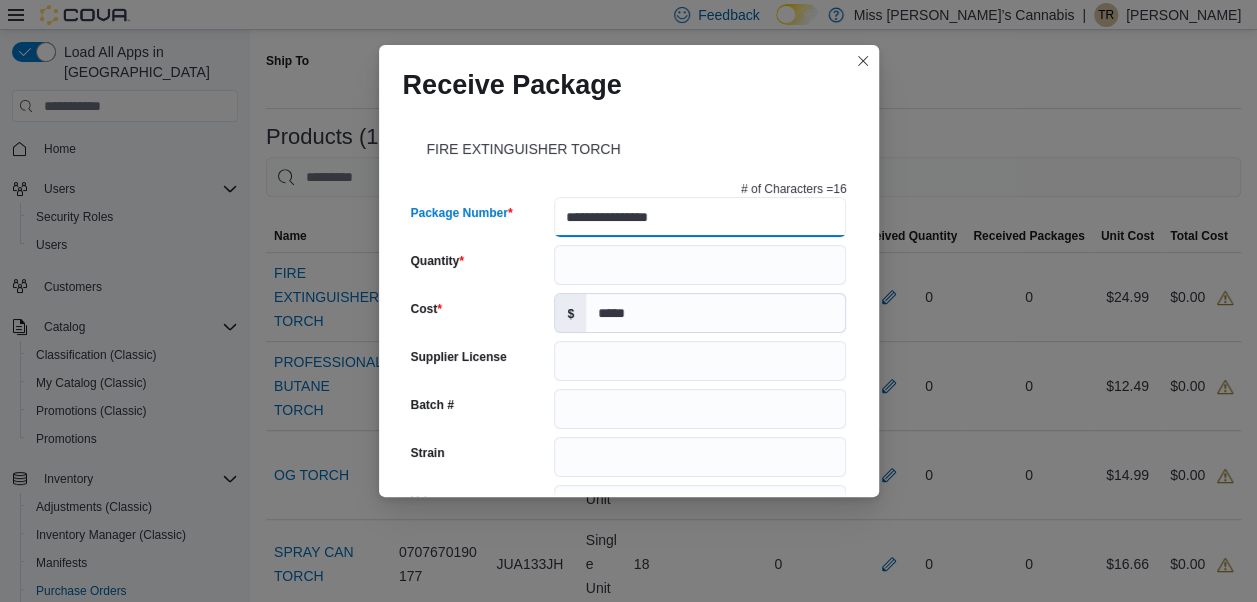 type on "**********" 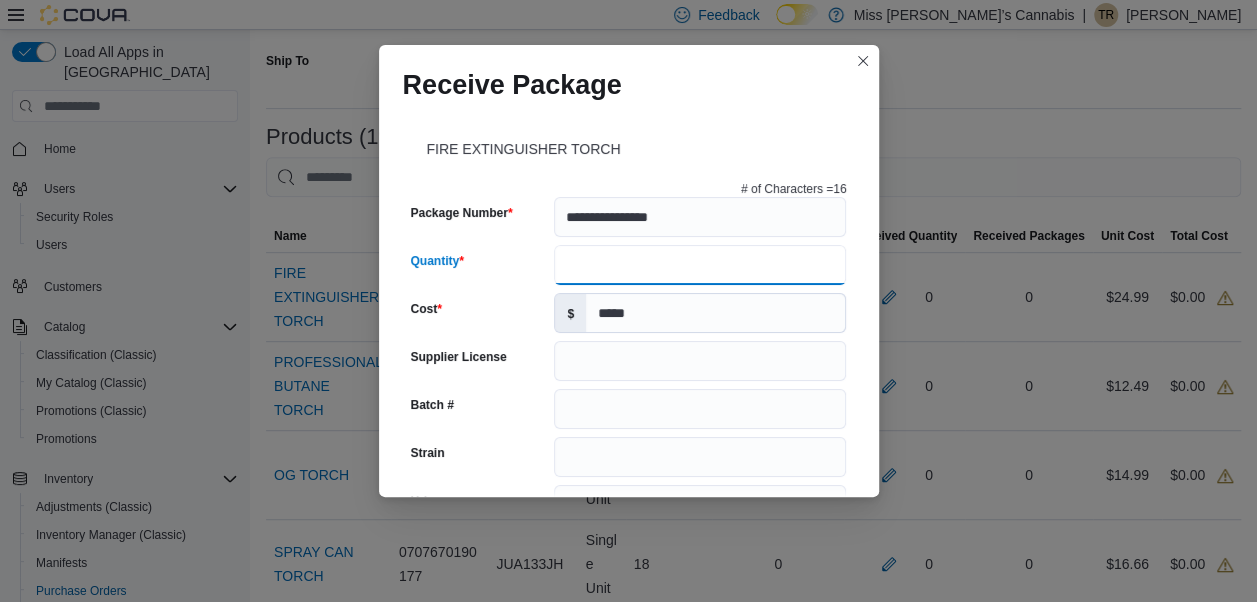 click on "Quantity" at bounding box center (700, 265) 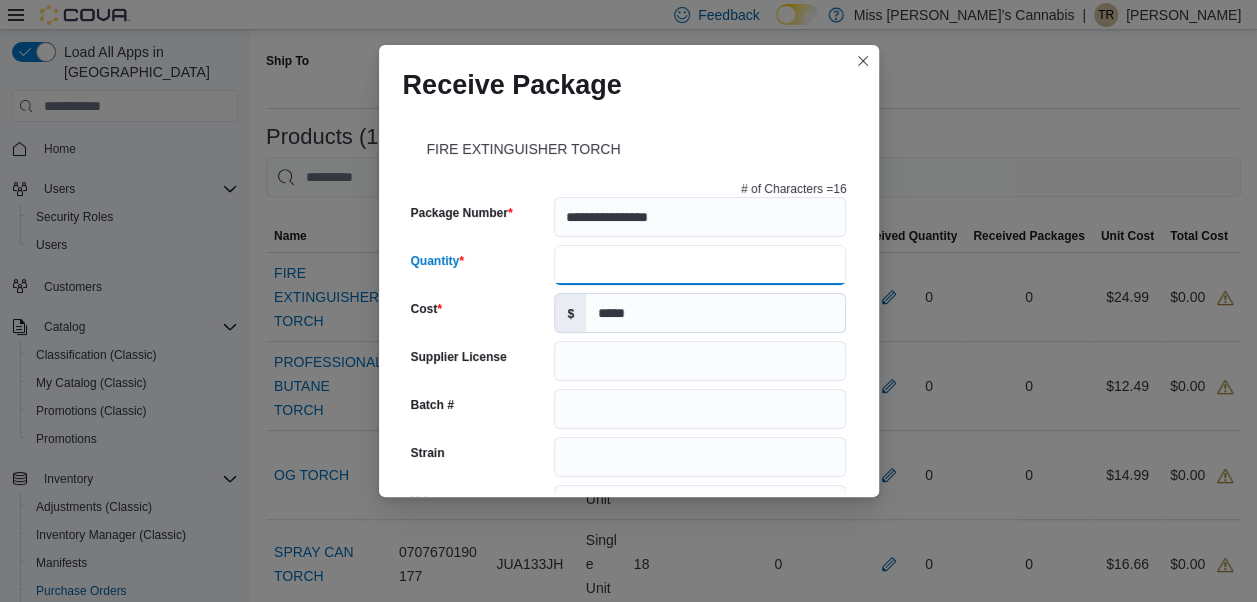type on "*" 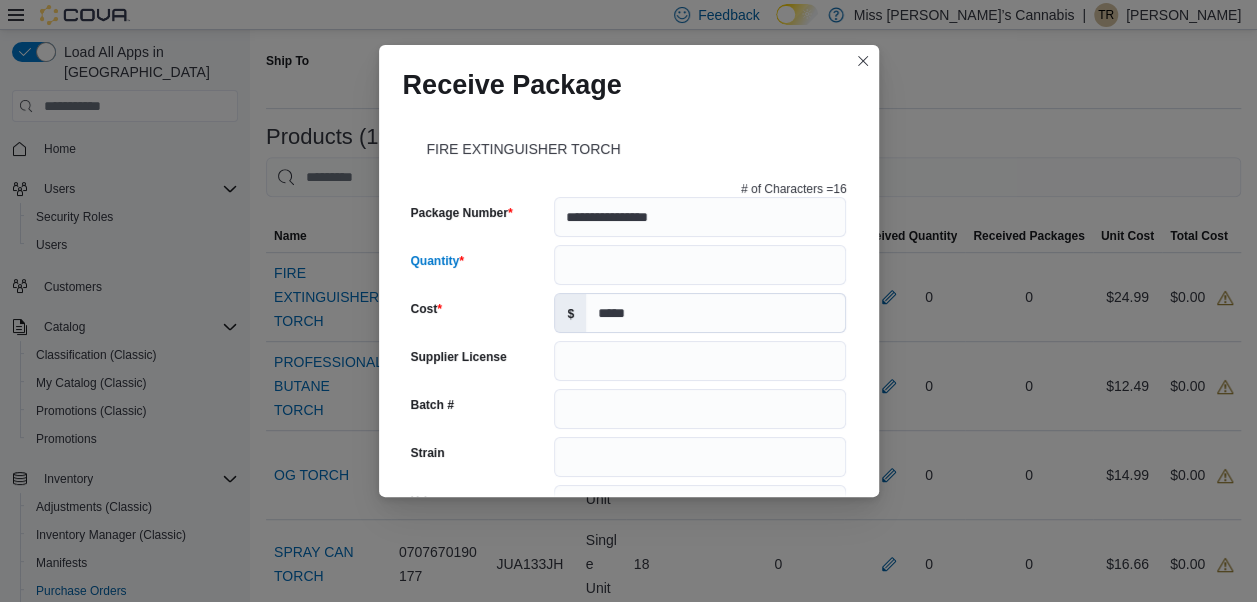 scroll, scrollTop: 796, scrollLeft: 0, axis: vertical 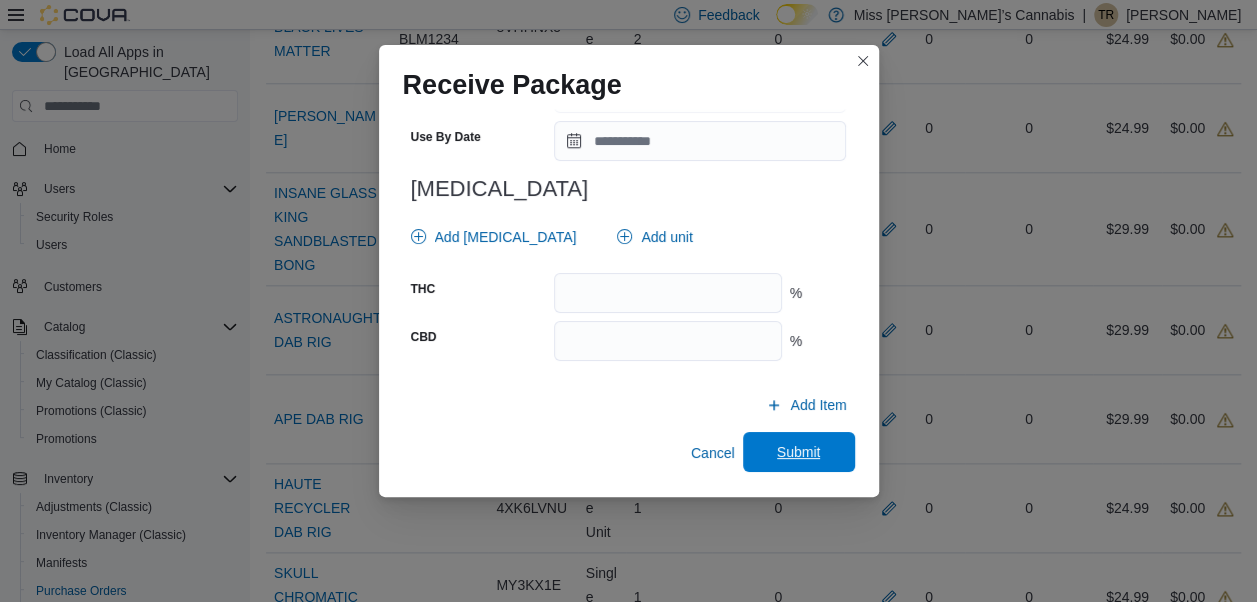 click on "Submit" at bounding box center [799, 452] 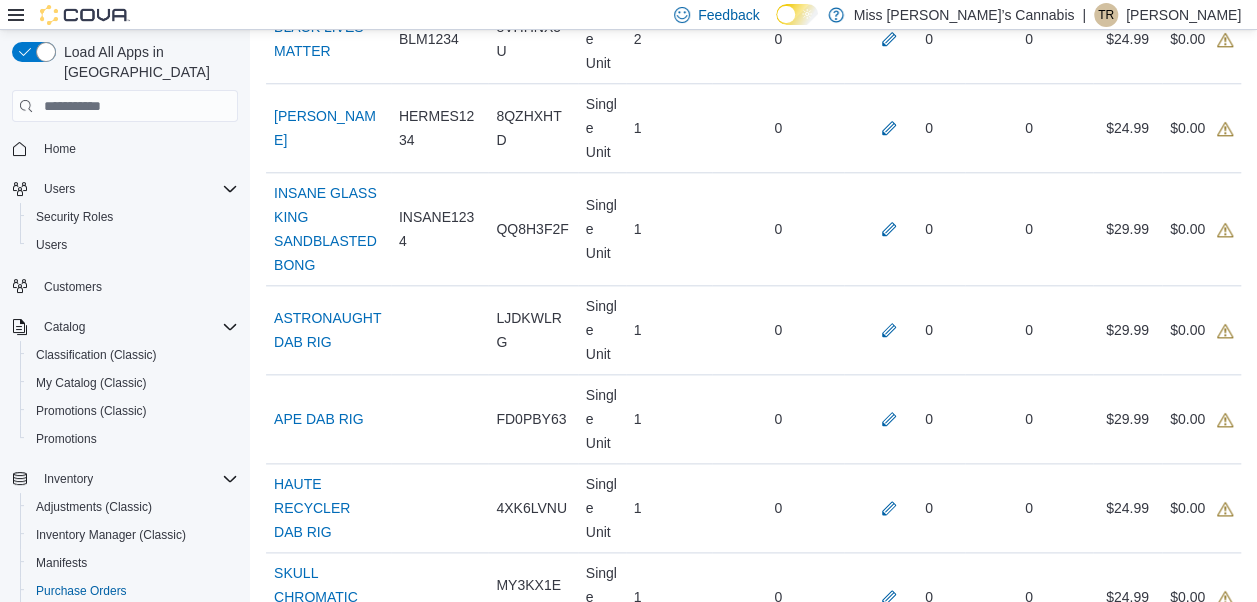 scroll, scrollTop: 364, scrollLeft: 0, axis: vertical 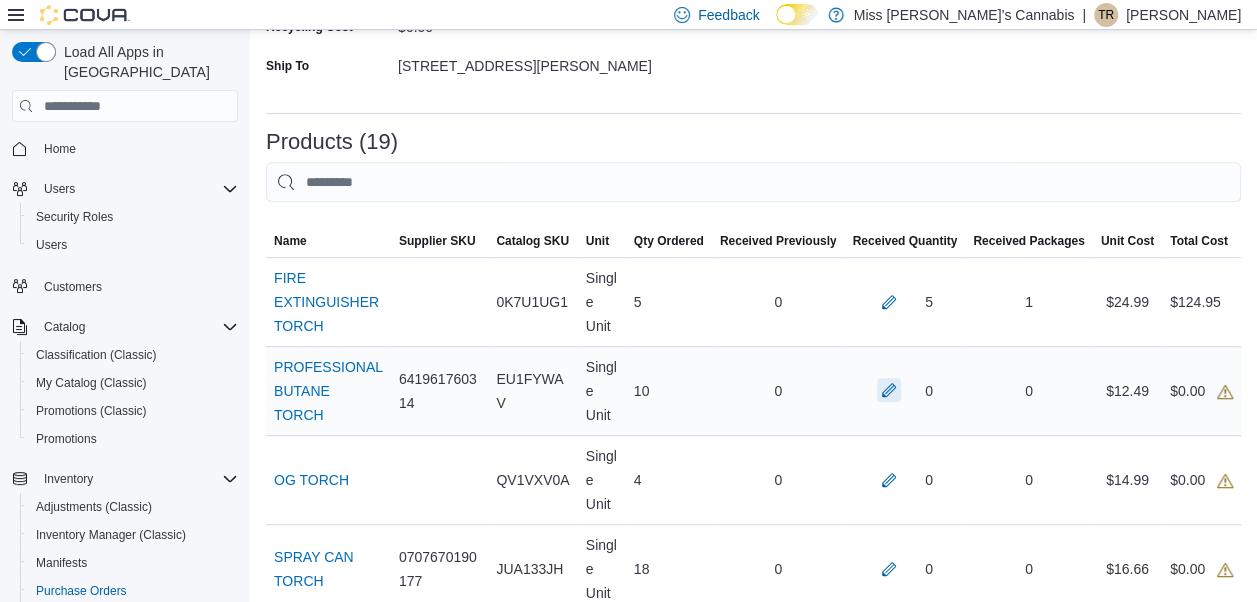 click at bounding box center (889, 390) 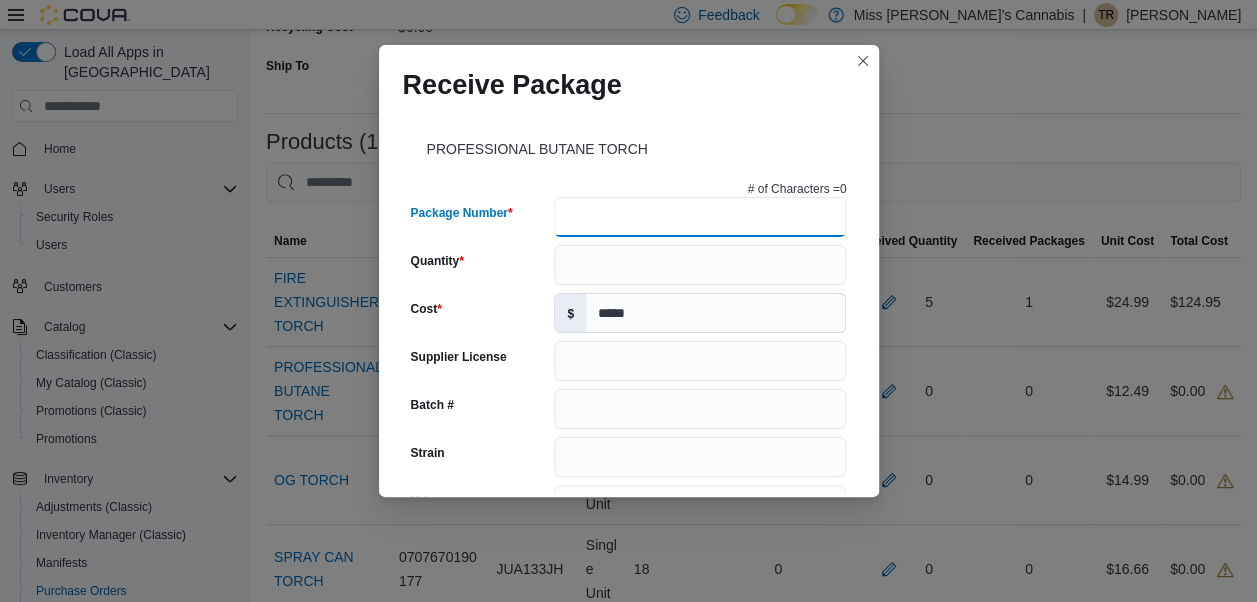 click on "Package Number" at bounding box center [700, 217] 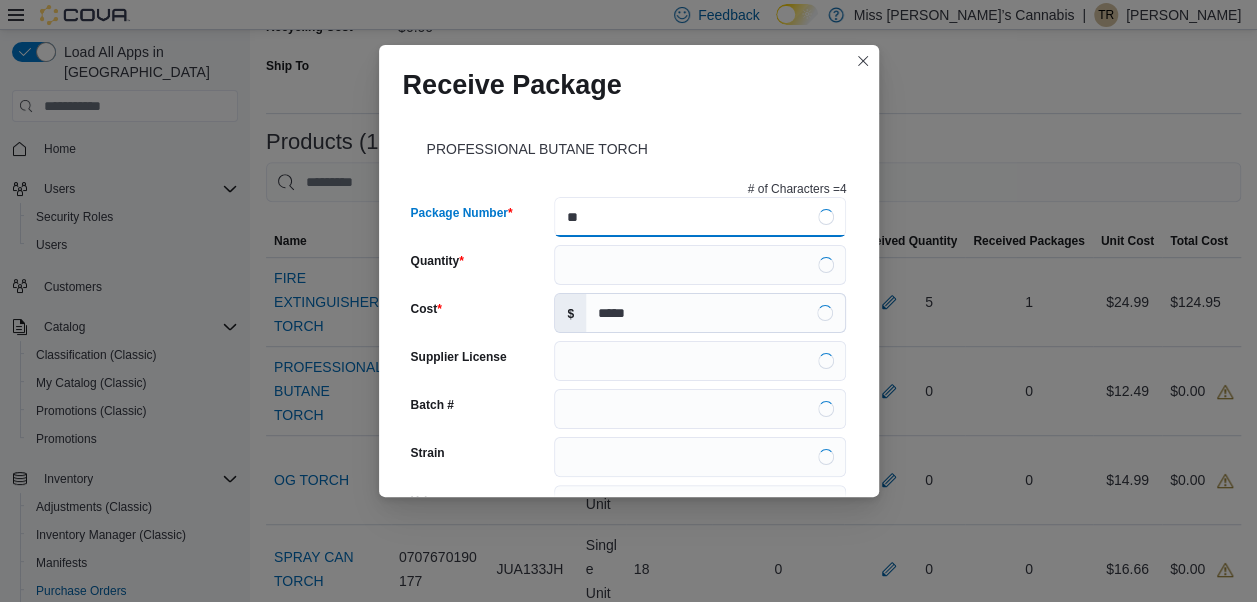 type on "*" 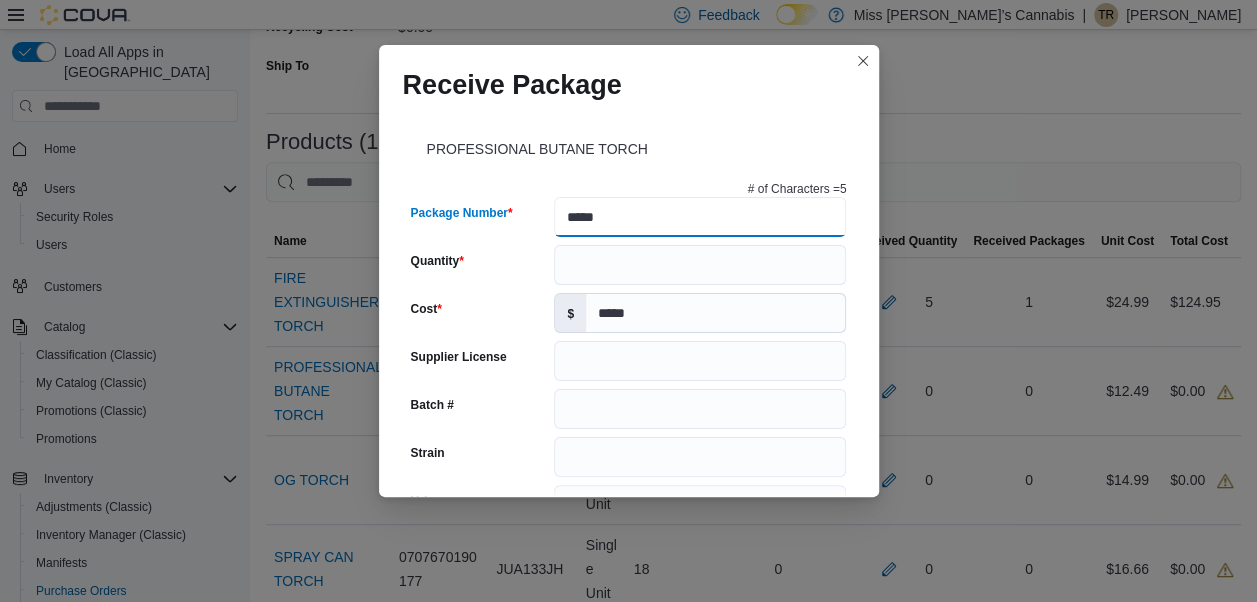type on "*****" 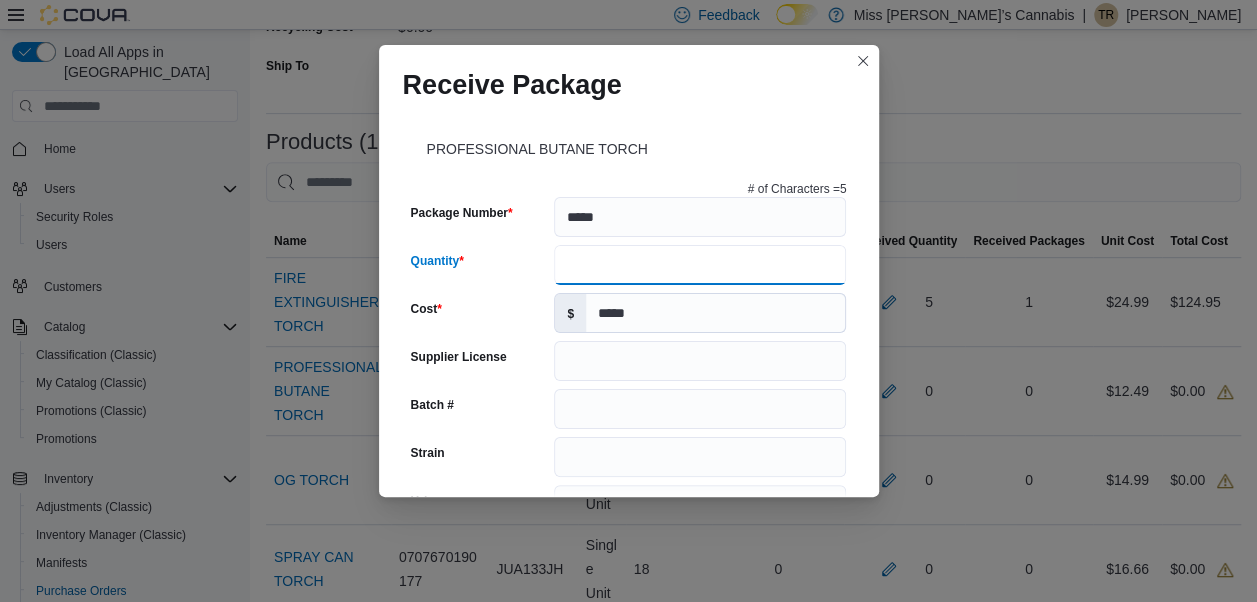 click on "Quantity" at bounding box center (700, 265) 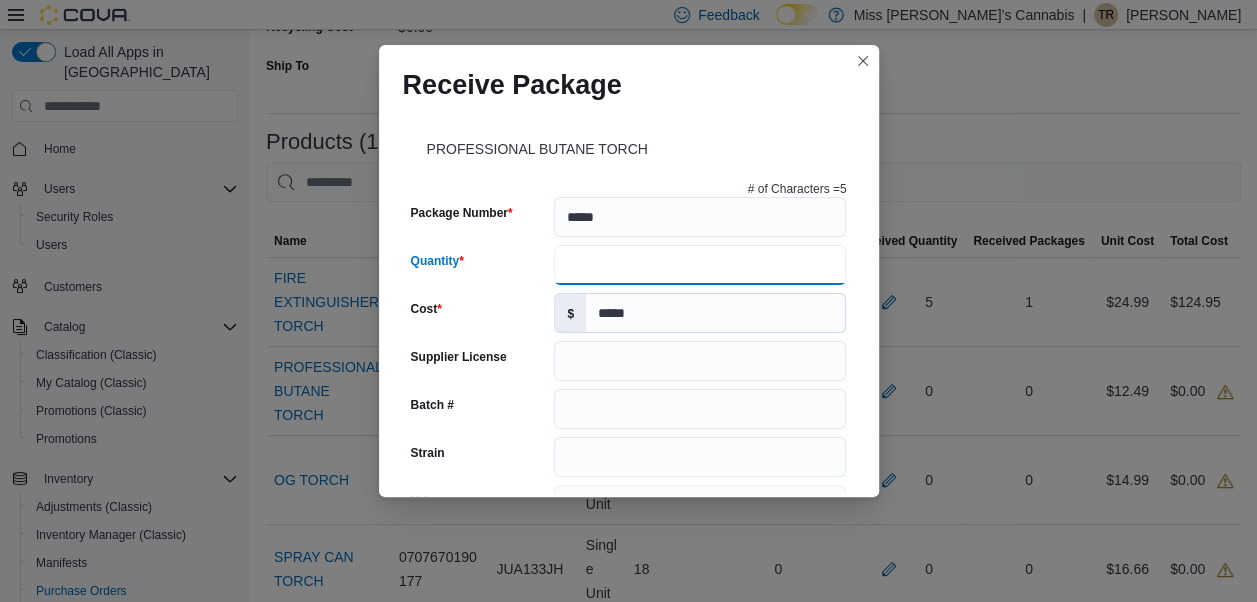 type on "**" 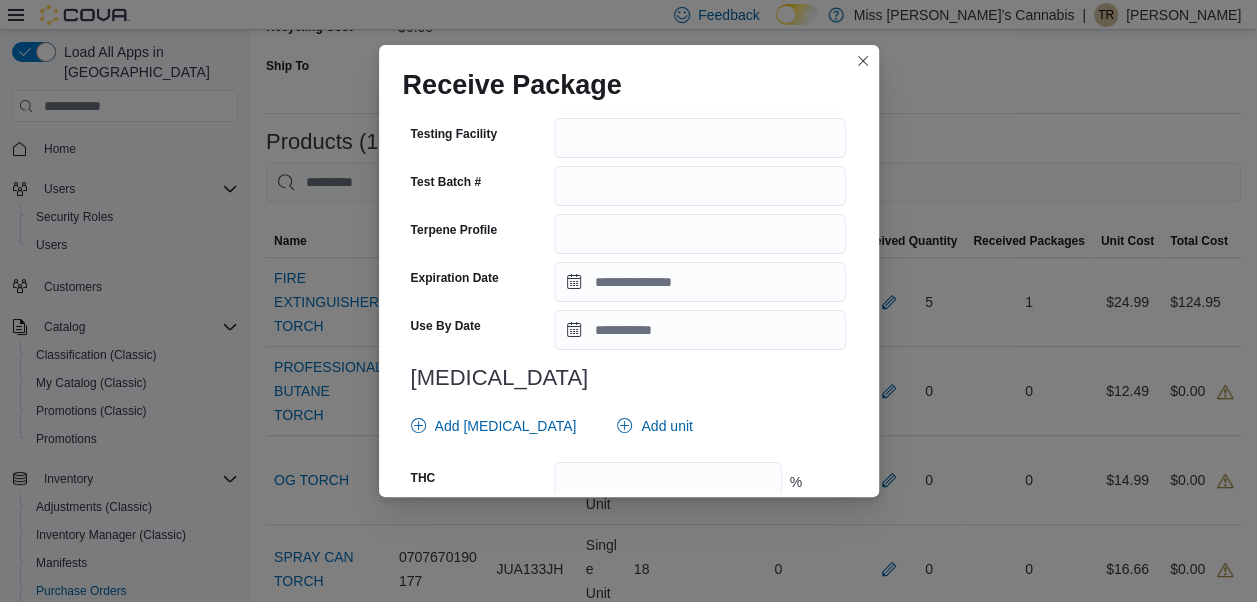 scroll, scrollTop: 796, scrollLeft: 0, axis: vertical 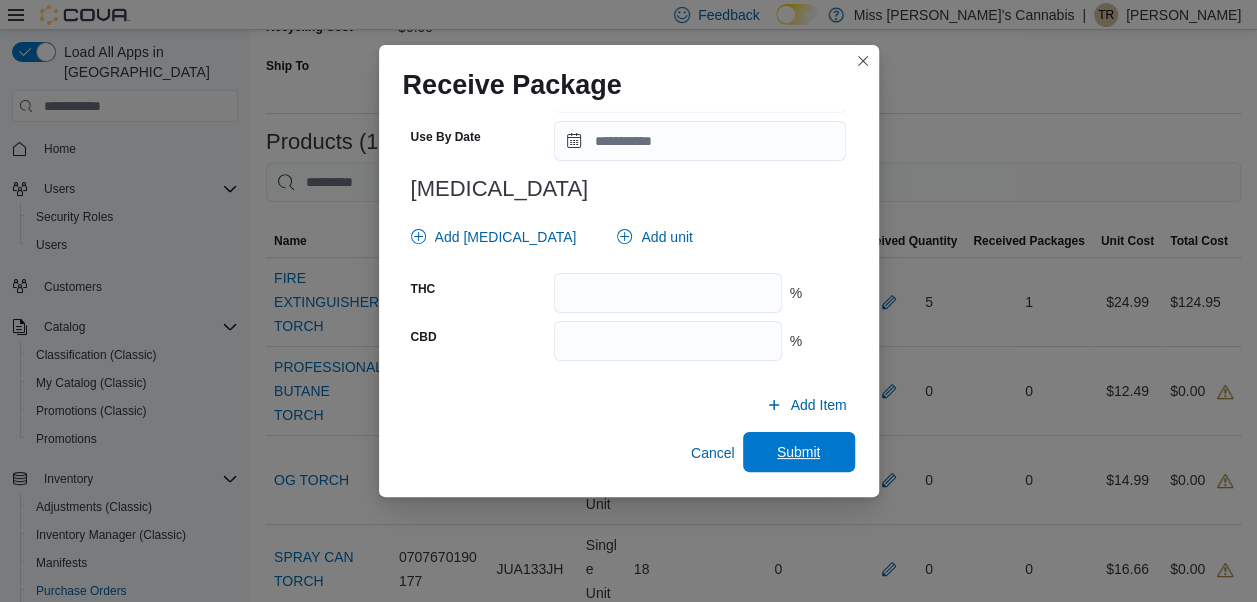 click on "Submit" at bounding box center [799, 452] 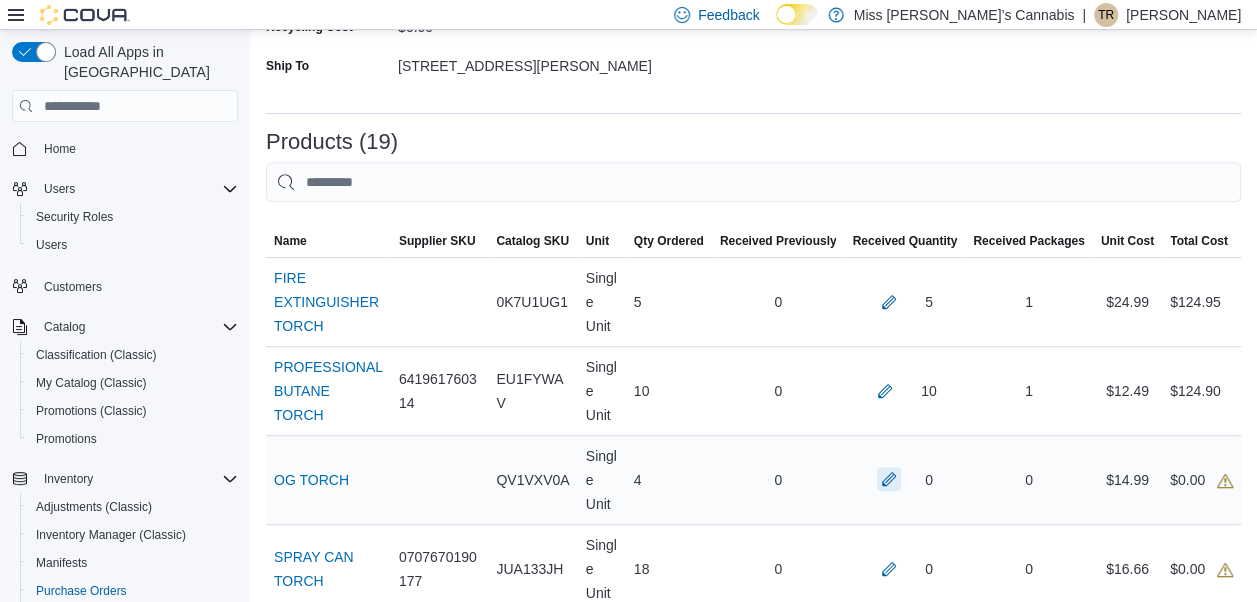 click at bounding box center (889, 479) 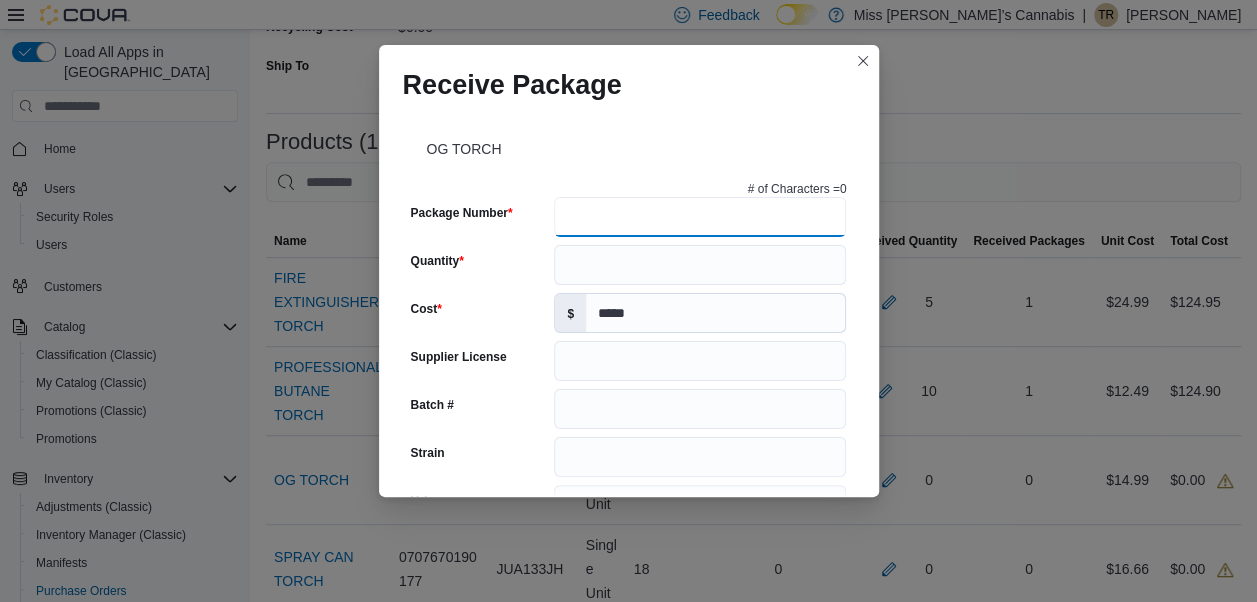 click on "Package Number" at bounding box center (700, 217) 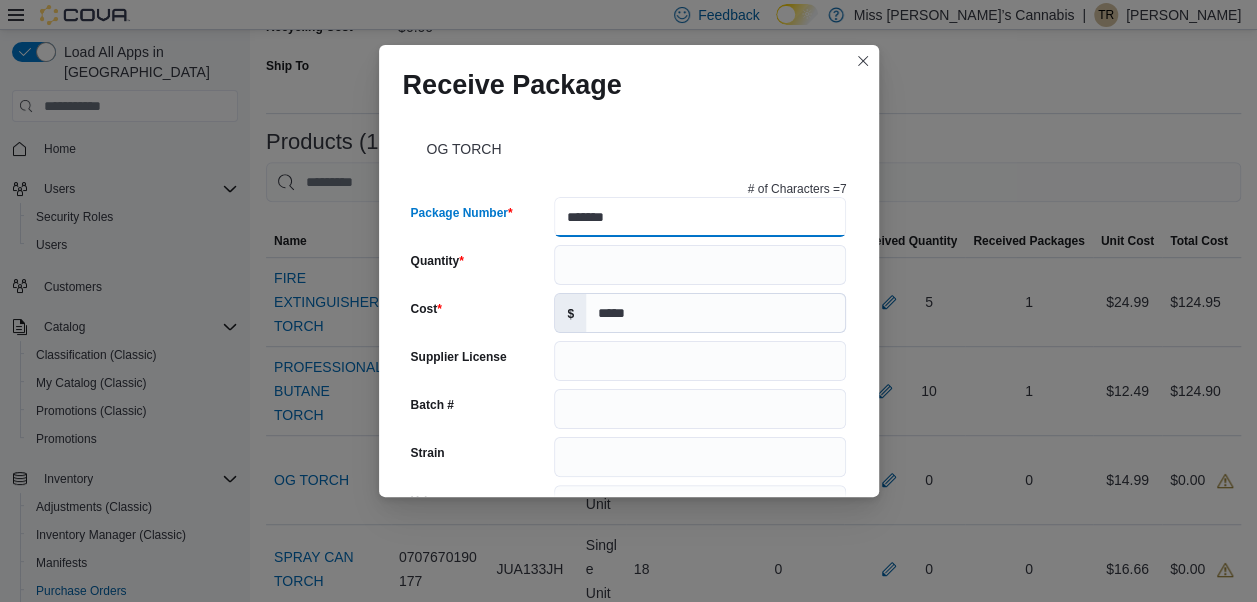 type on "*******" 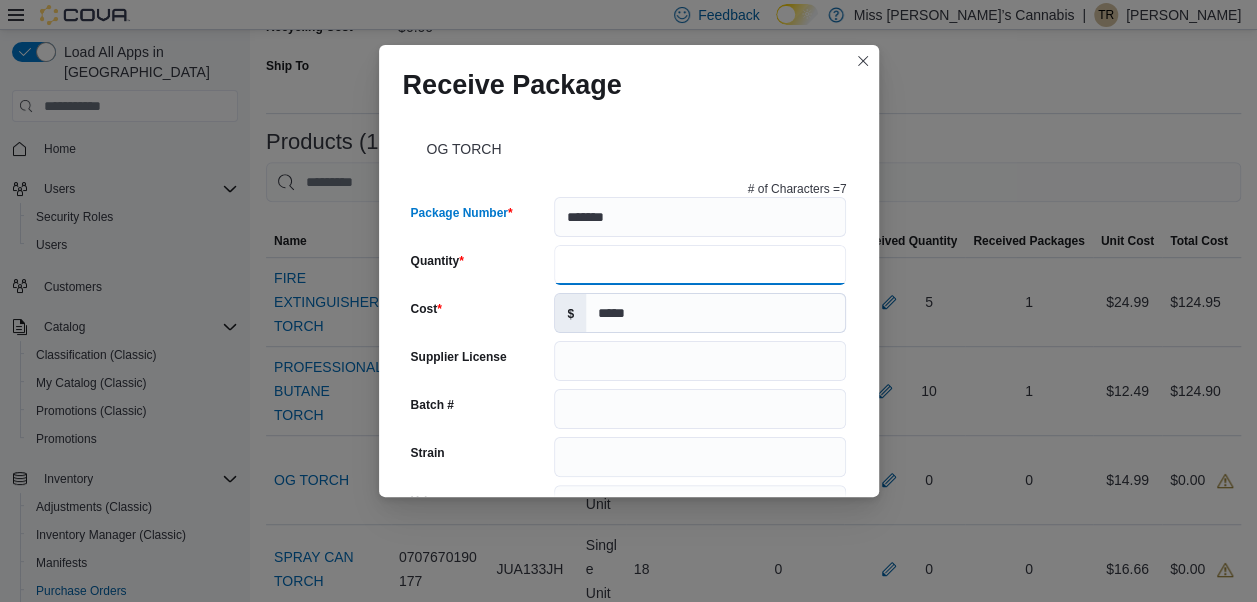 click on "Quantity" at bounding box center (700, 265) 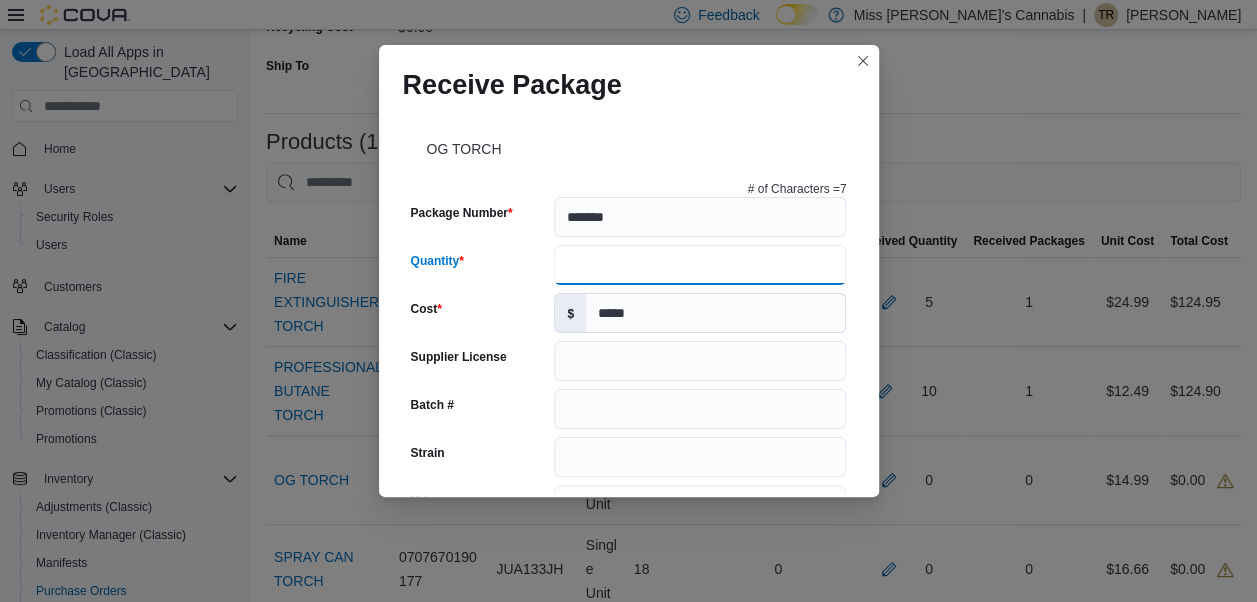 scroll, scrollTop: 796, scrollLeft: 0, axis: vertical 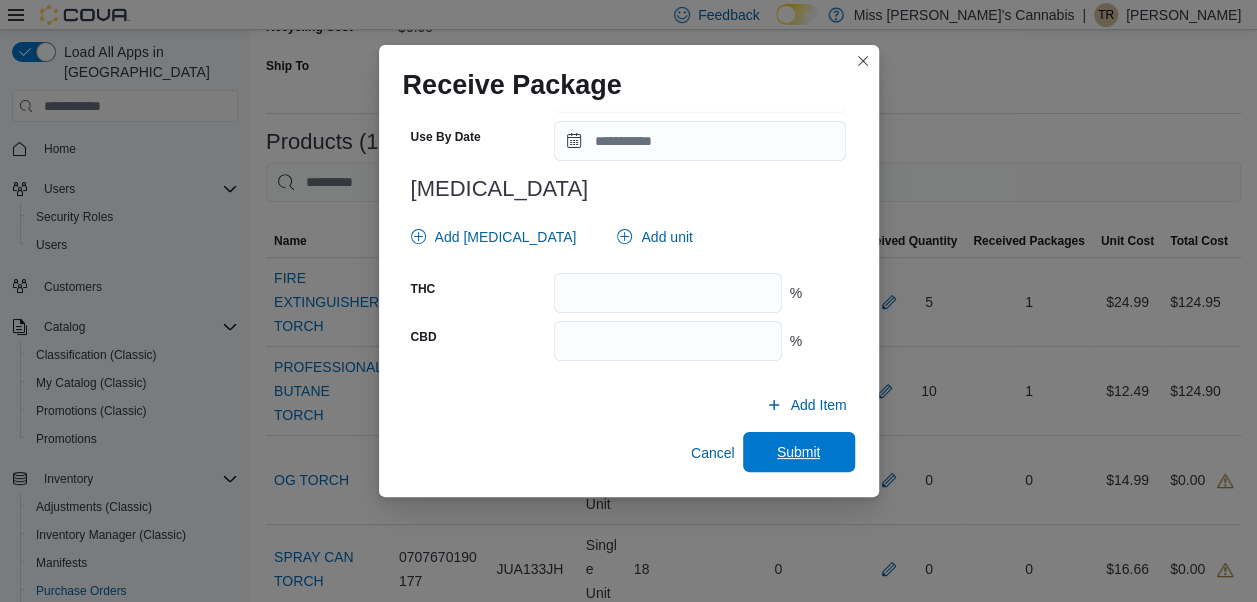 type on "*" 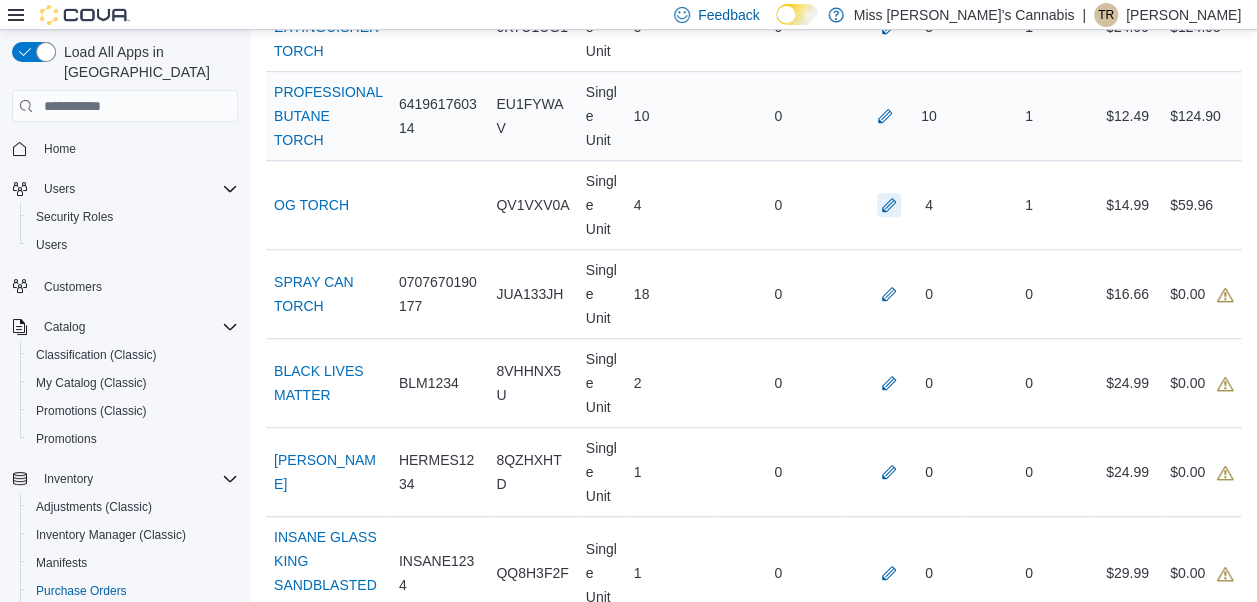 scroll, scrollTop: 640, scrollLeft: 0, axis: vertical 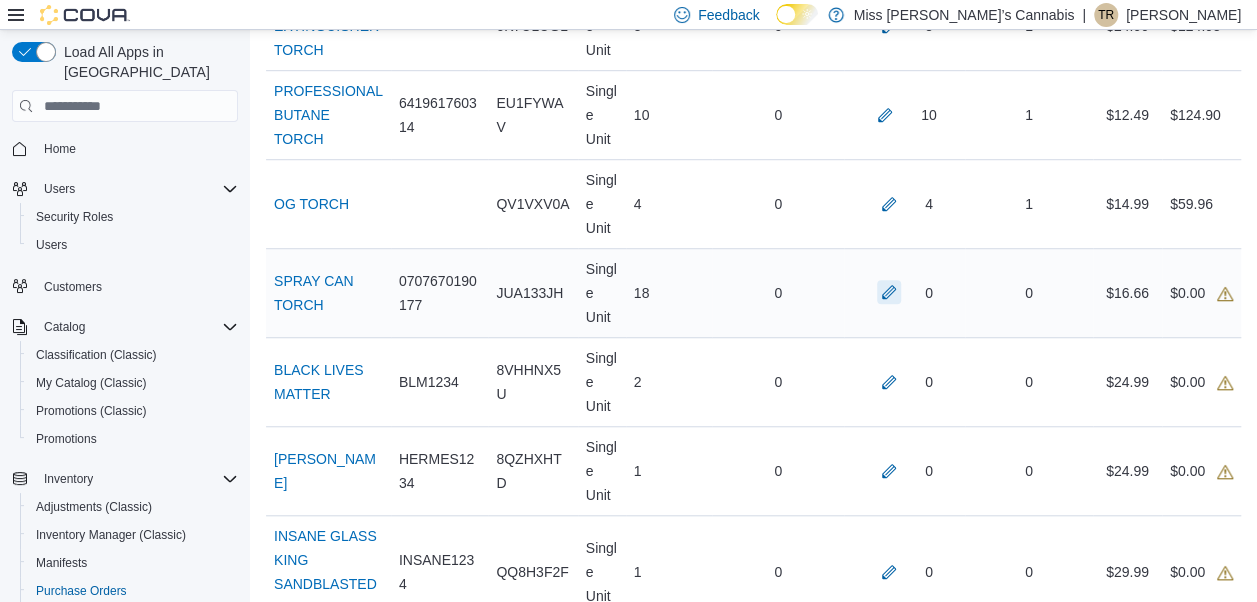 click at bounding box center [889, 292] 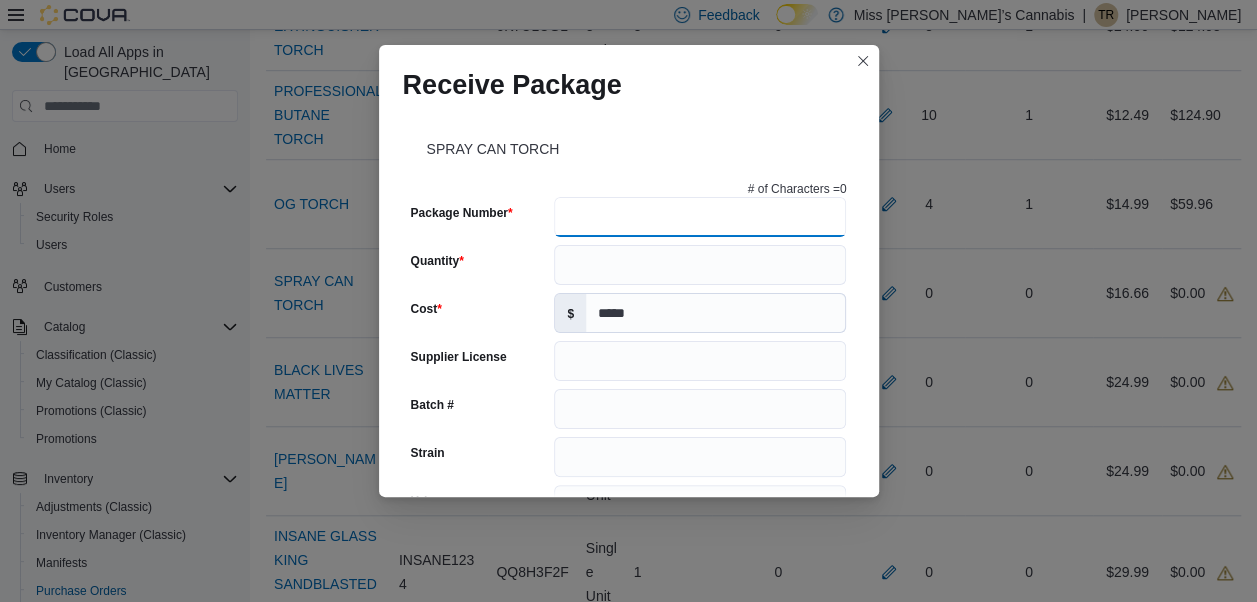 click on "Package Number" at bounding box center (700, 217) 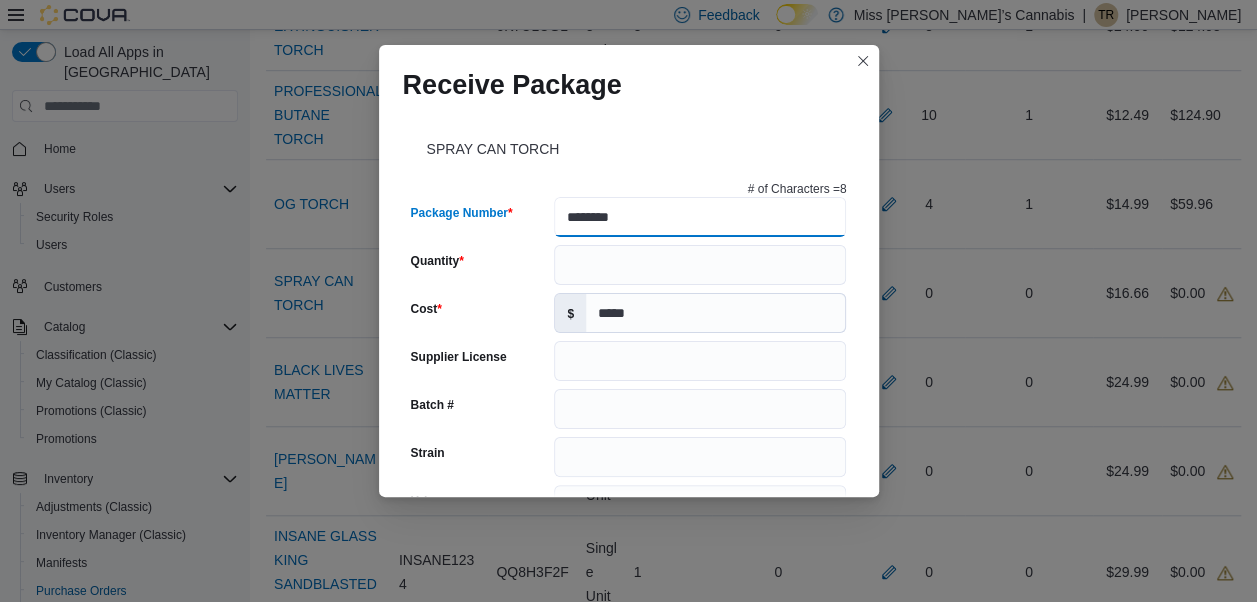 type on "********" 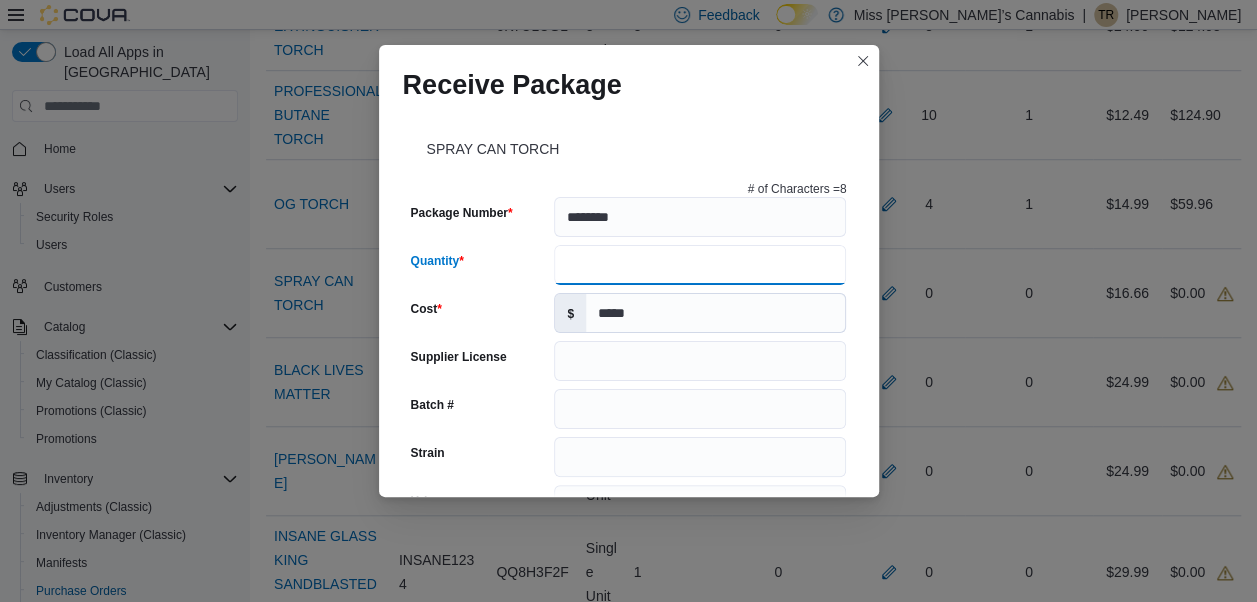 click on "Quantity" at bounding box center [700, 265] 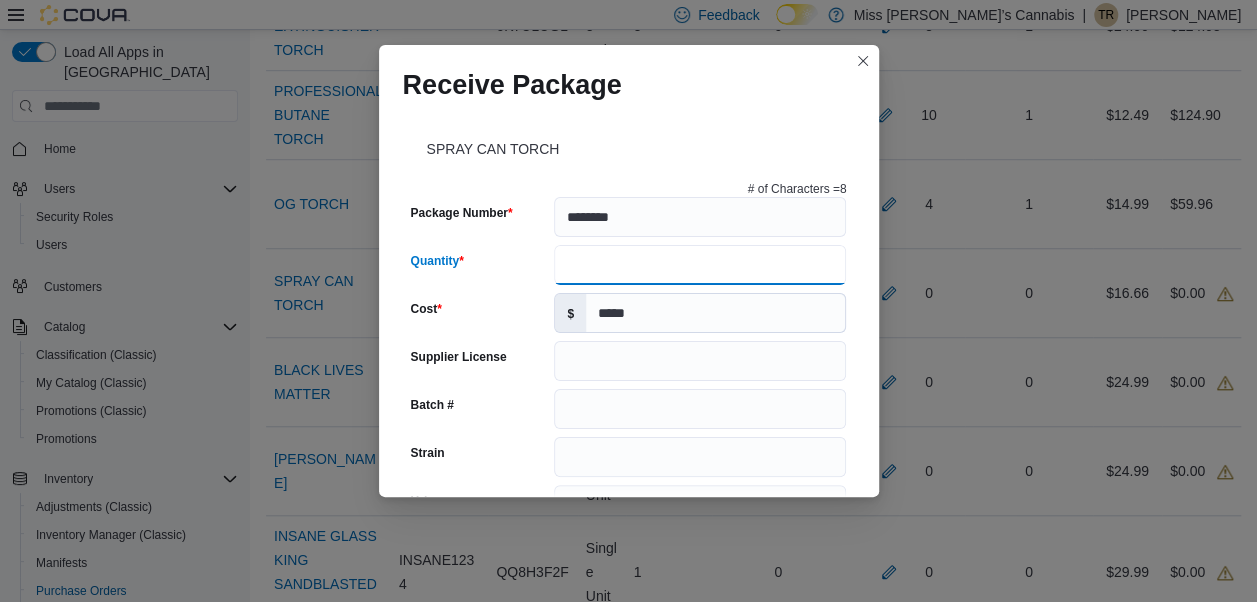 scroll, scrollTop: 796, scrollLeft: 0, axis: vertical 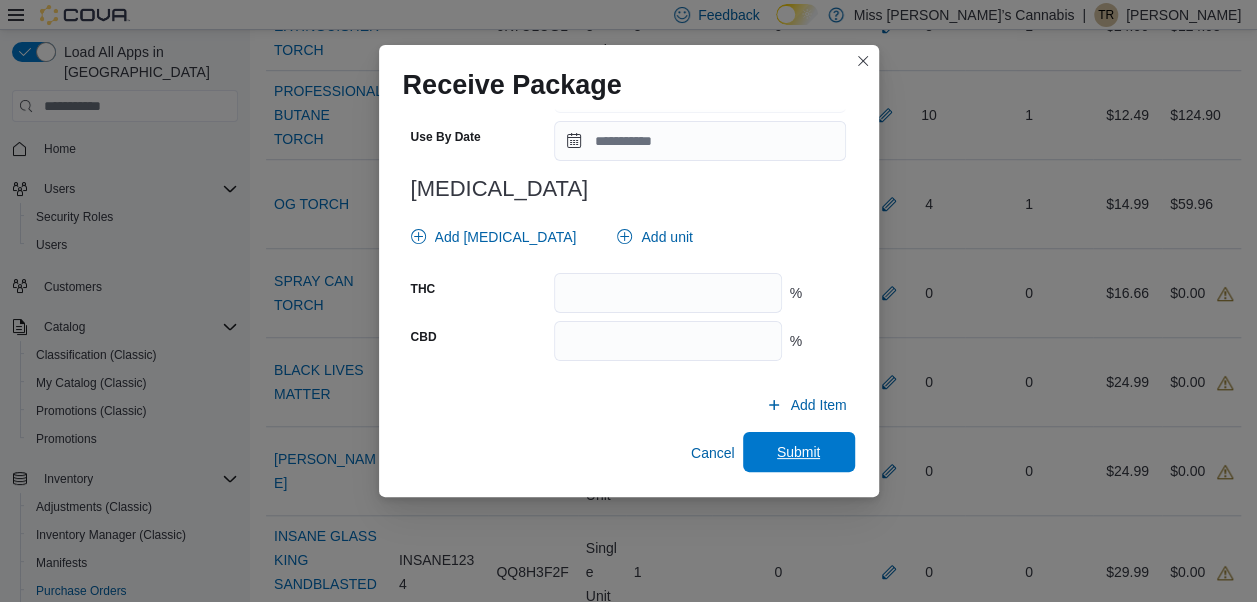 type on "**" 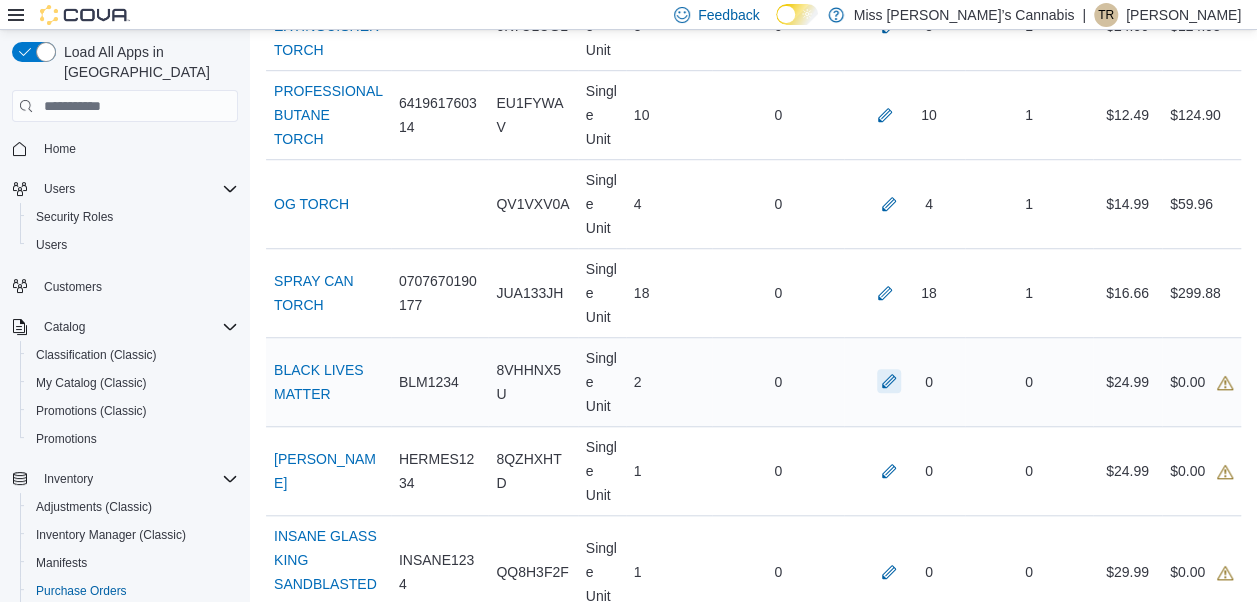 click at bounding box center [889, 381] 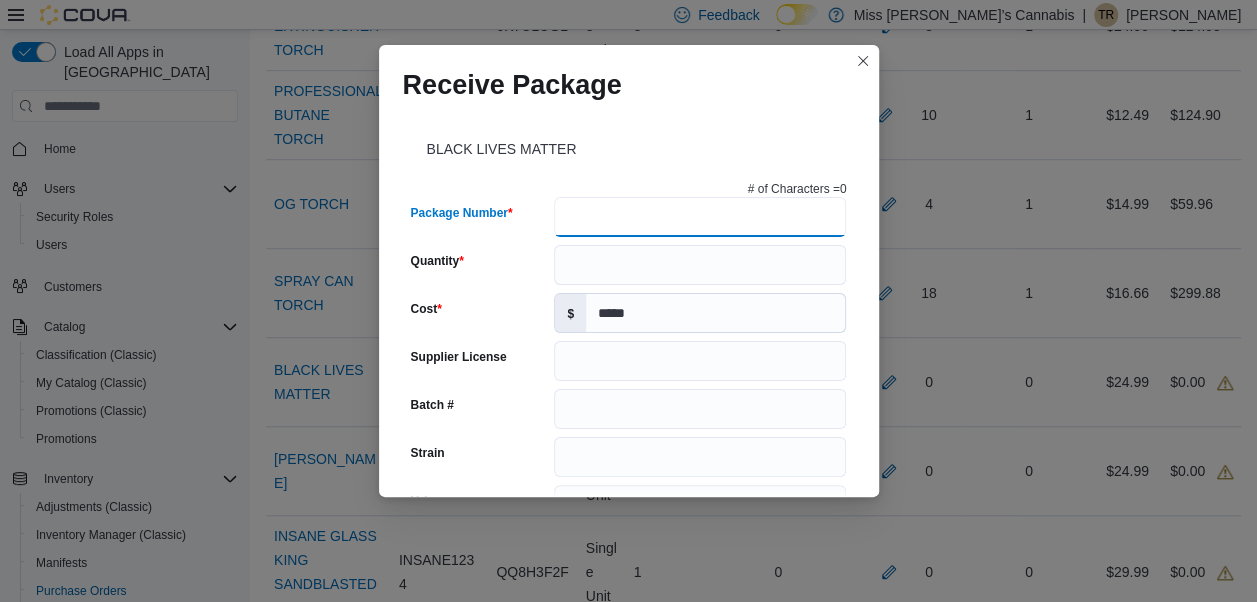 click on "Package Number" at bounding box center (700, 217) 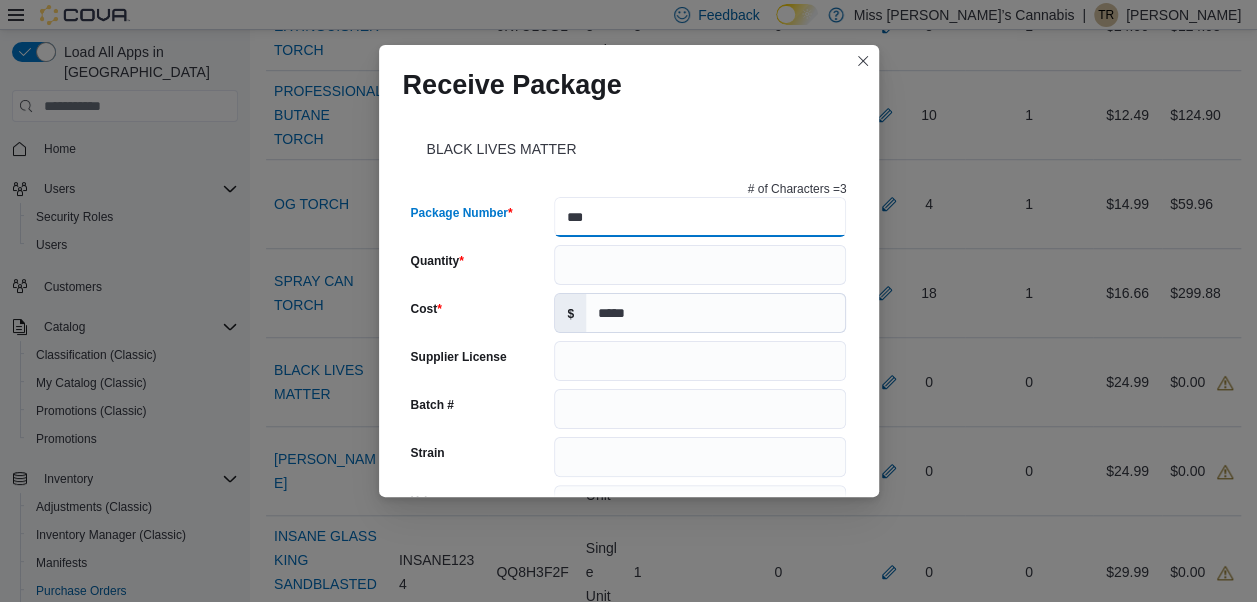 type on "***" 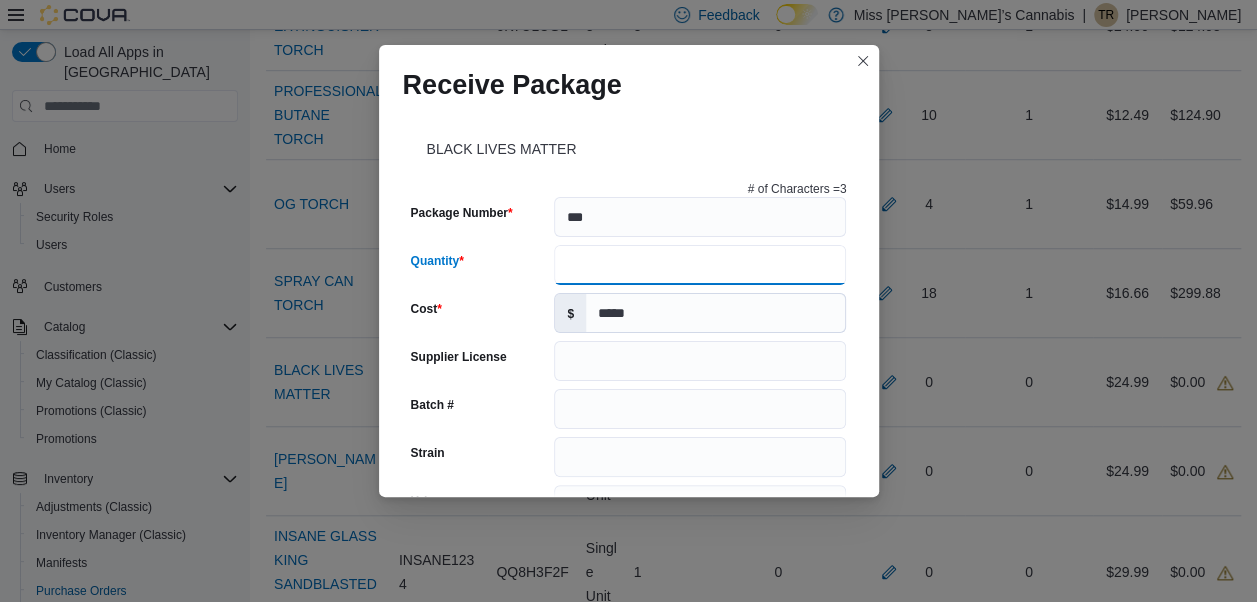 click on "Quantity" at bounding box center (700, 265) 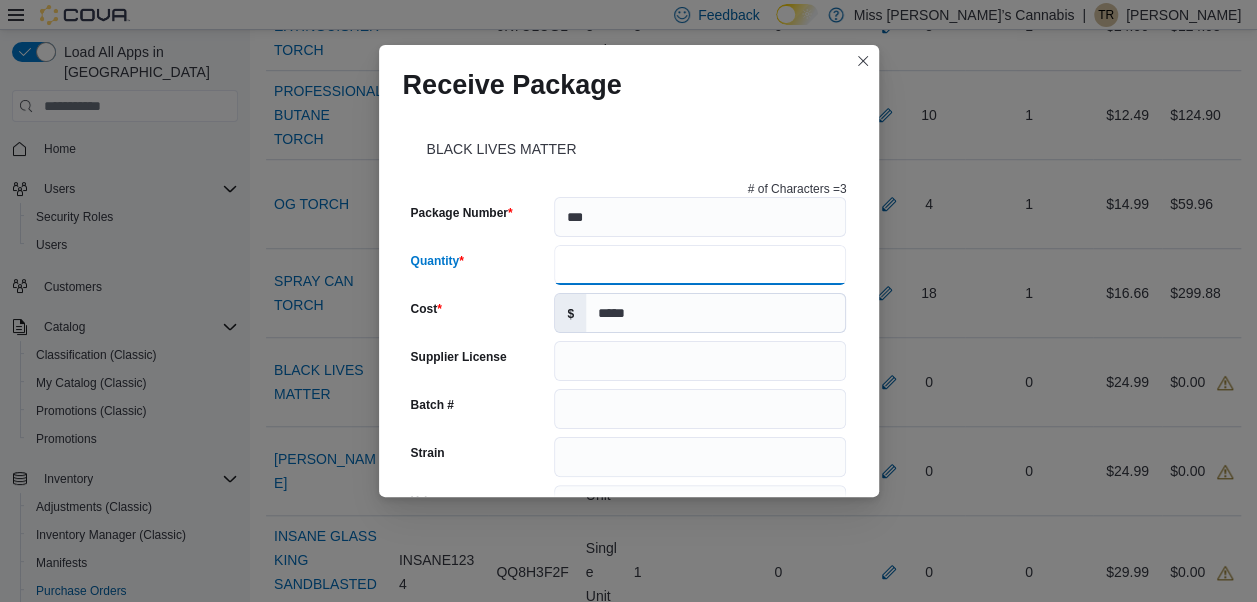type on "*" 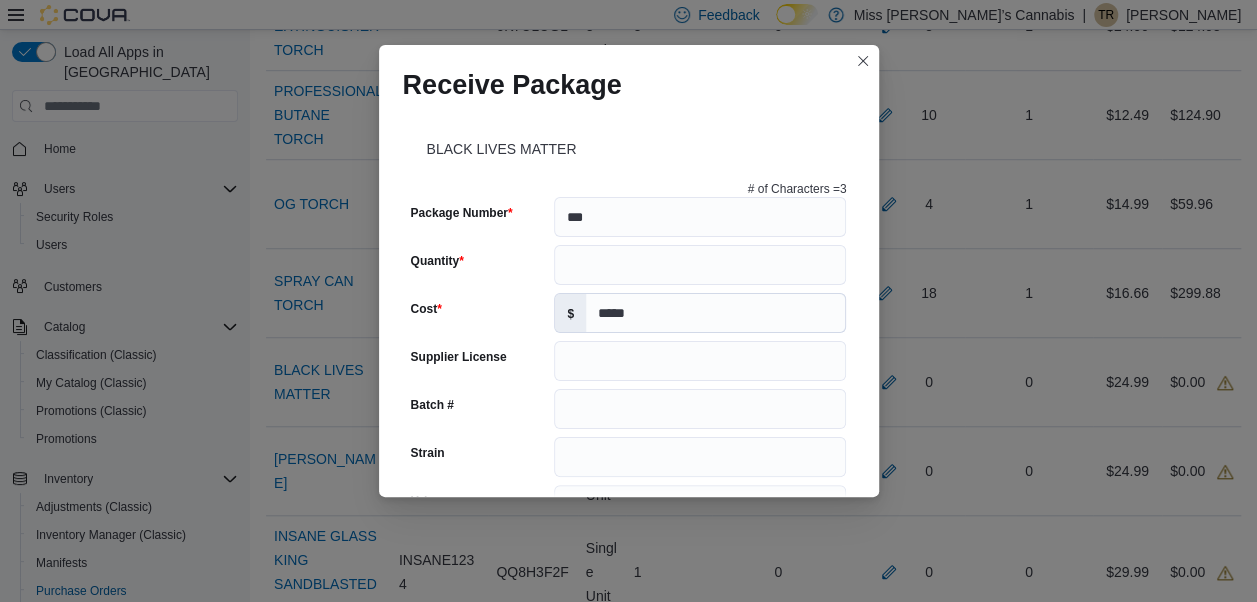 scroll, scrollTop: 796, scrollLeft: 0, axis: vertical 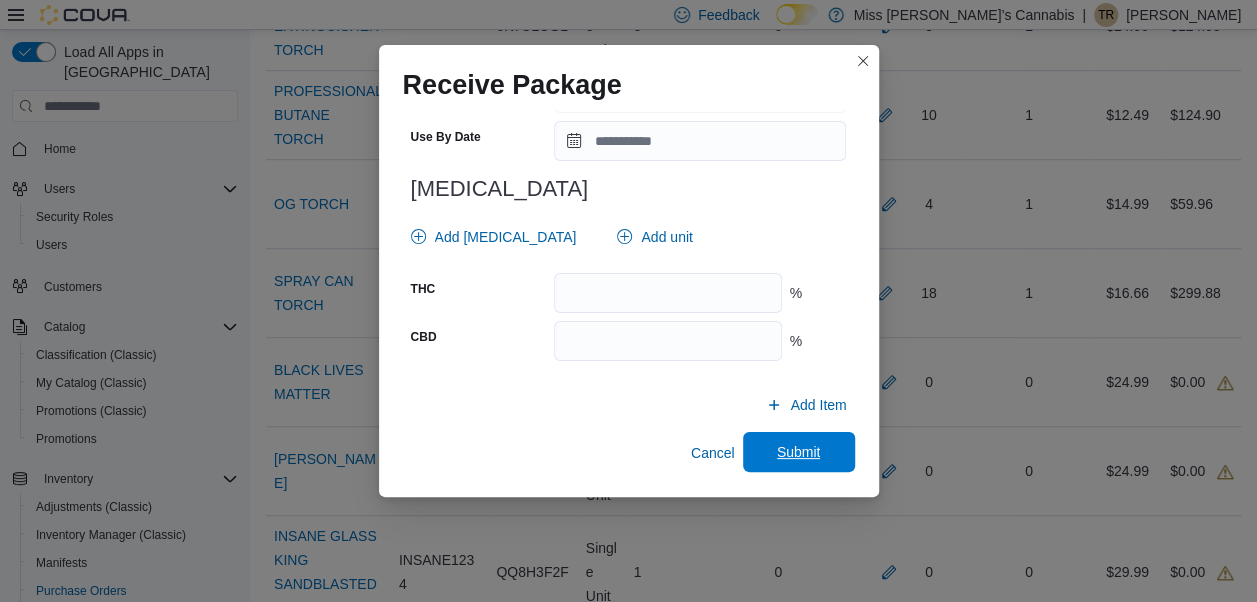 click on "Submit" at bounding box center (799, 452) 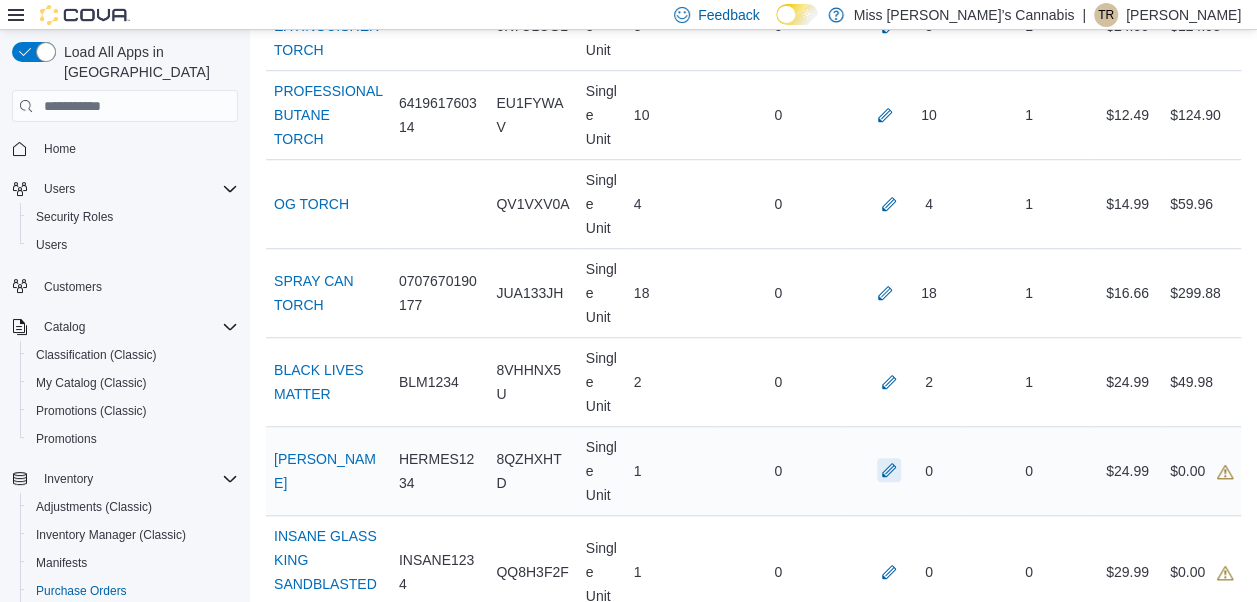 click at bounding box center (889, 470) 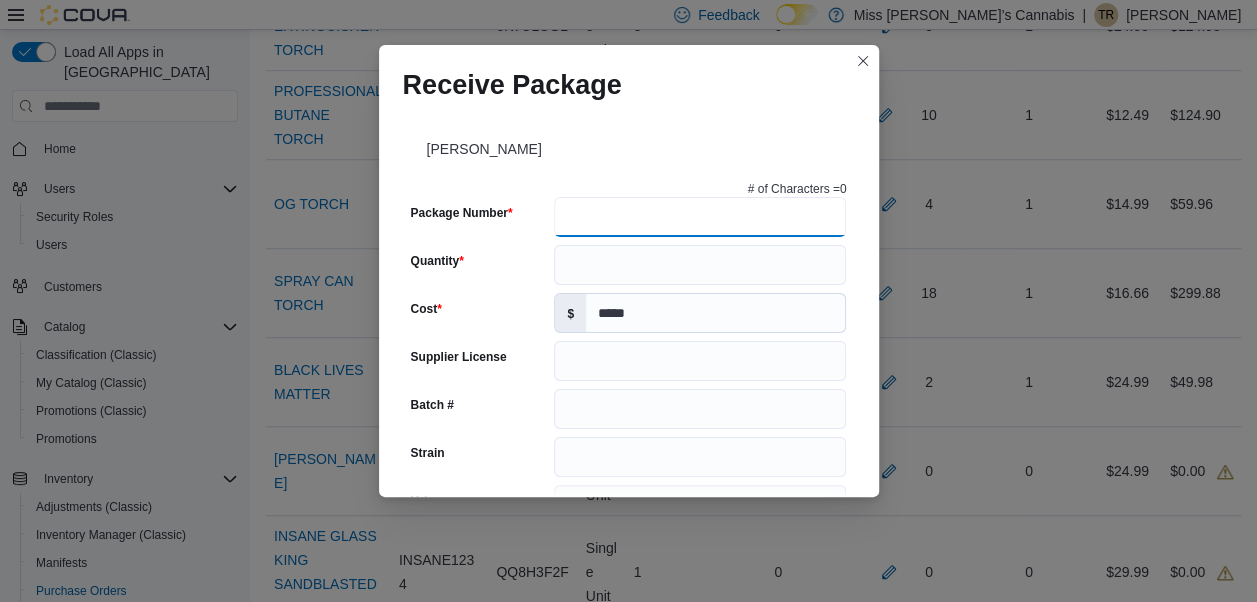 click on "Package Number" at bounding box center (700, 217) 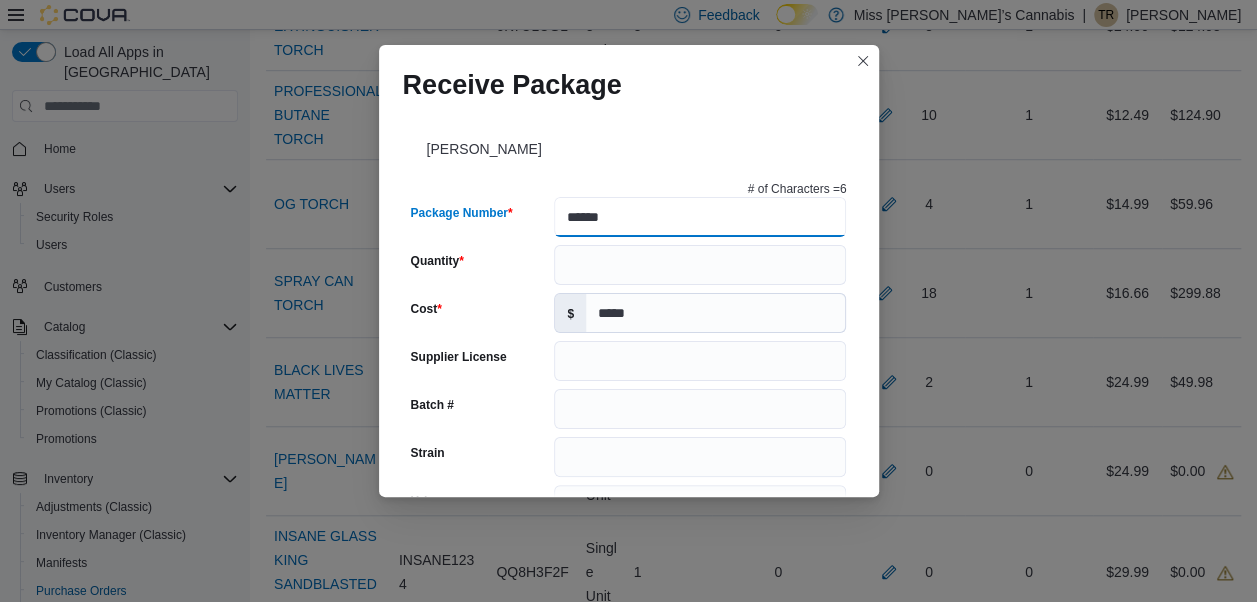 type on "******" 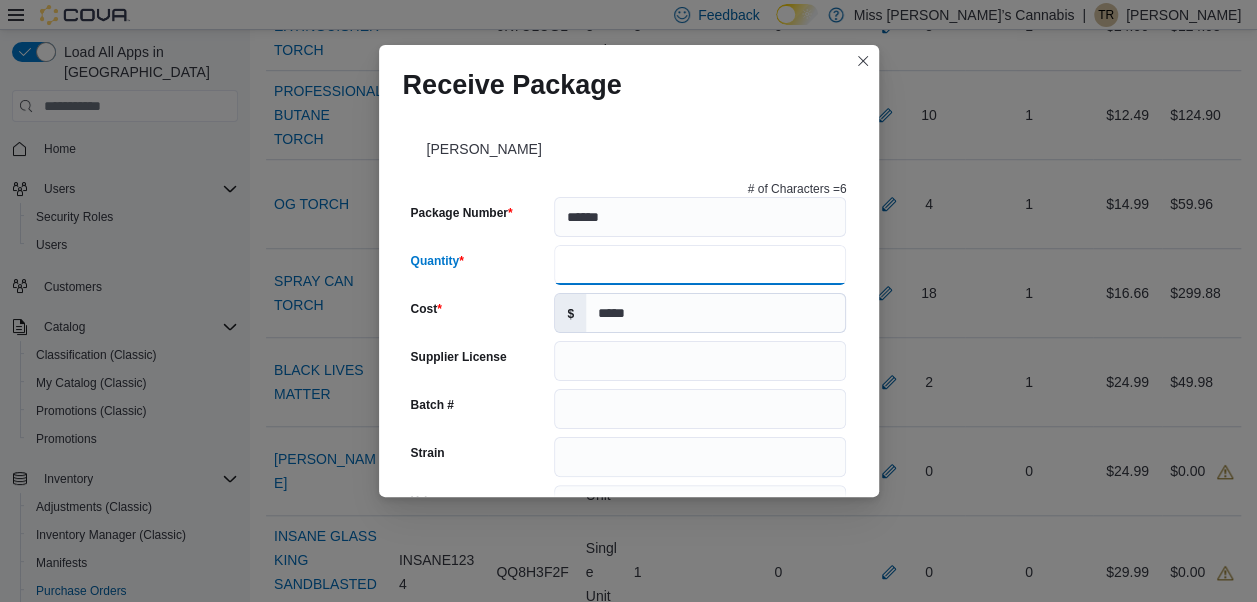 click on "Quantity" at bounding box center [700, 265] 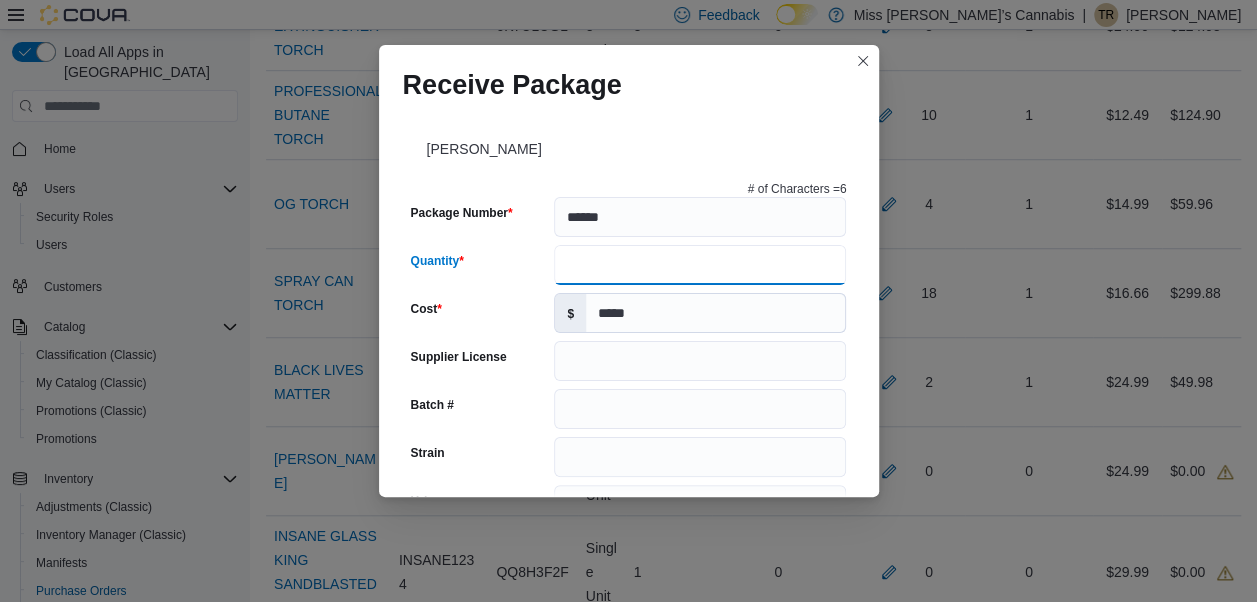 type on "*" 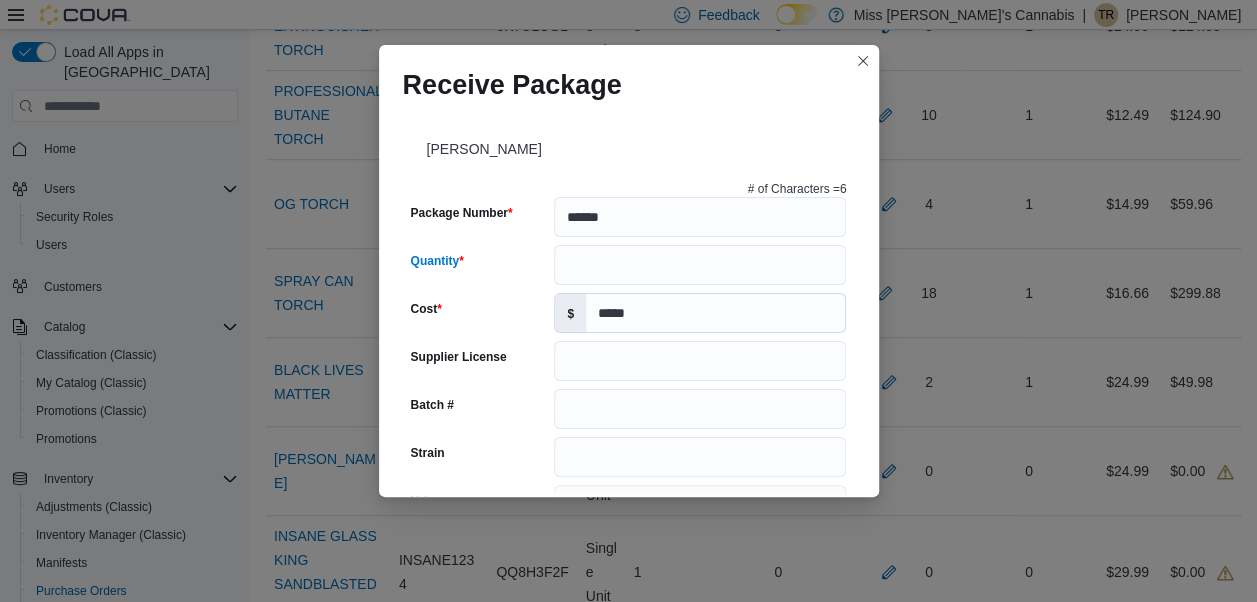 scroll, scrollTop: 796, scrollLeft: 0, axis: vertical 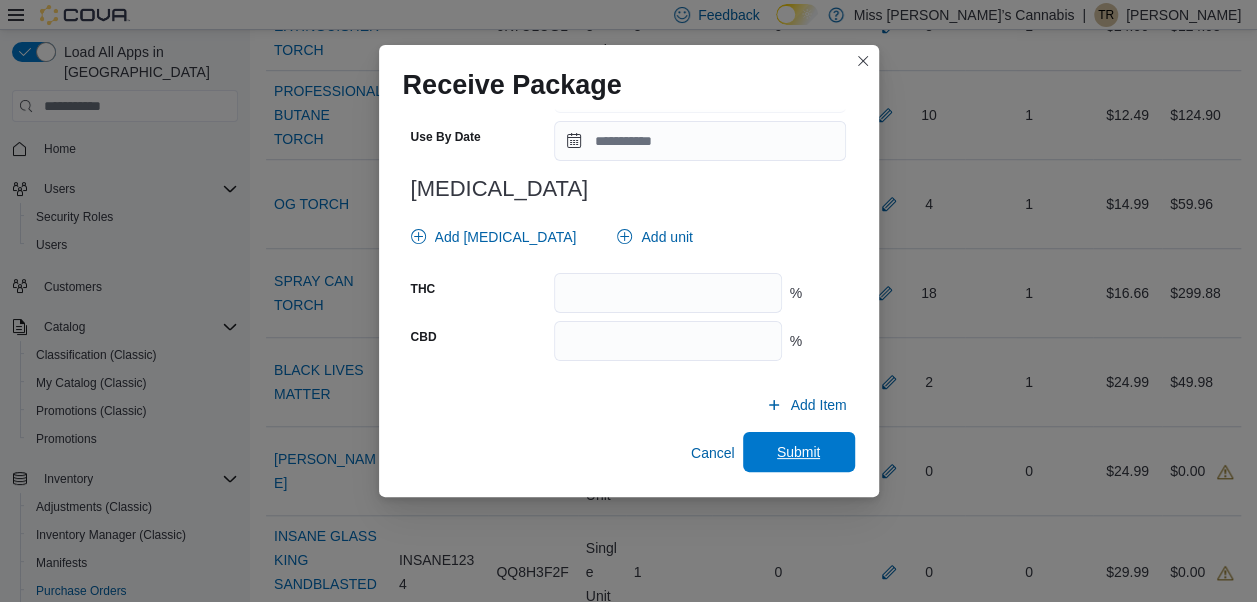 click on "Submit" at bounding box center (799, 452) 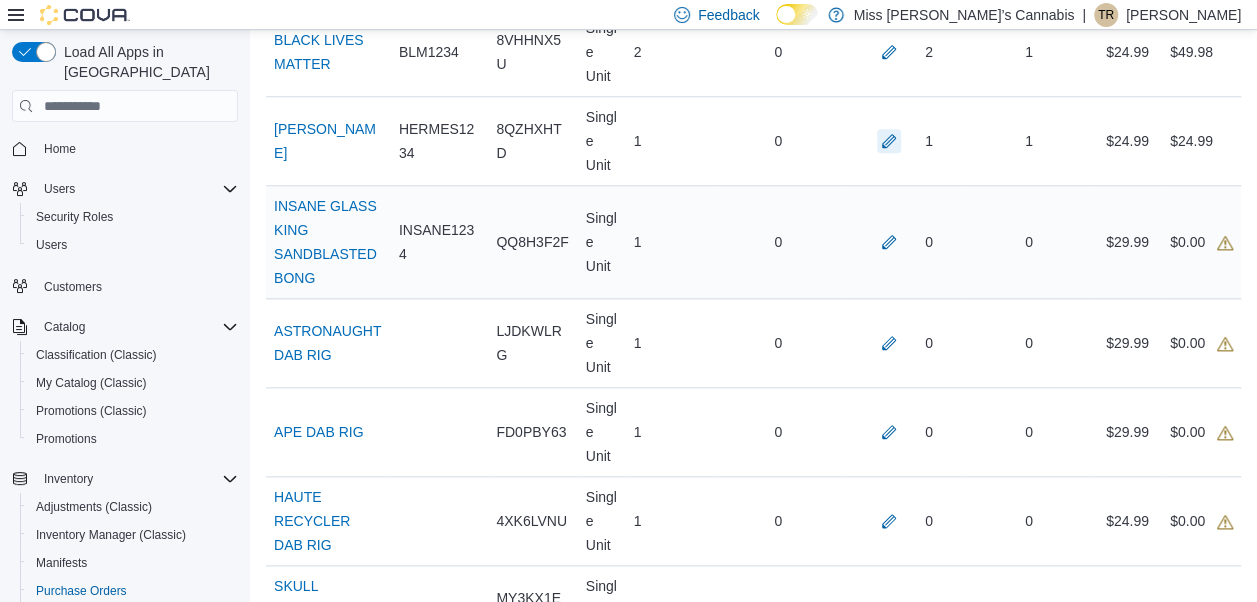 scroll, scrollTop: 974, scrollLeft: 0, axis: vertical 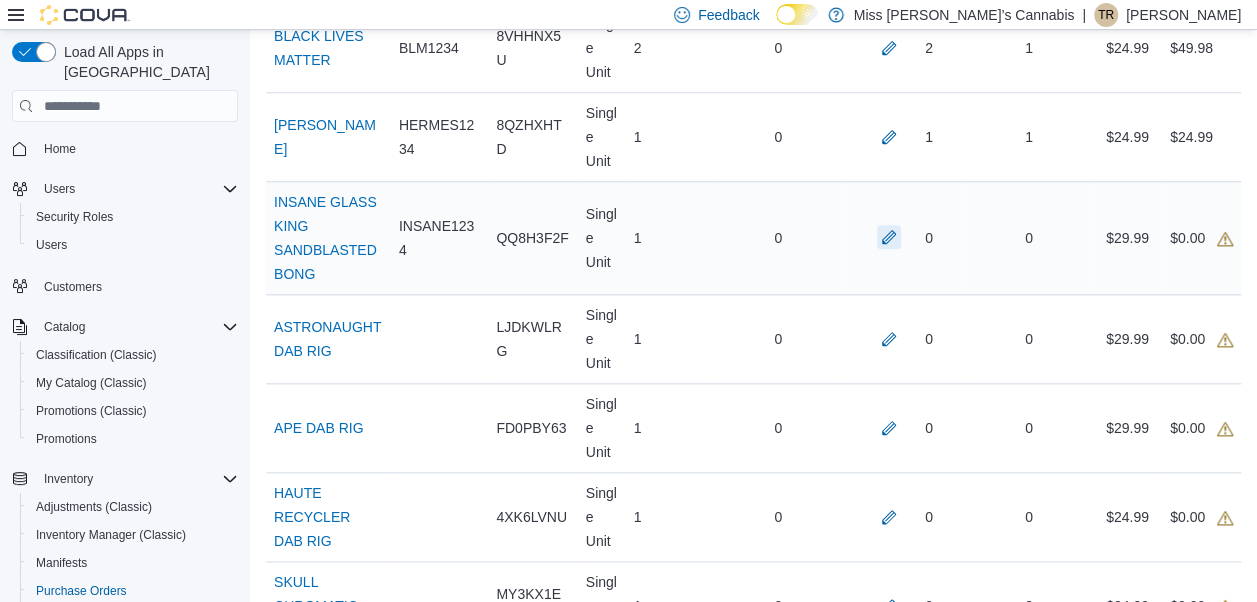 click at bounding box center (889, 237) 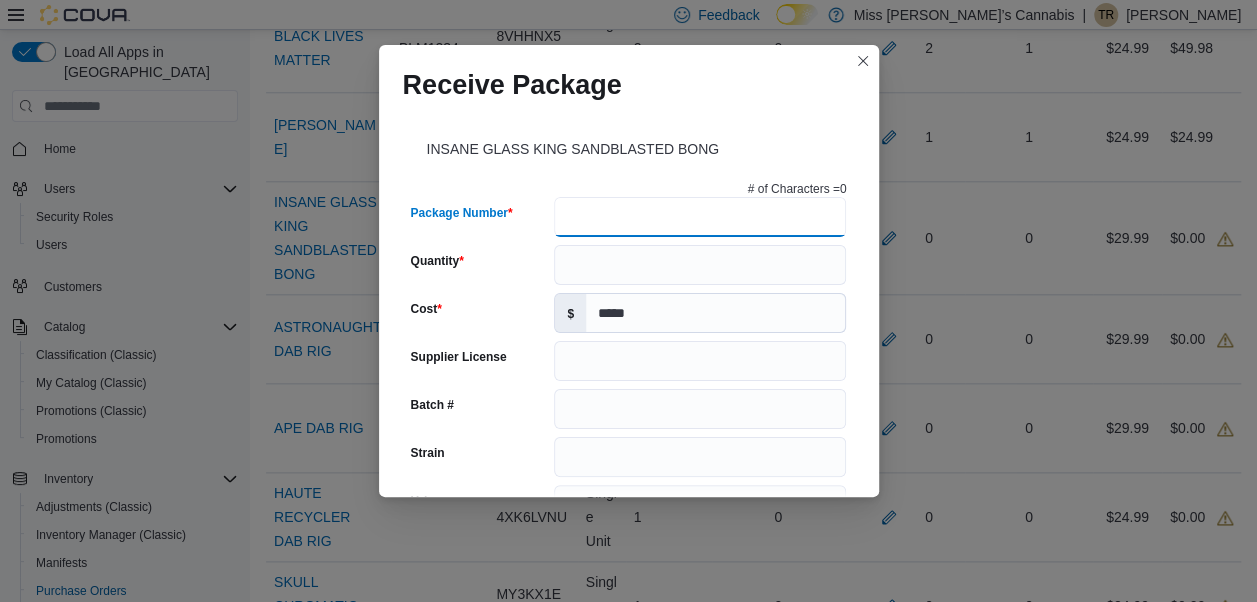 click on "Package Number" at bounding box center [700, 217] 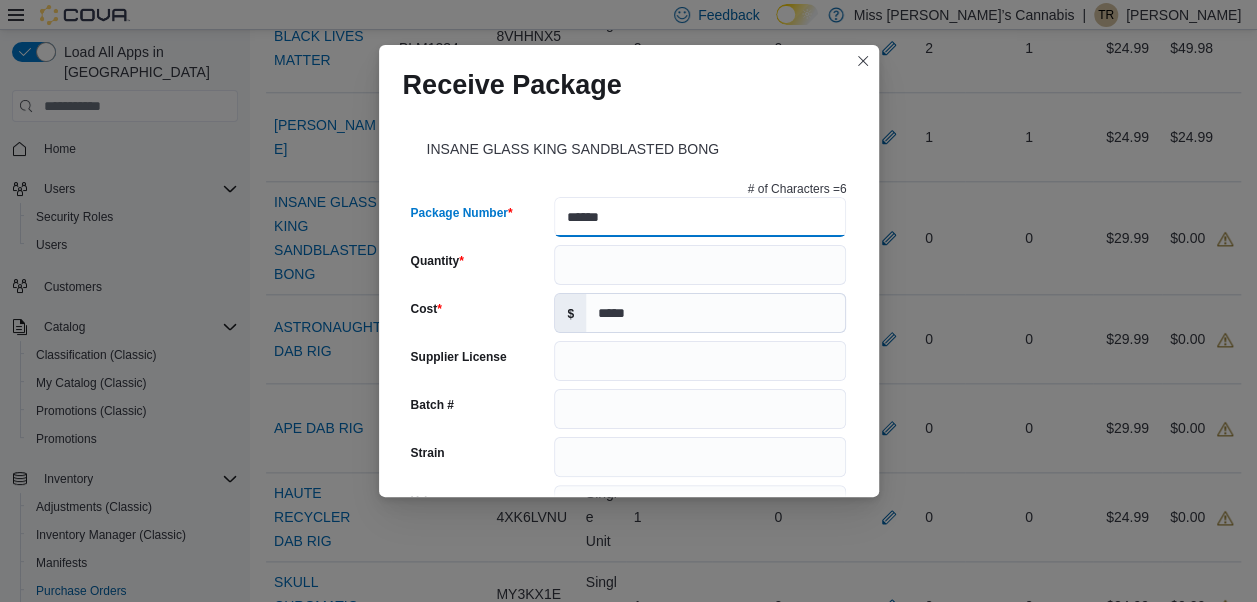 type on "******" 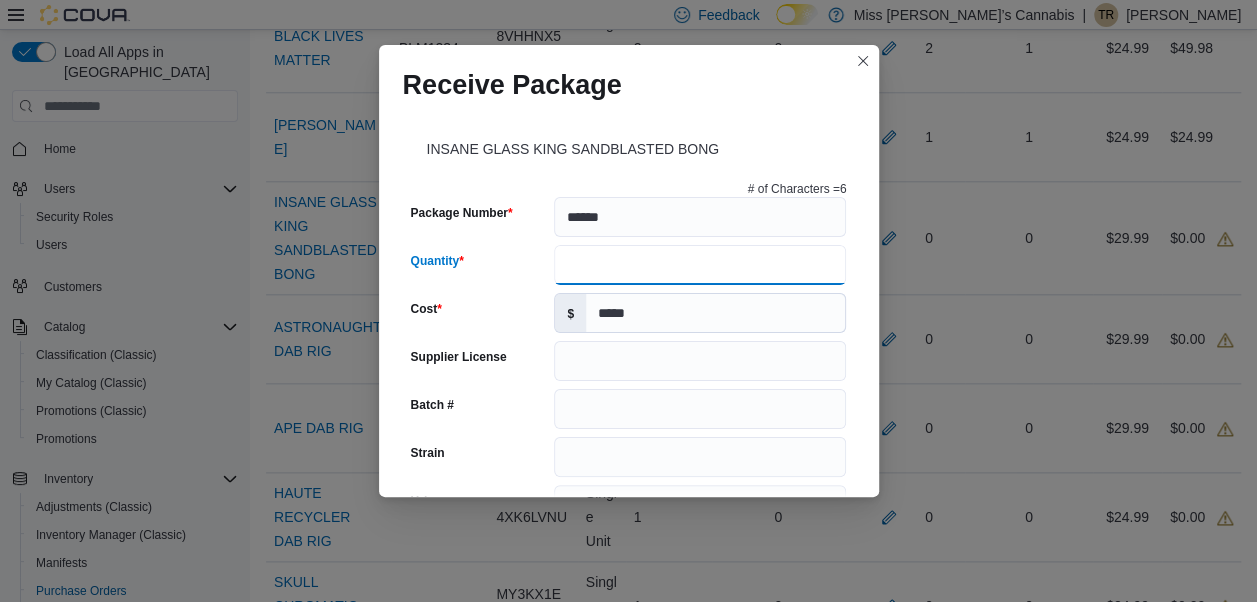 click on "Quantity" at bounding box center (700, 265) 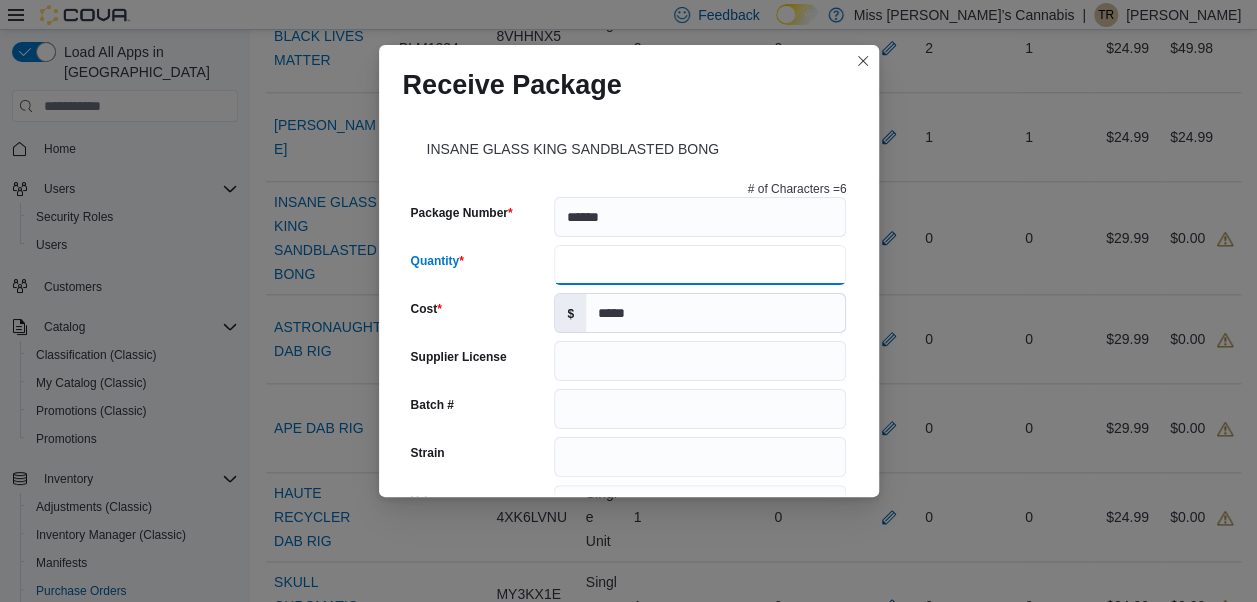 type on "*" 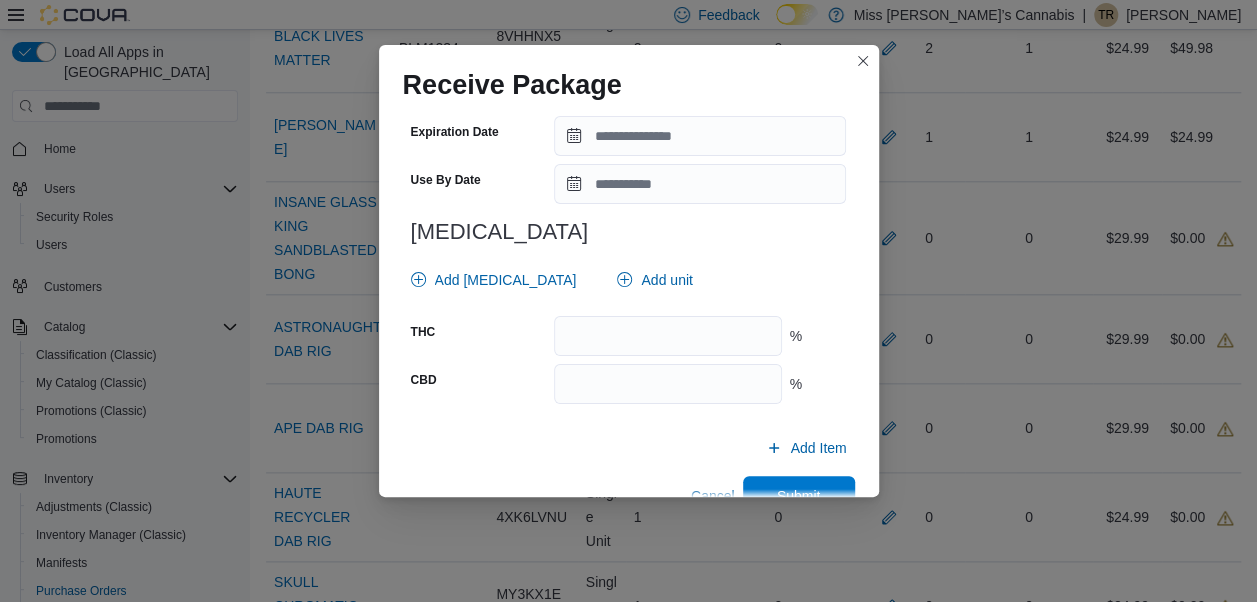 scroll, scrollTop: 796, scrollLeft: 0, axis: vertical 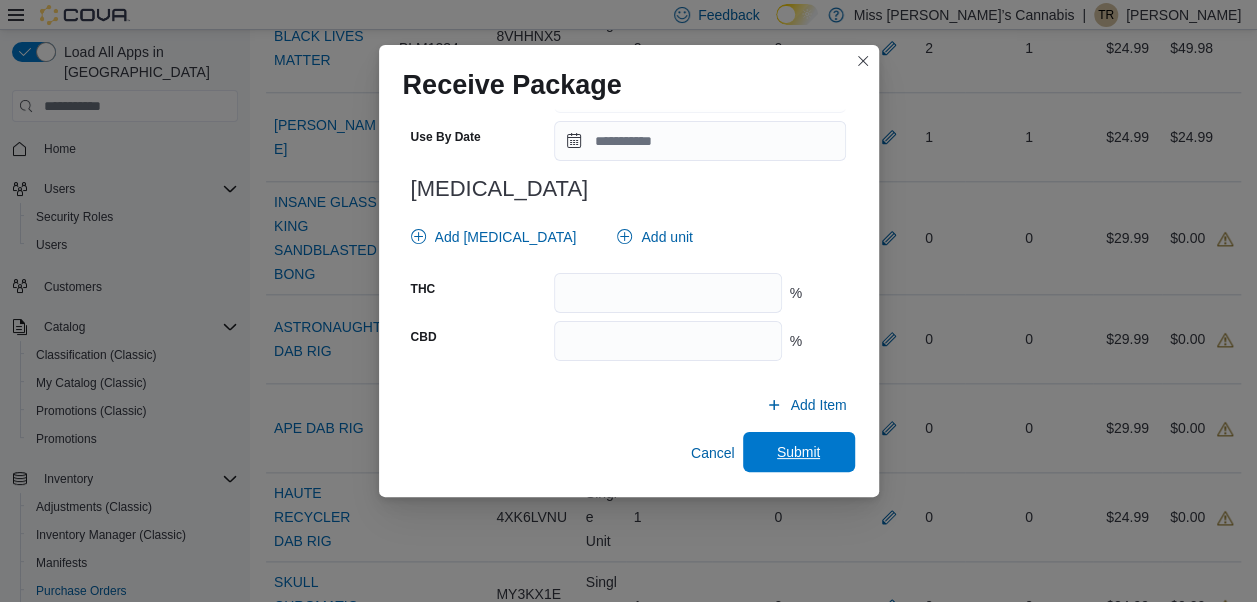 click on "Submit" at bounding box center [799, 452] 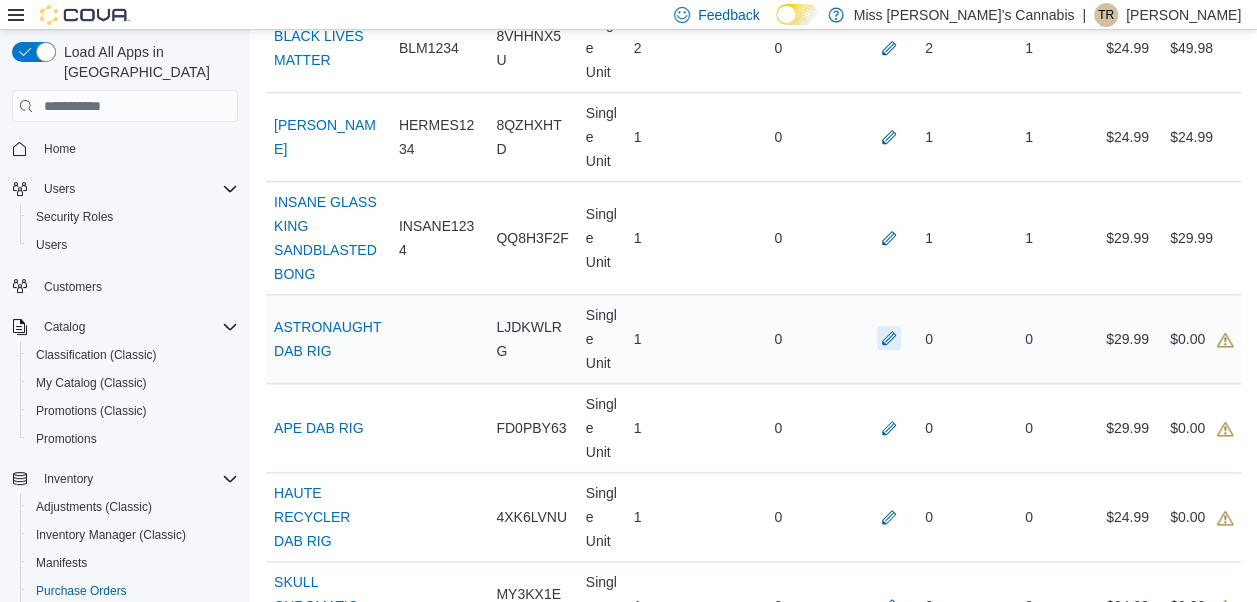 click at bounding box center [889, 338] 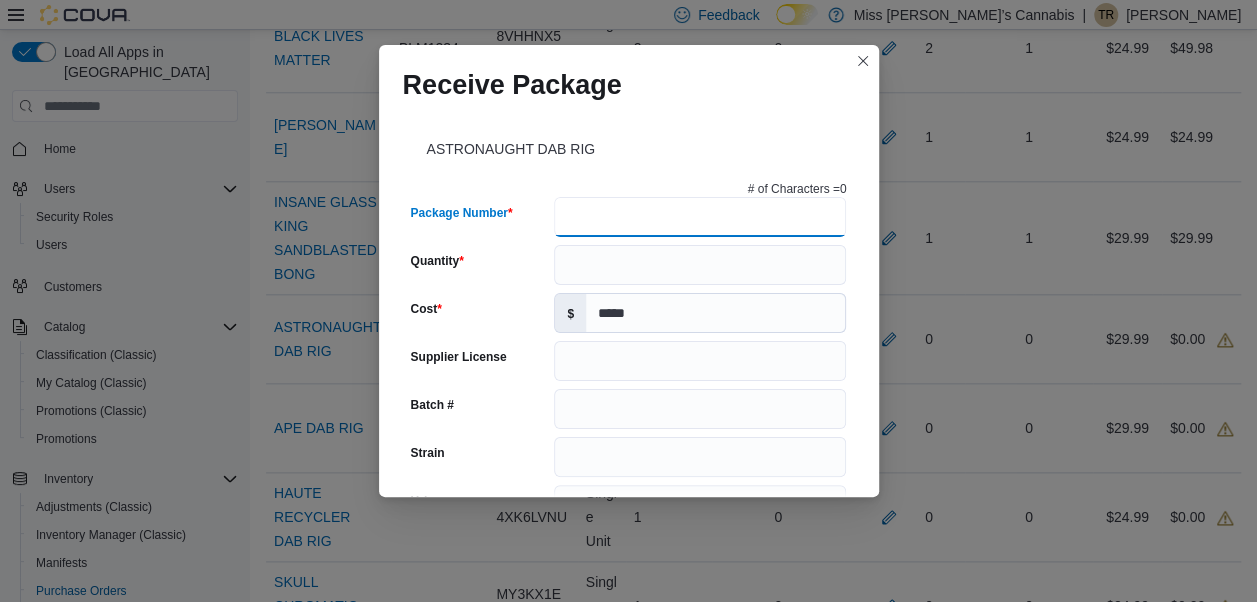 click on "Package Number" at bounding box center [700, 217] 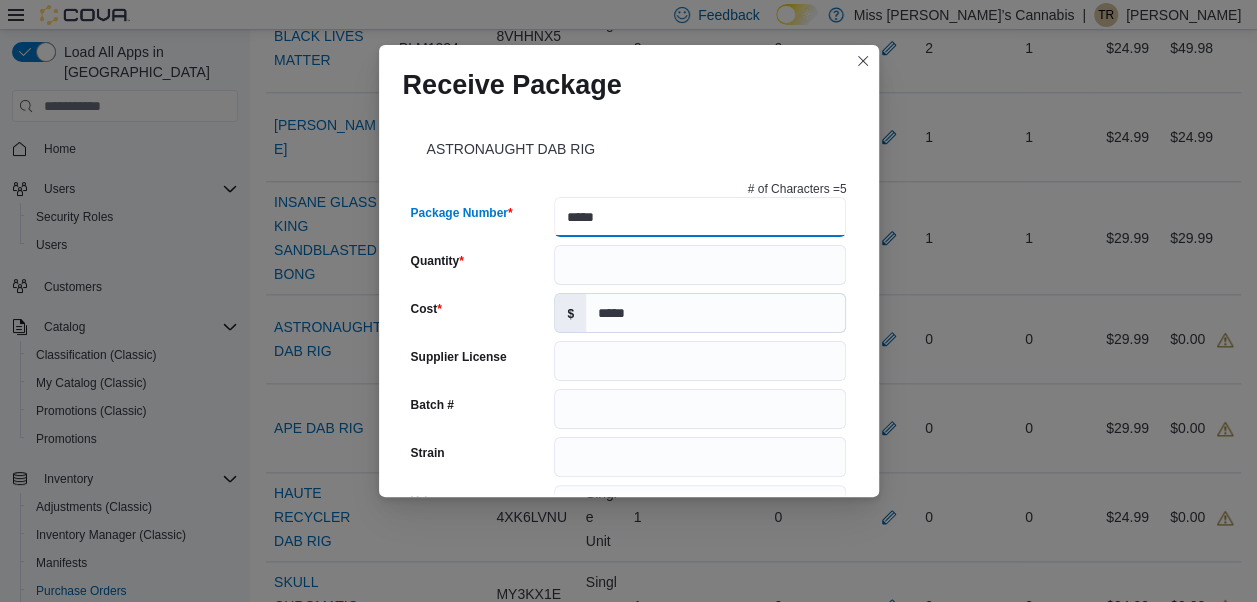 type on "*****" 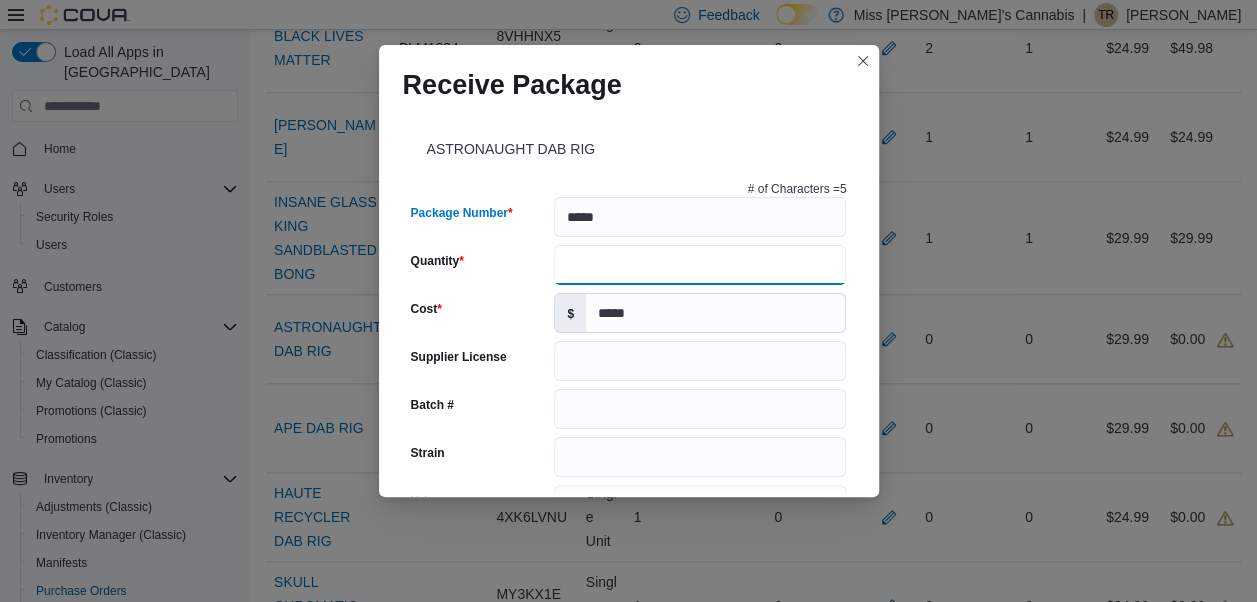 click on "Quantity" at bounding box center (700, 265) 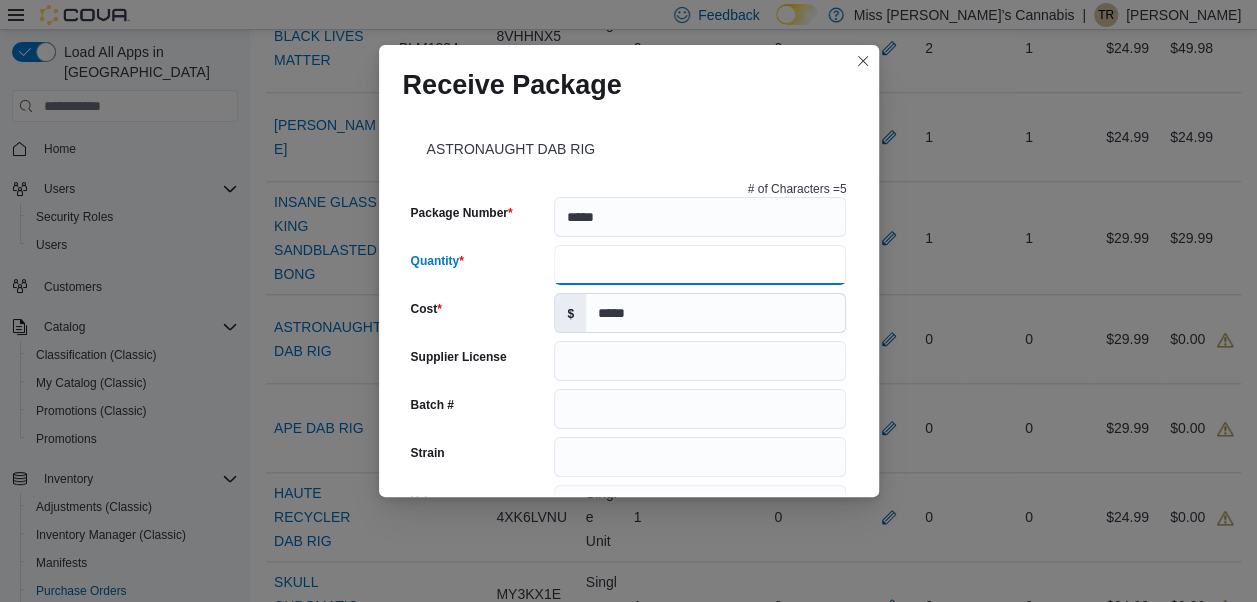 scroll, scrollTop: 796, scrollLeft: 0, axis: vertical 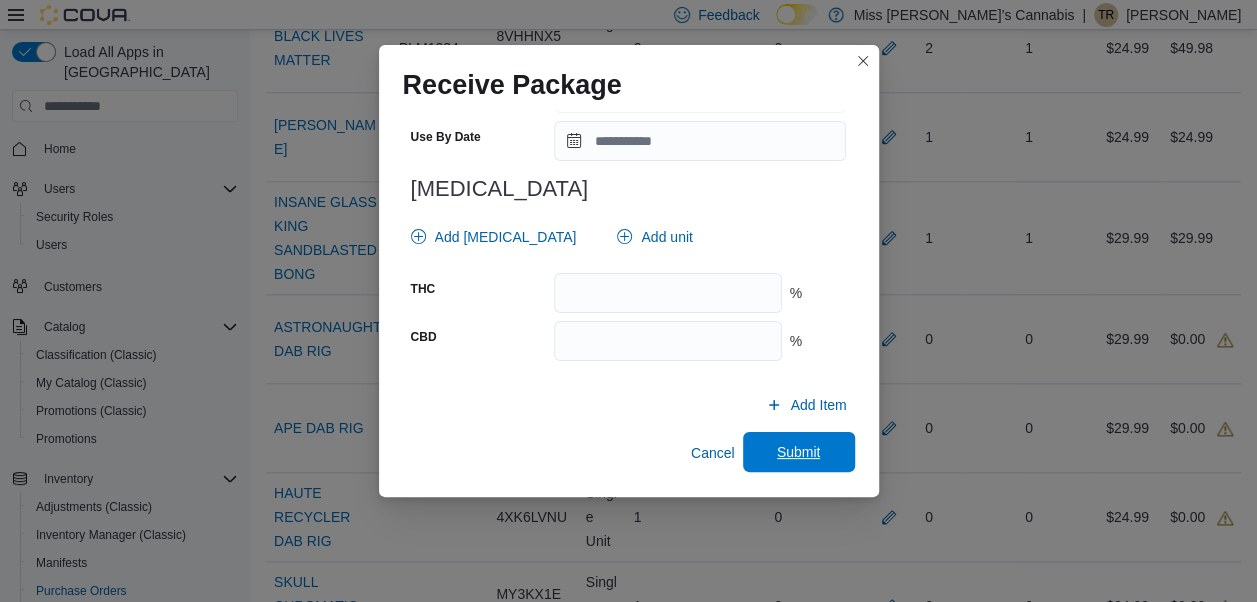 type on "*" 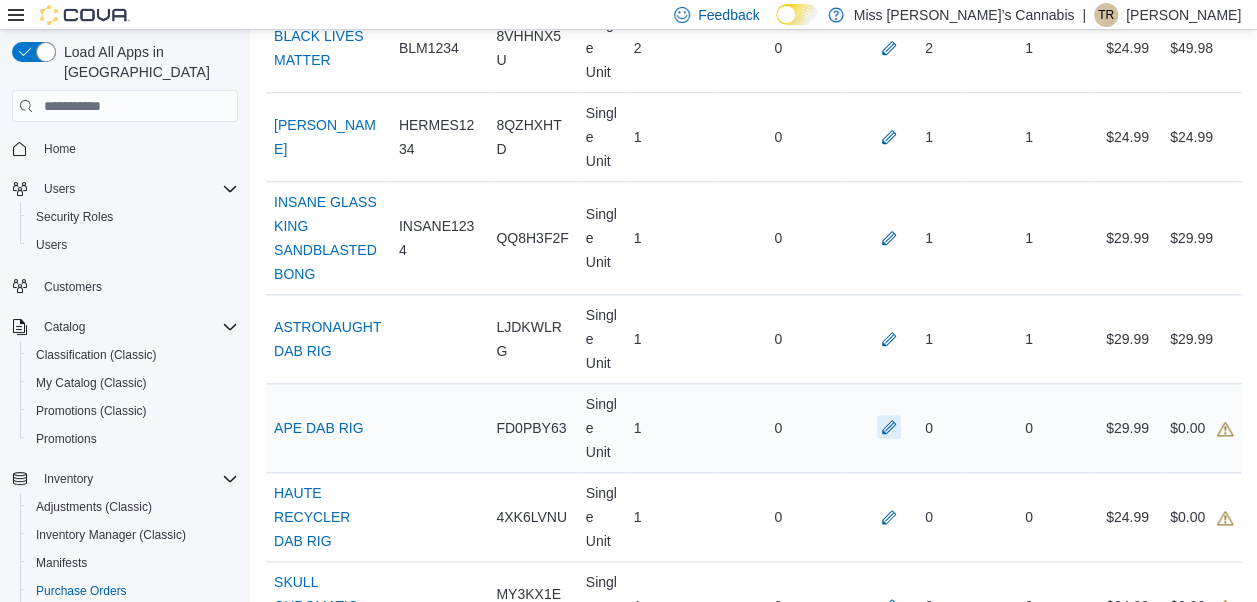 click at bounding box center [889, 427] 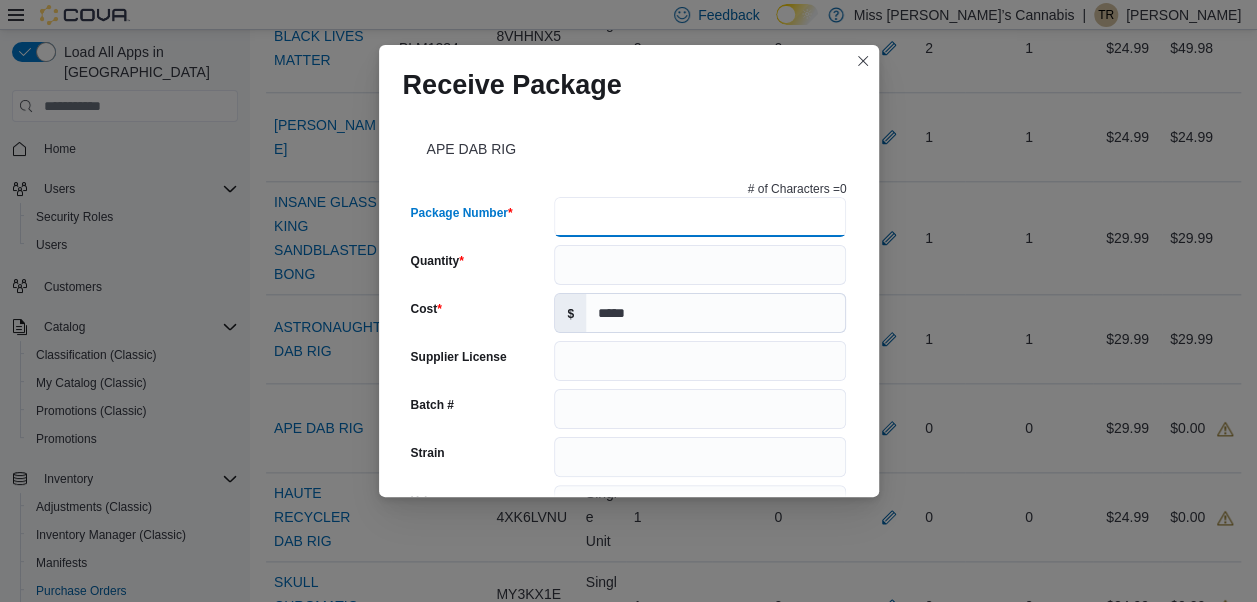 click on "Package Number" at bounding box center [700, 217] 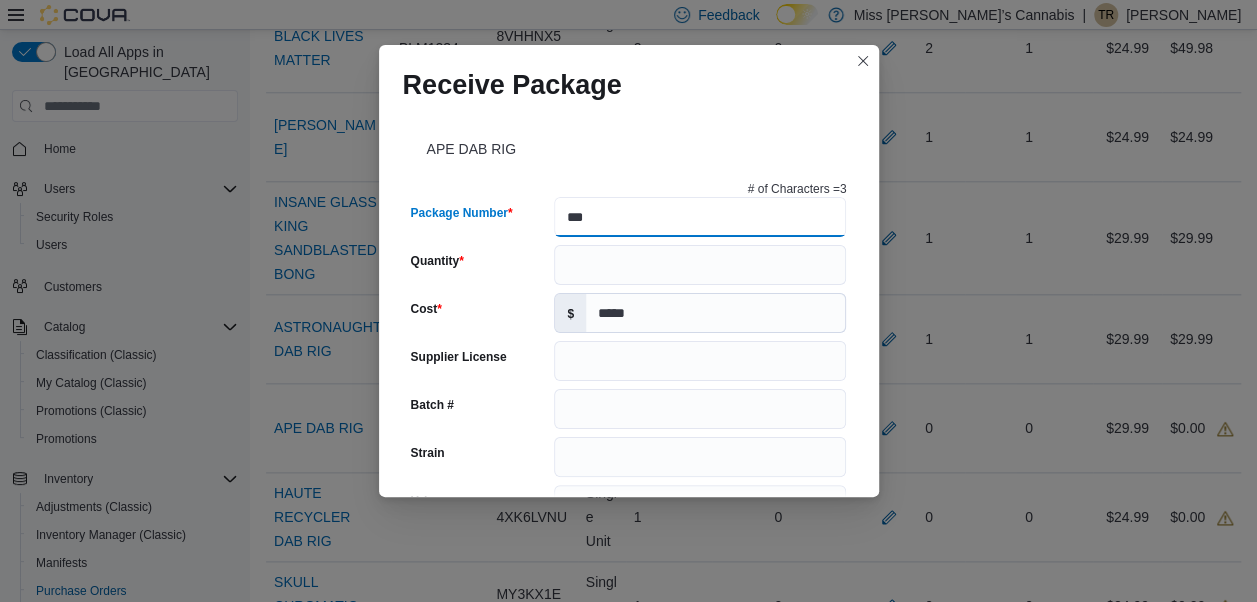 type on "***" 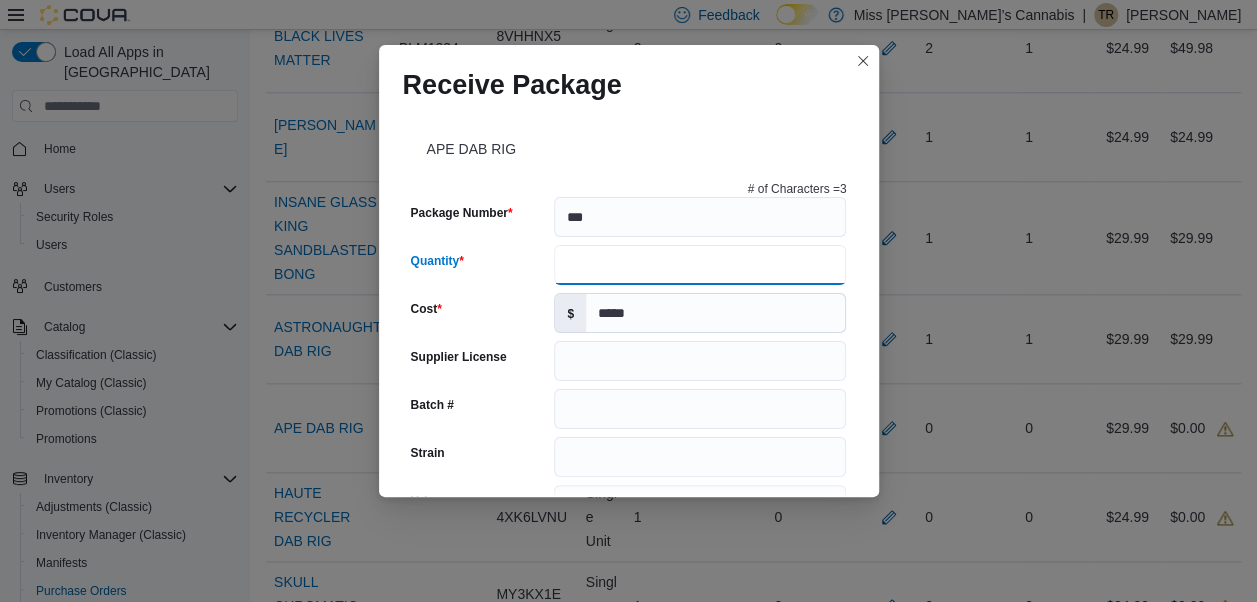click on "Quantity" at bounding box center [700, 265] 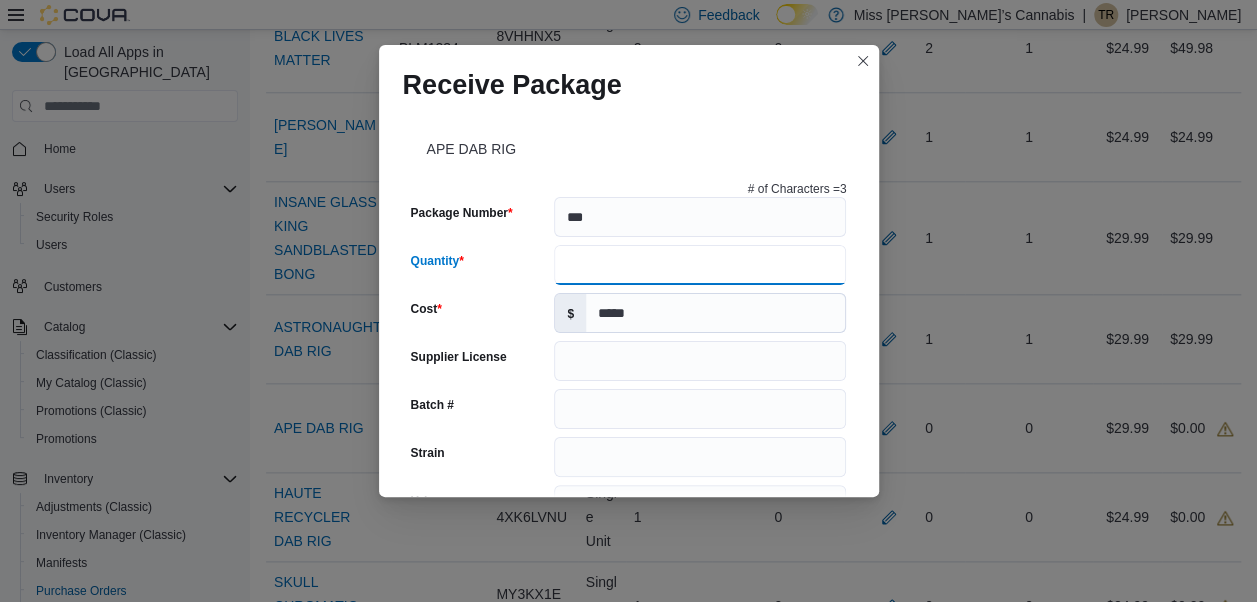scroll, scrollTop: 796, scrollLeft: 0, axis: vertical 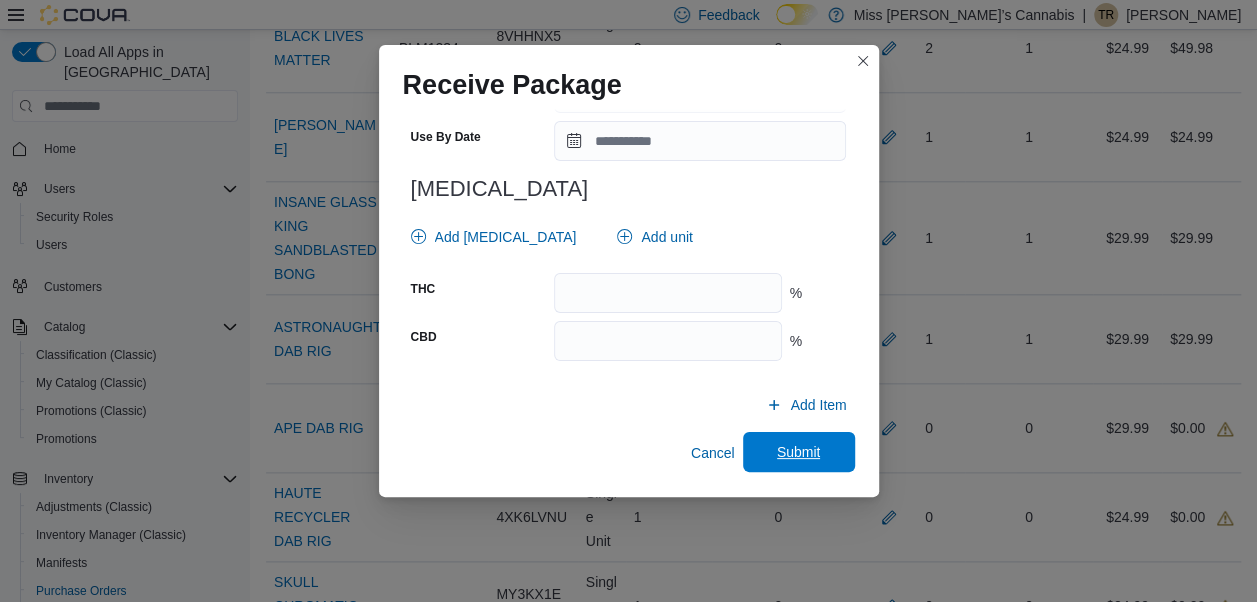 click on "Submit" at bounding box center (799, 452) 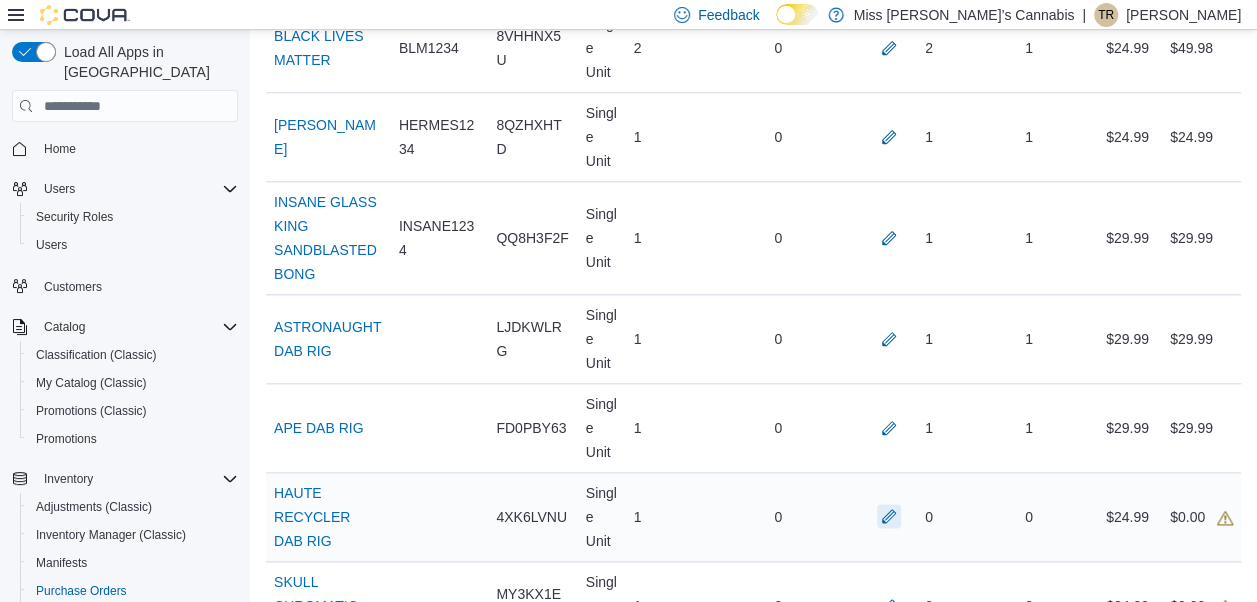 click at bounding box center [889, 516] 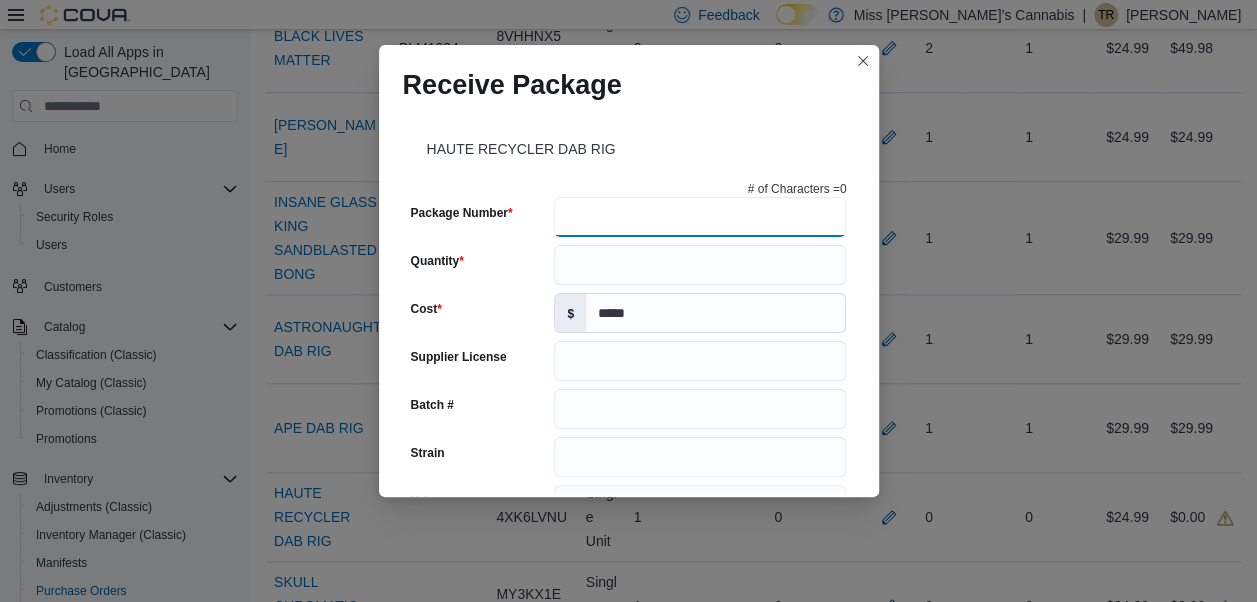 click on "Package Number" at bounding box center [700, 217] 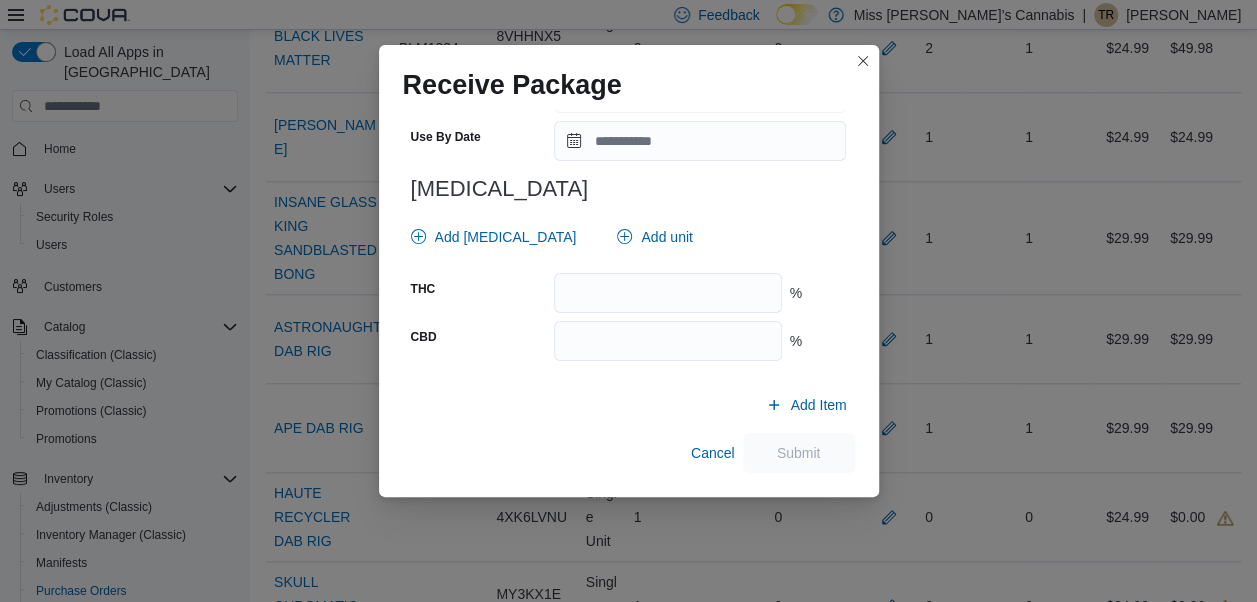 scroll, scrollTop: 0, scrollLeft: 0, axis: both 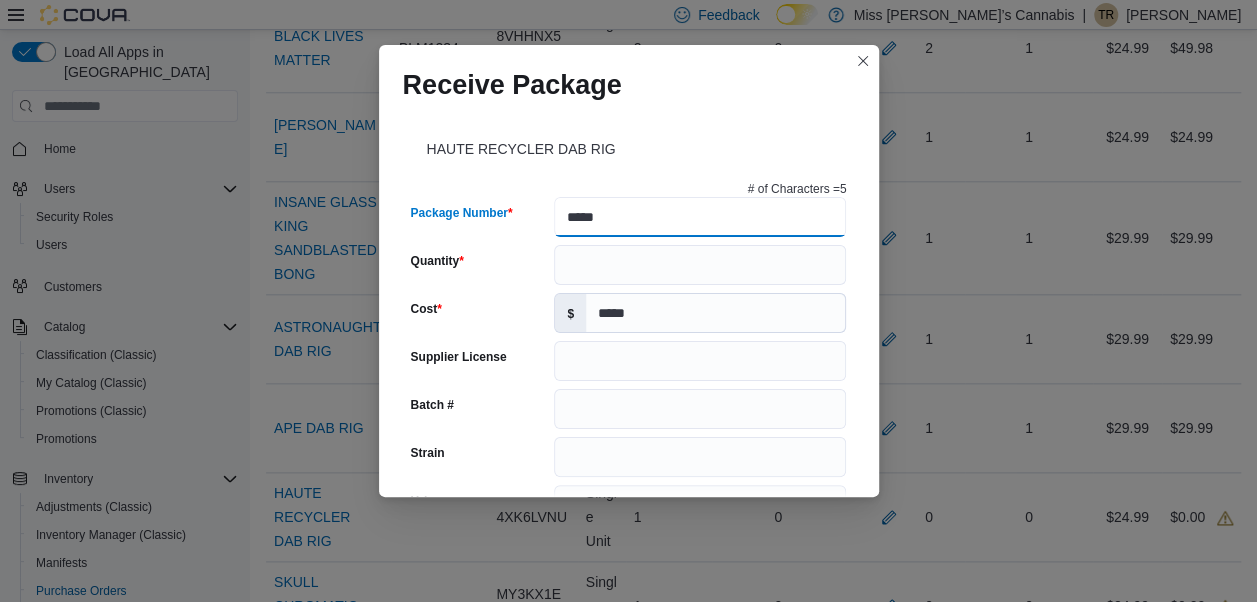 type on "*****" 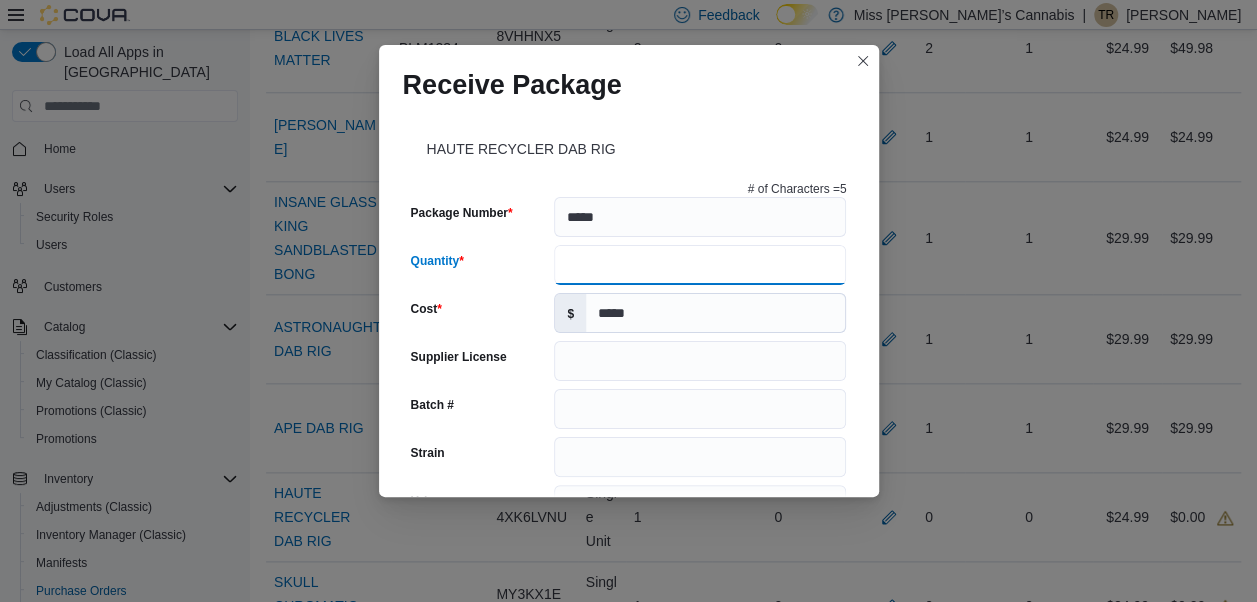 click on "Quantity" at bounding box center [700, 265] 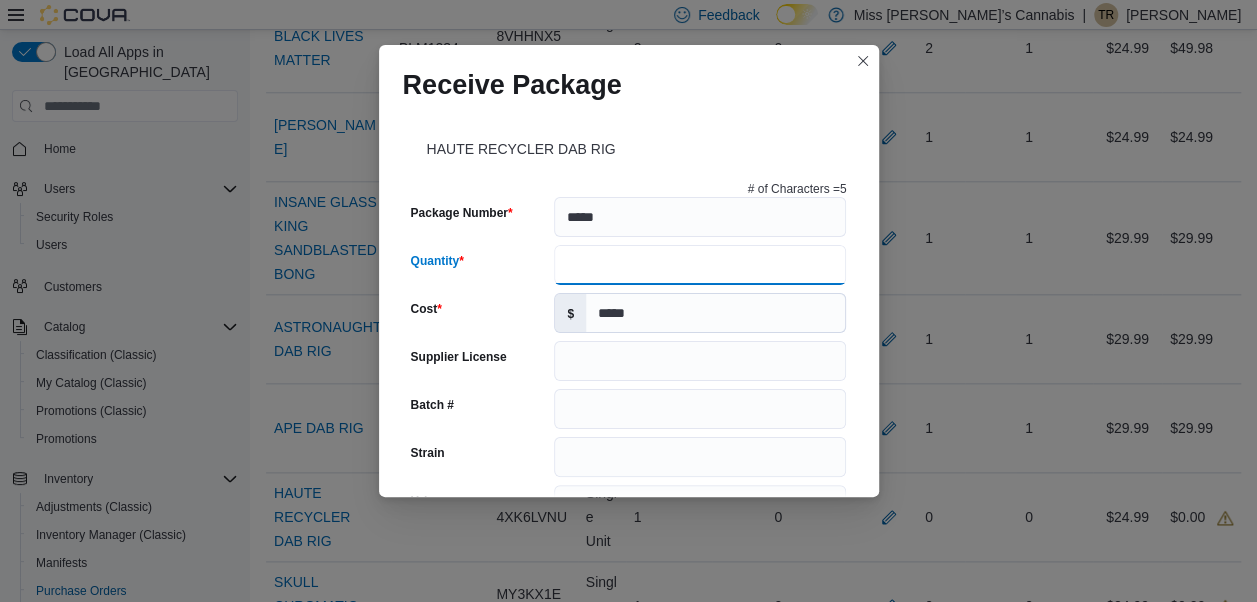 type on "*" 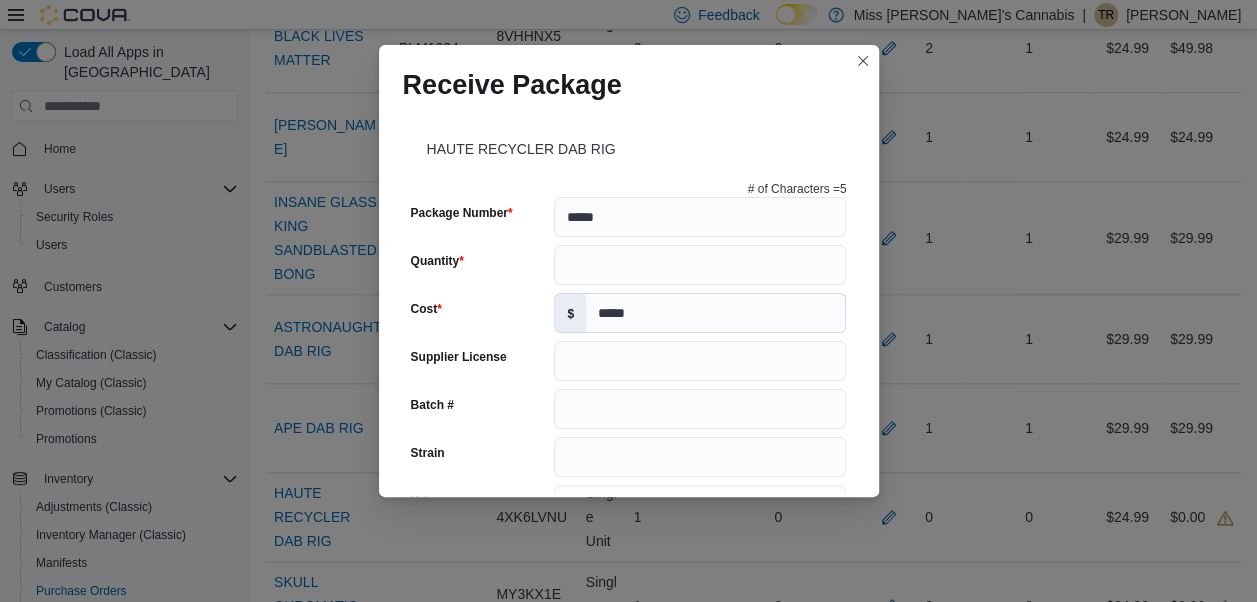scroll, scrollTop: 796, scrollLeft: 0, axis: vertical 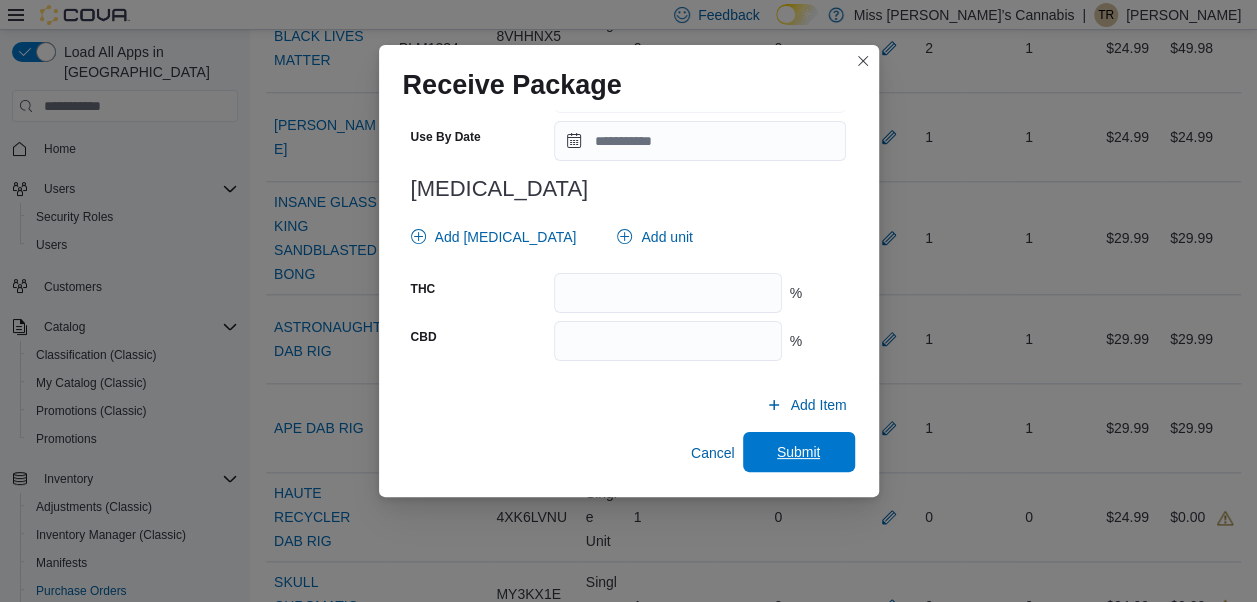 click on "Submit" at bounding box center [799, 452] 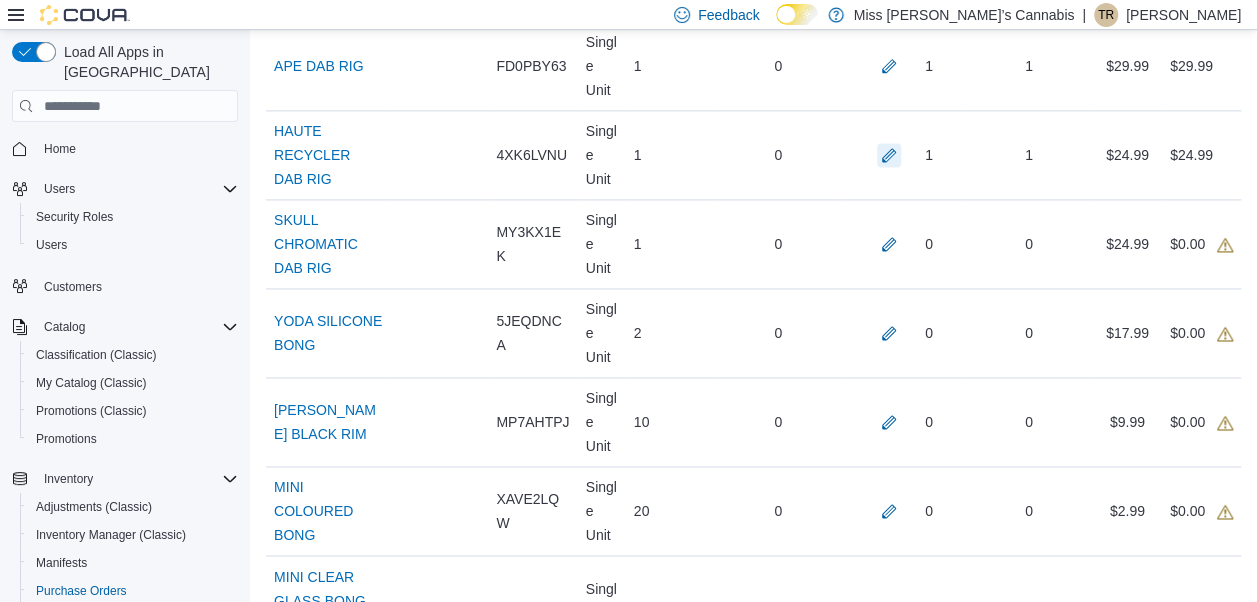 scroll, scrollTop: 1340, scrollLeft: 0, axis: vertical 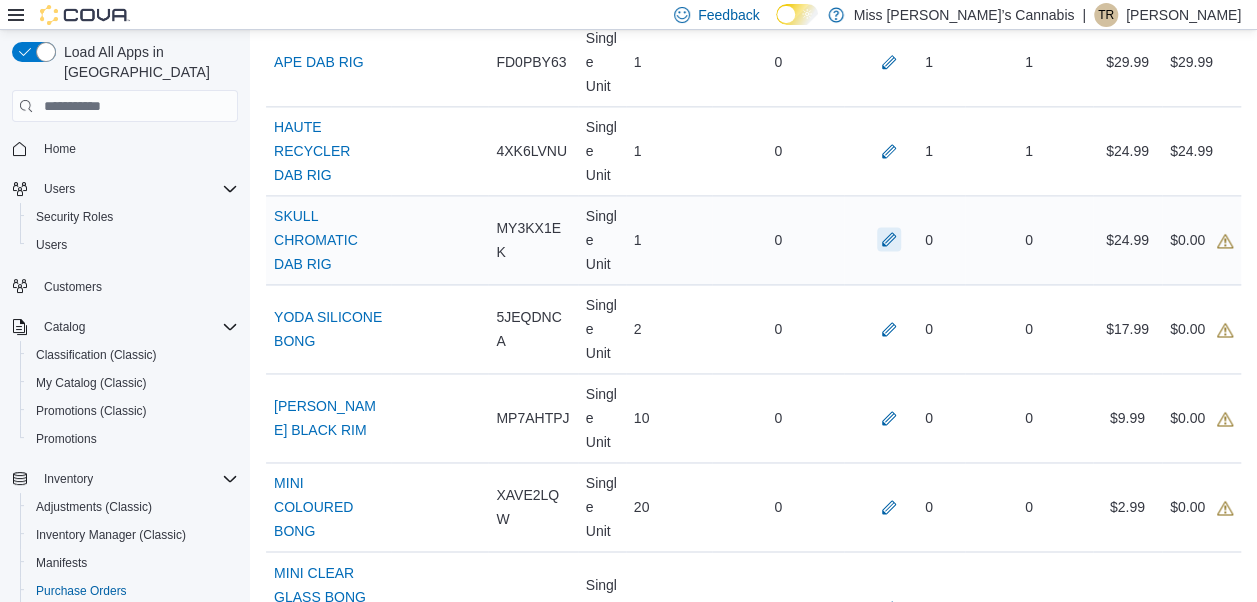 click at bounding box center [889, 239] 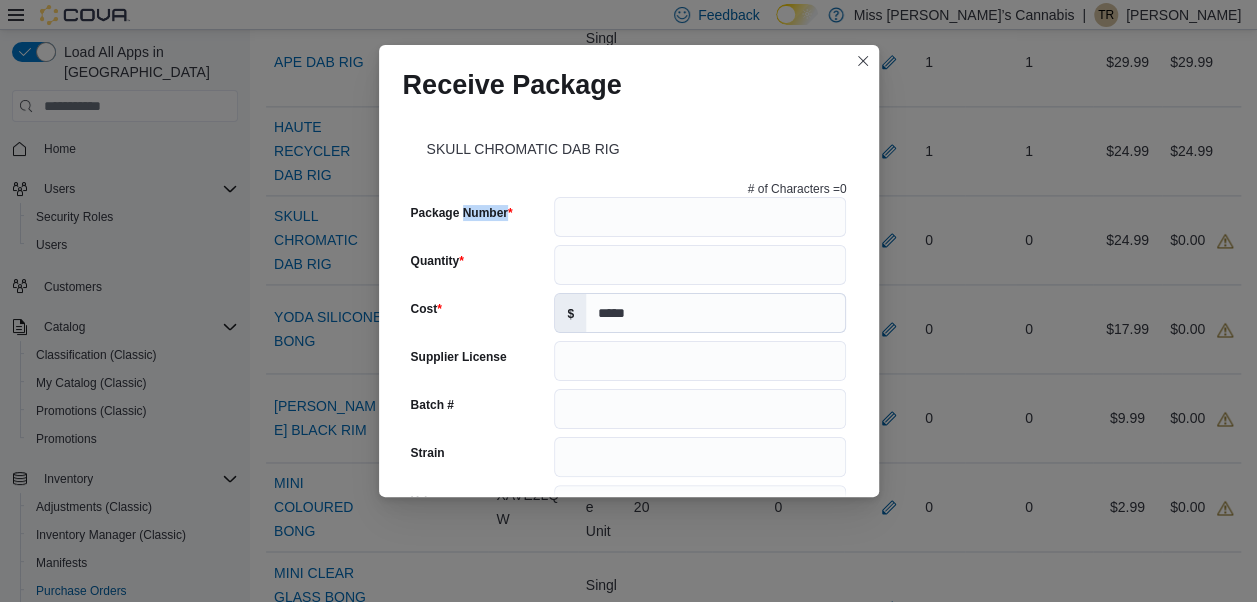 drag, startPoint x: 899, startPoint y: 233, endPoint x: 577, endPoint y: 209, distance: 322.89316 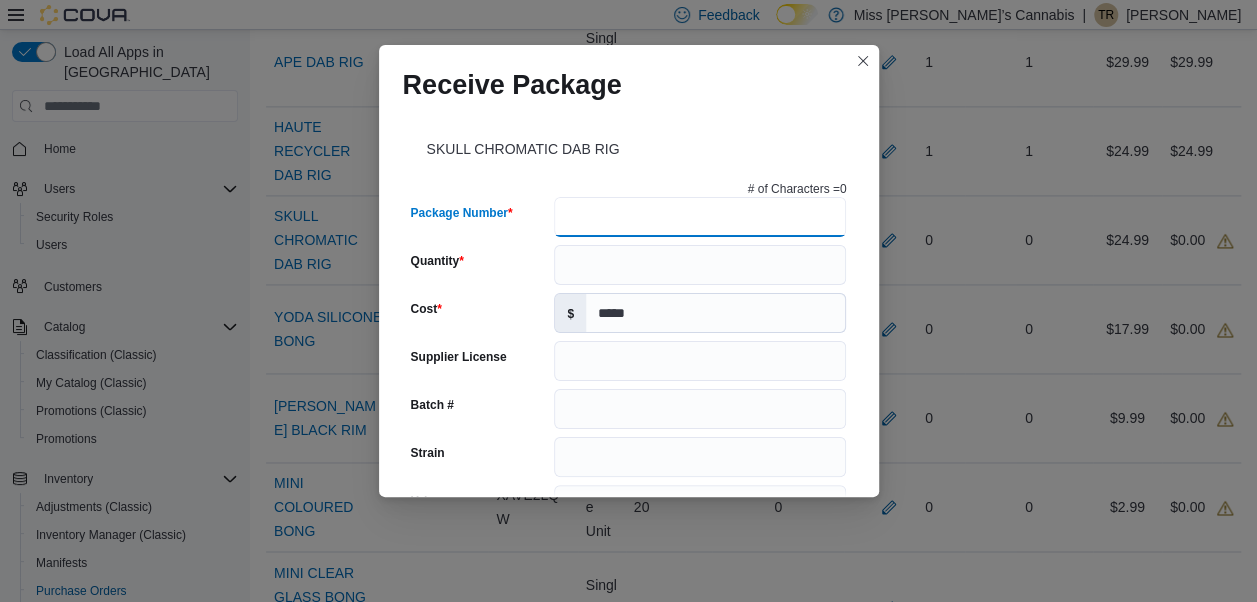 click on "Package Number" at bounding box center (700, 217) 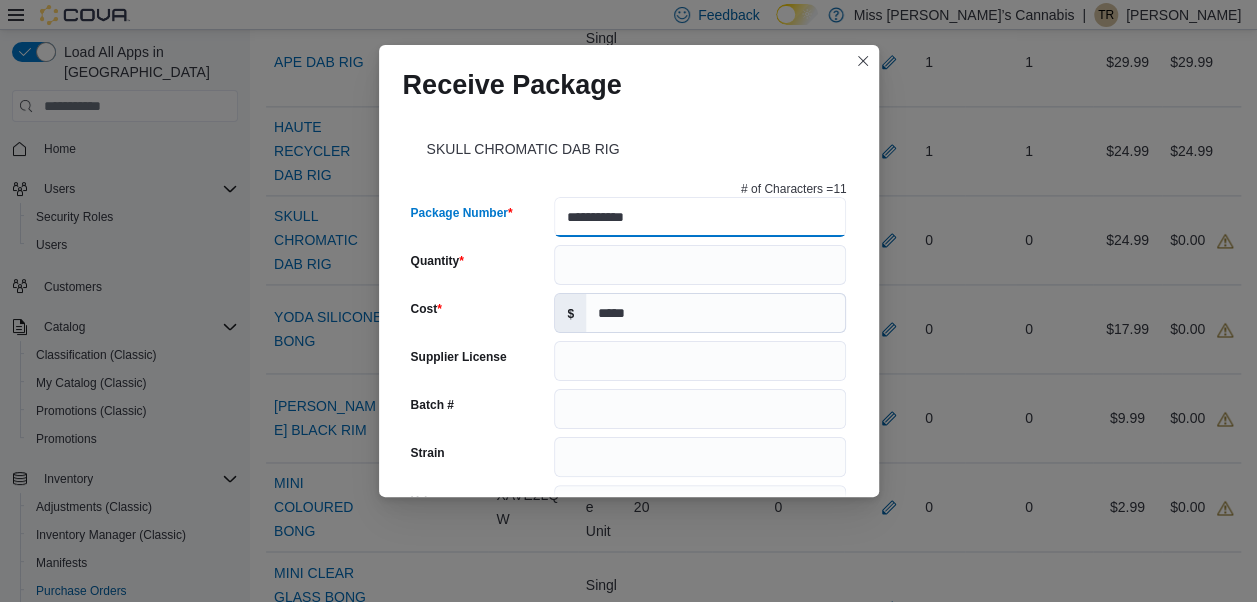 type on "**********" 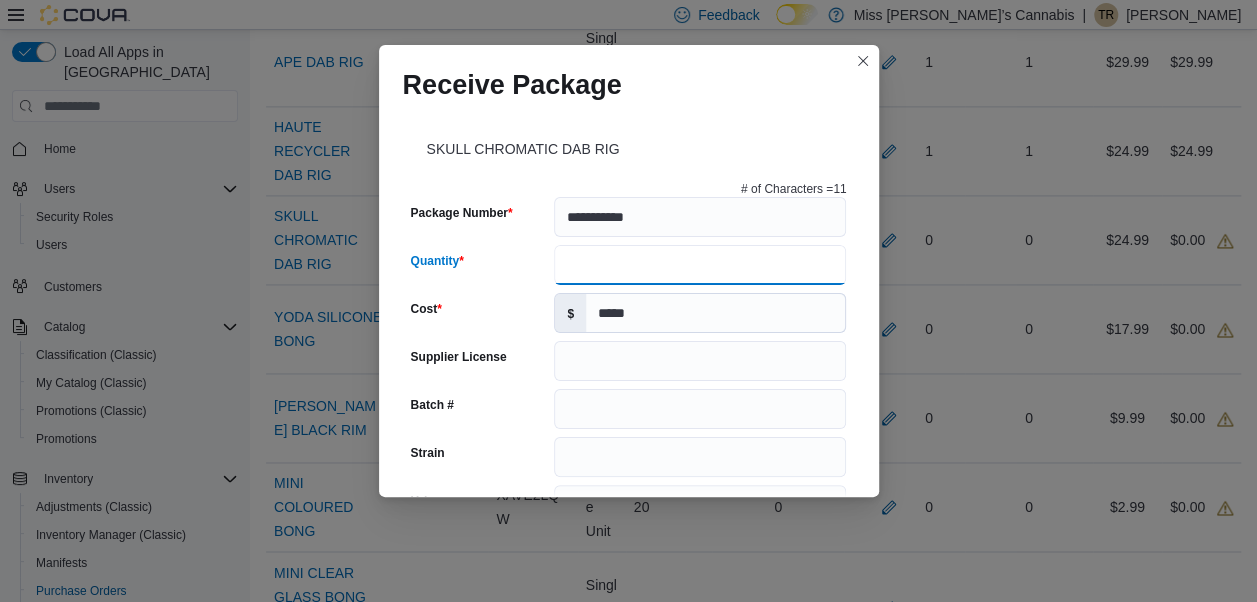click on "Quantity" at bounding box center (700, 265) 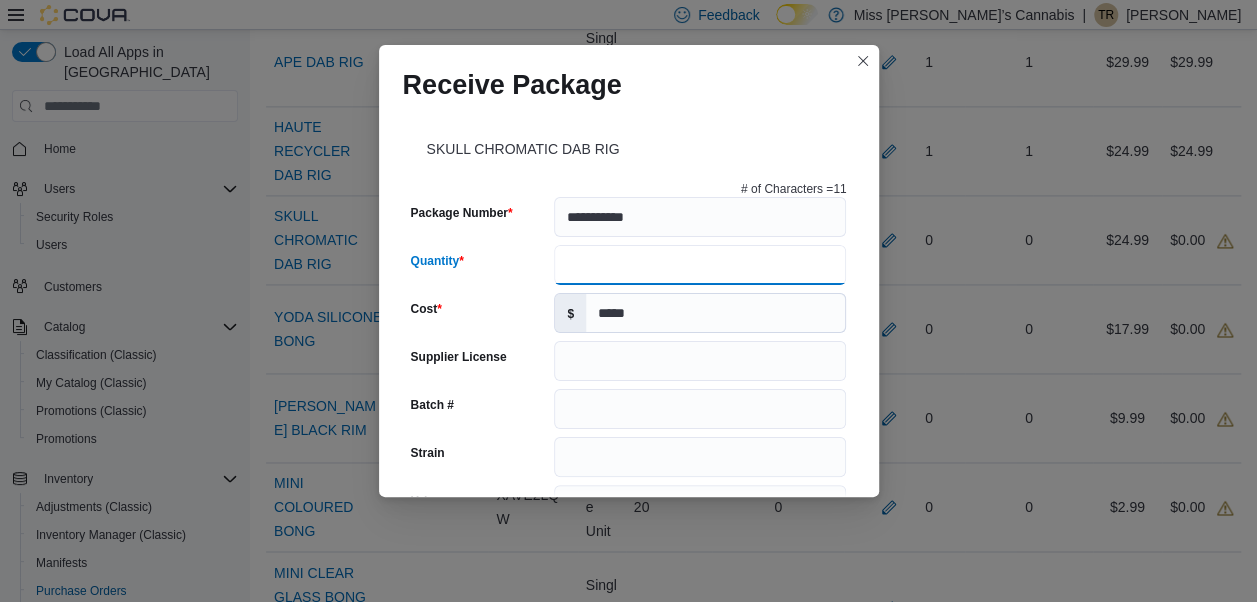 type on "*" 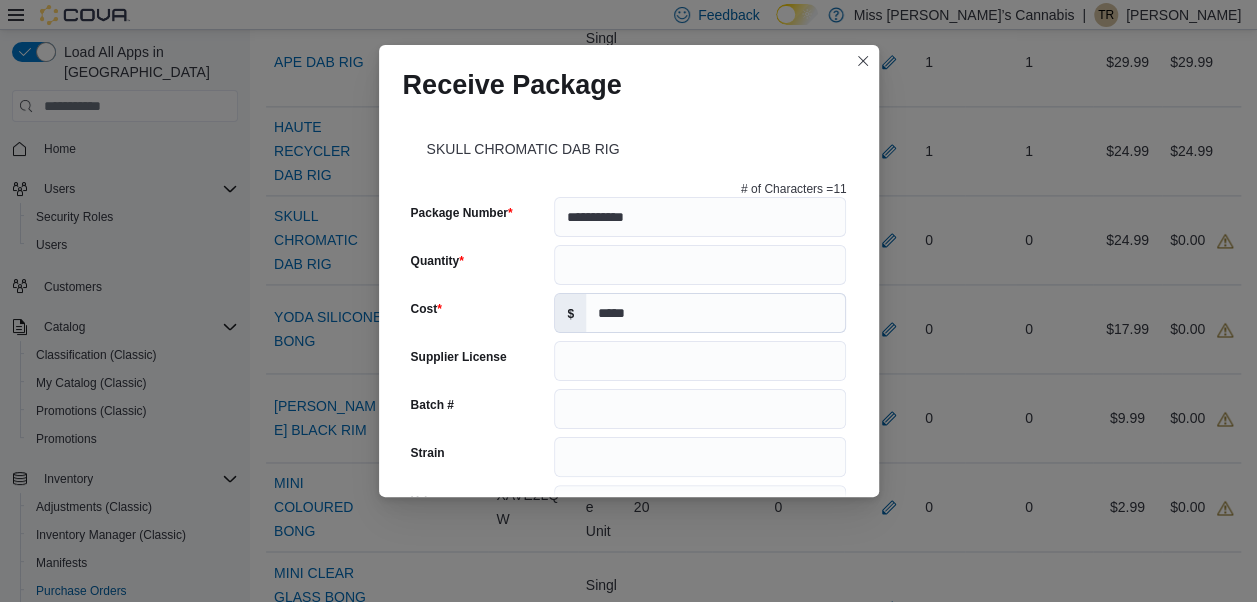 scroll, scrollTop: 796, scrollLeft: 0, axis: vertical 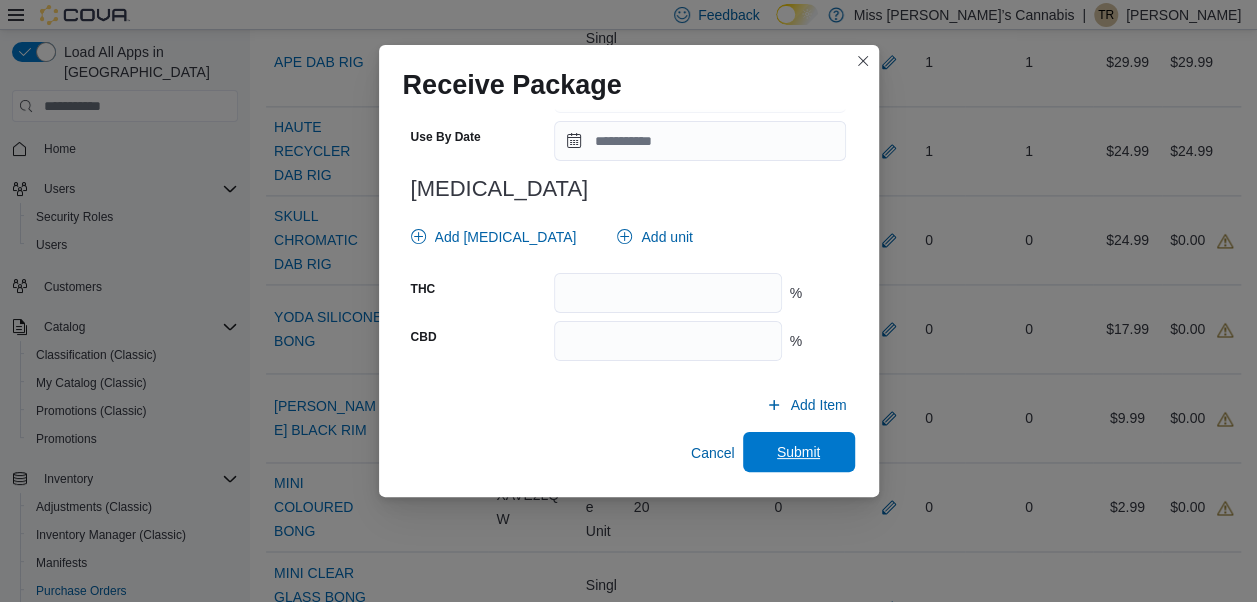 click on "Submit" at bounding box center [799, 452] 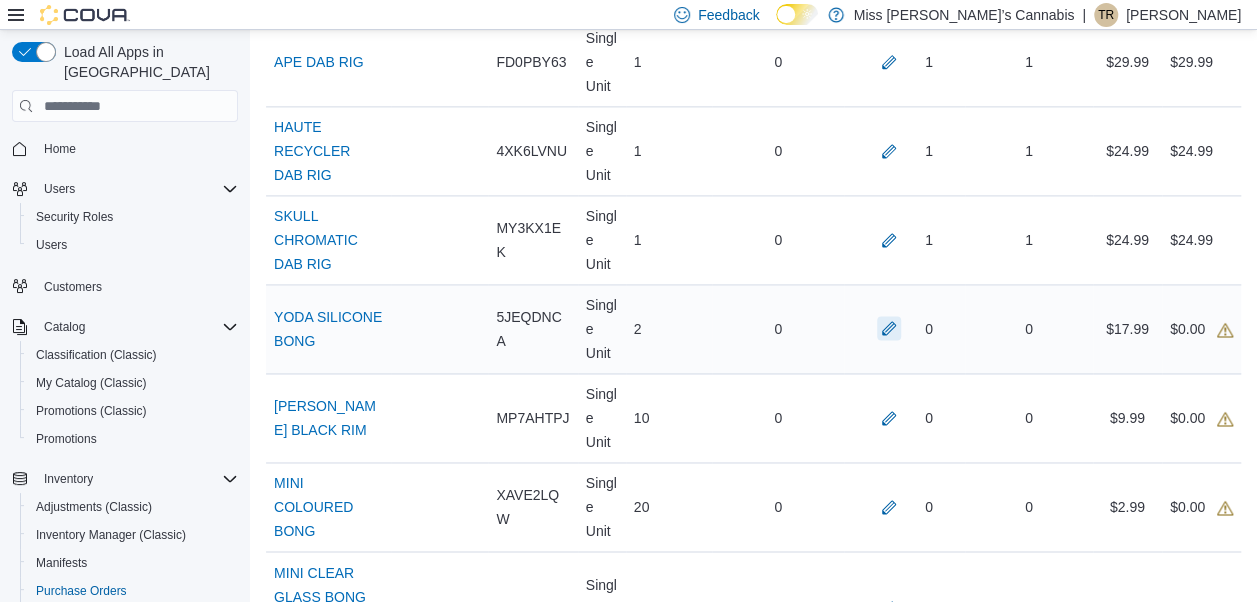 click at bounding box center [889, 328] 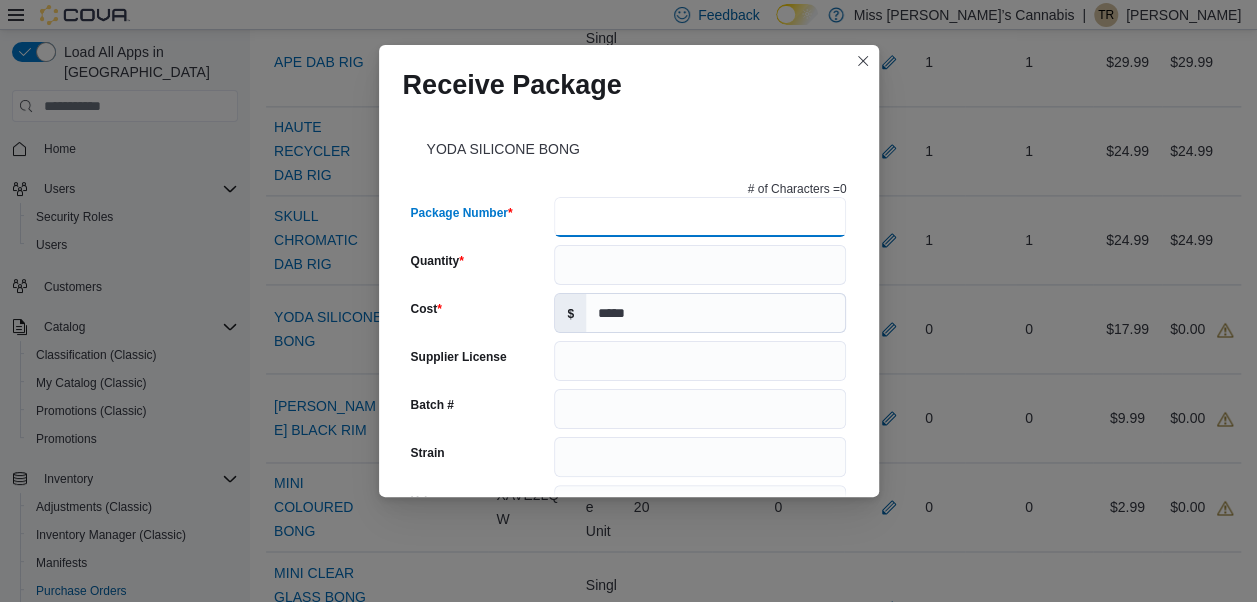 click on "Package Number" at bounding box center [700, 217] 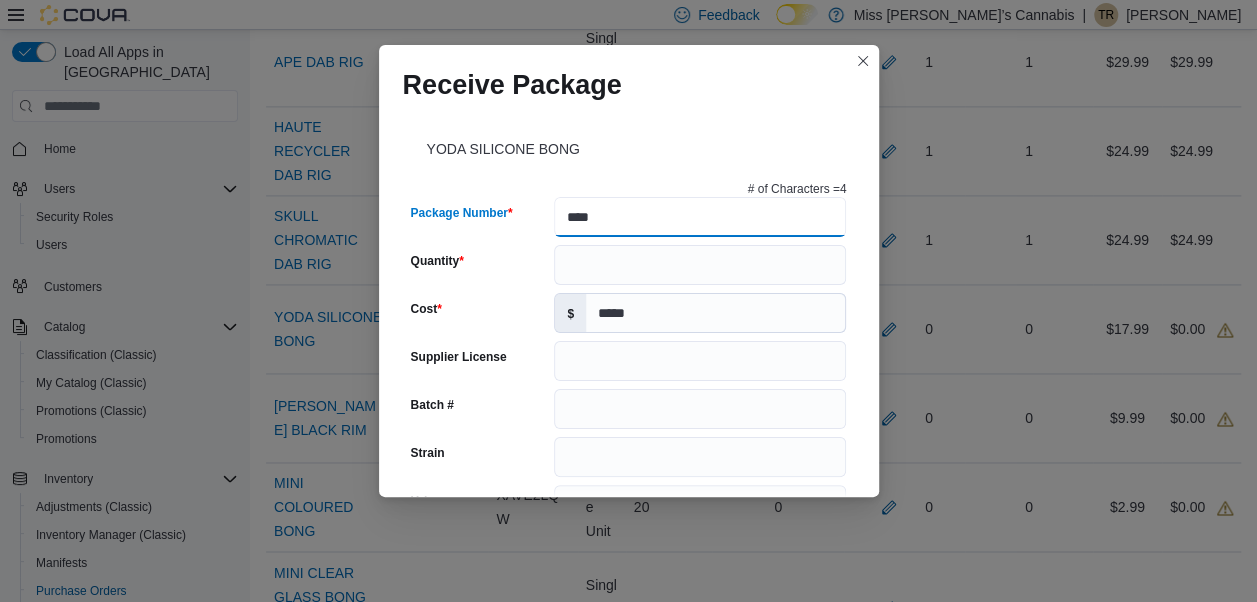 type on "****" 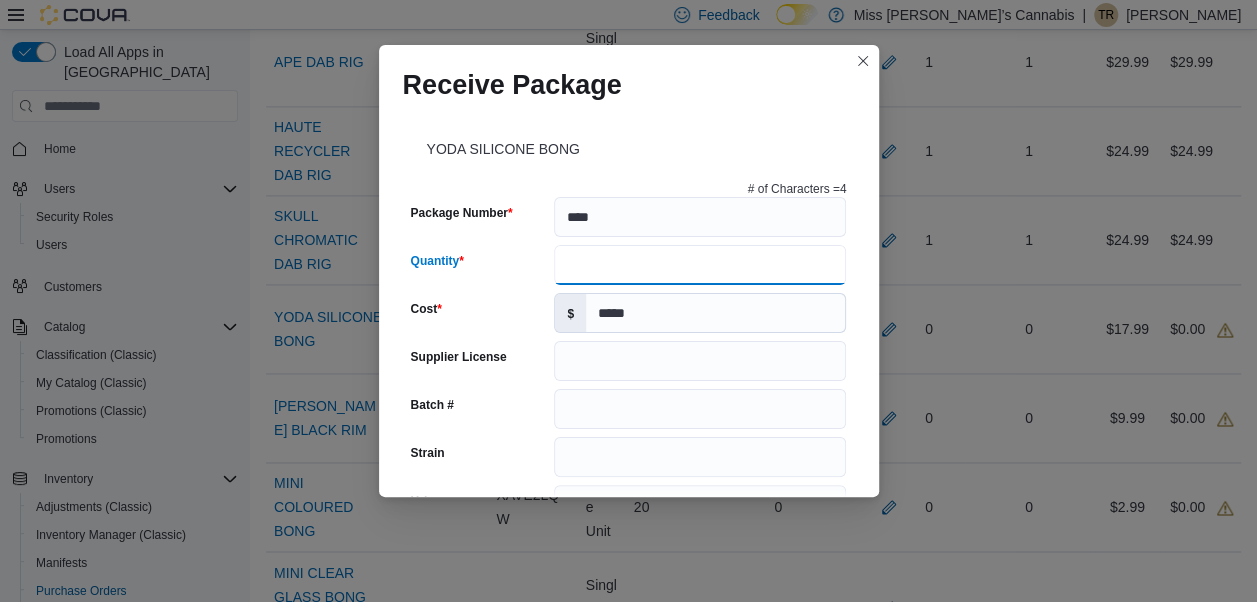 click on "Quantity" at bounding box center [700, 265] 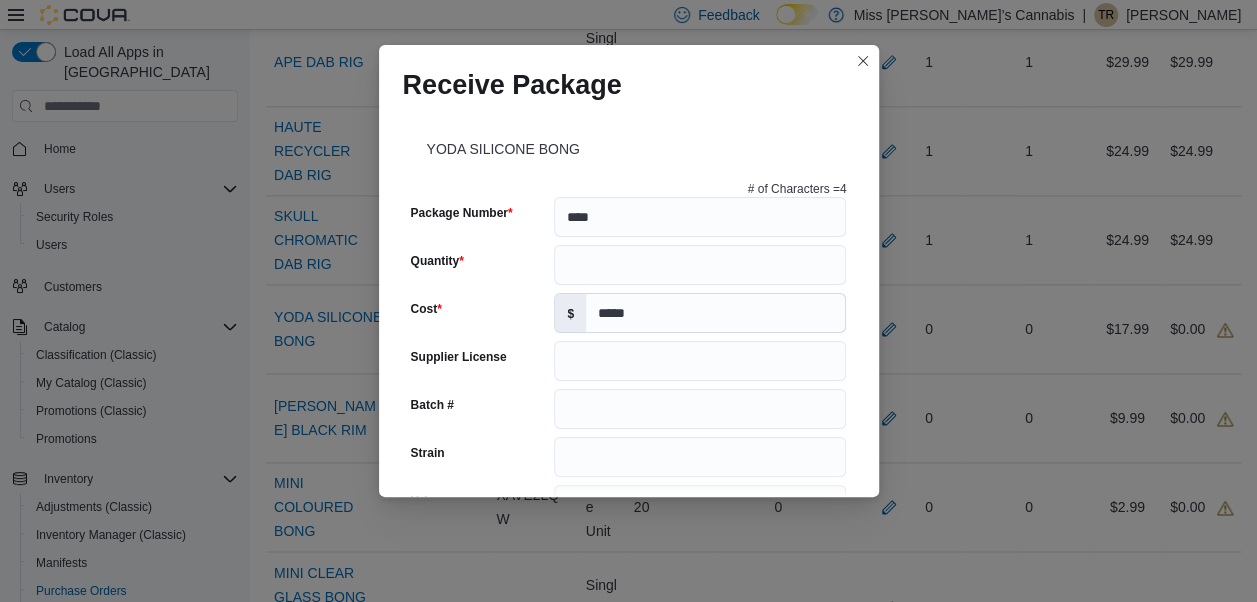 scroll, scrollTop: 796, scrollLeft: 0, axis: vertical 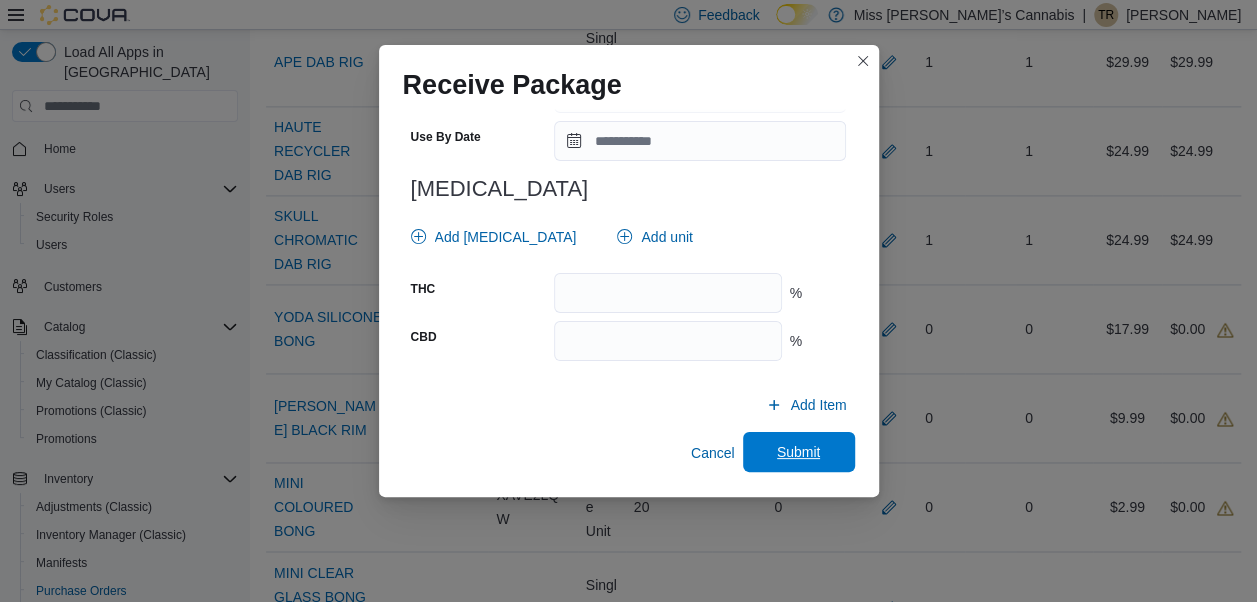 click on "Submit" at bounding box center (799, 452) 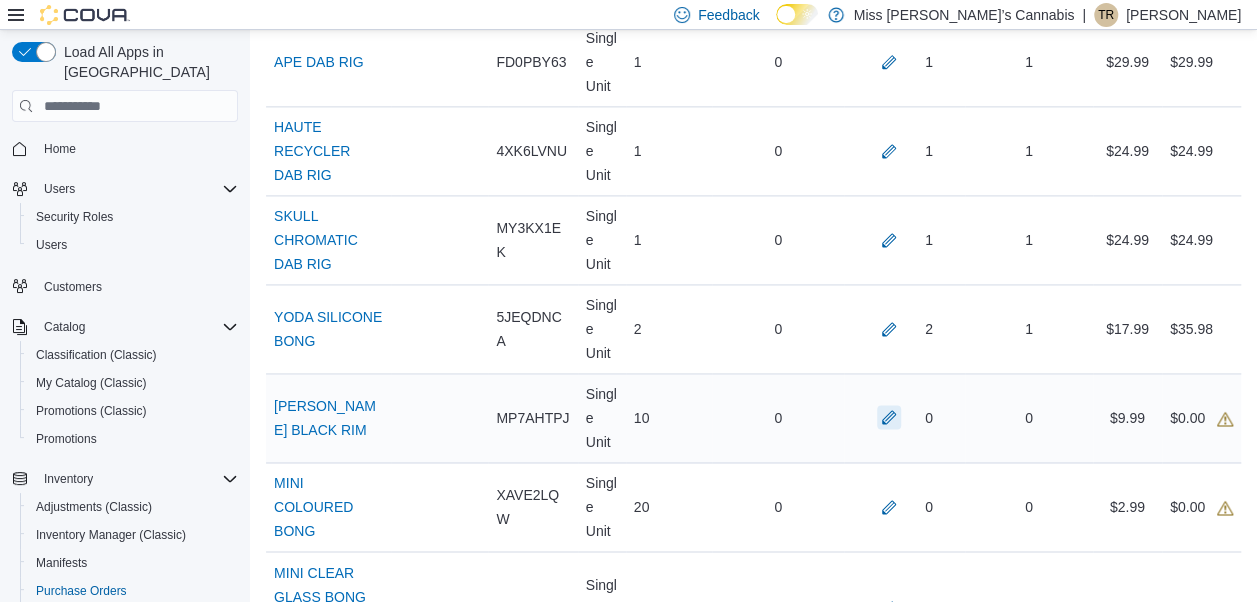 click at bounding box center [889, 417] 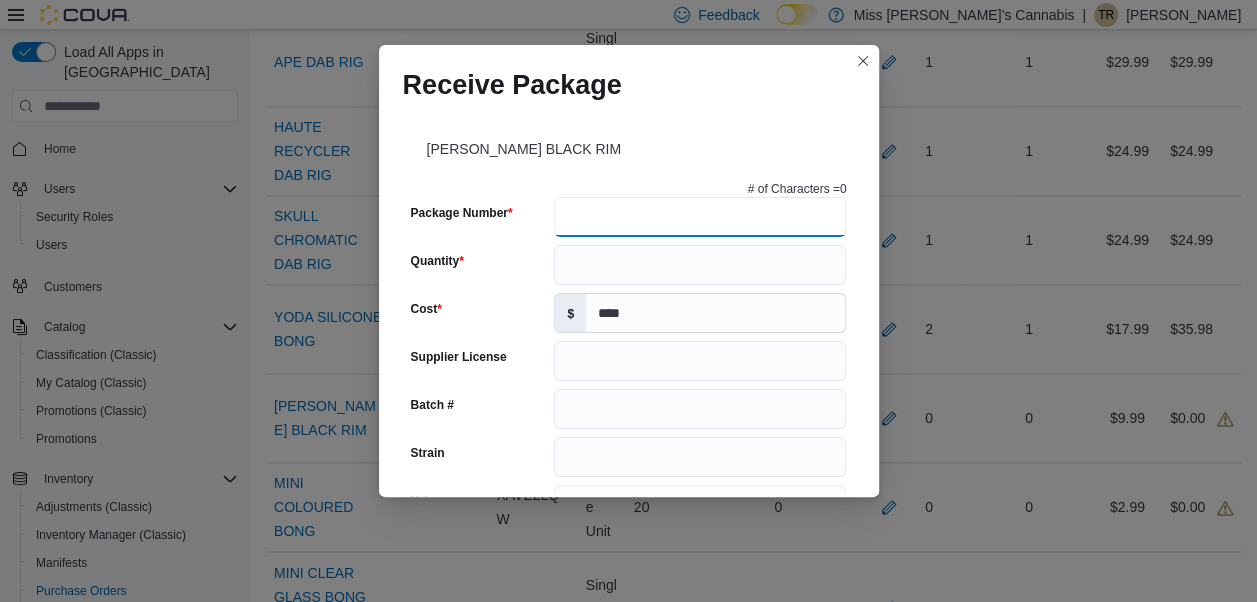 click on "Package Number" at bounding box center (700, 217) 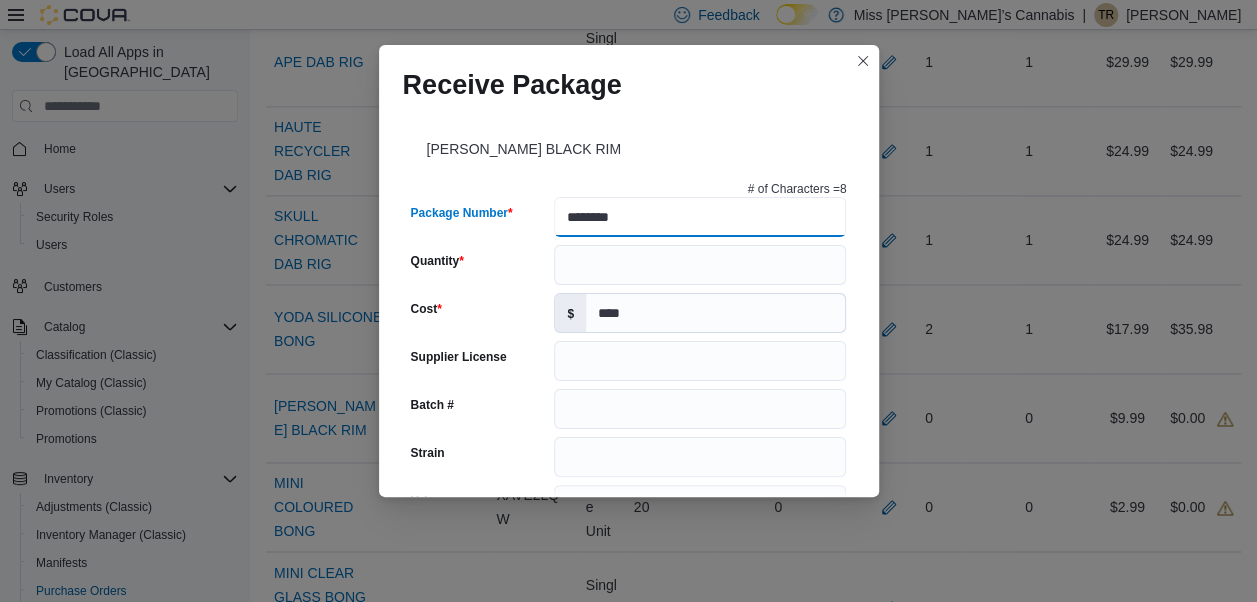 type on "********" 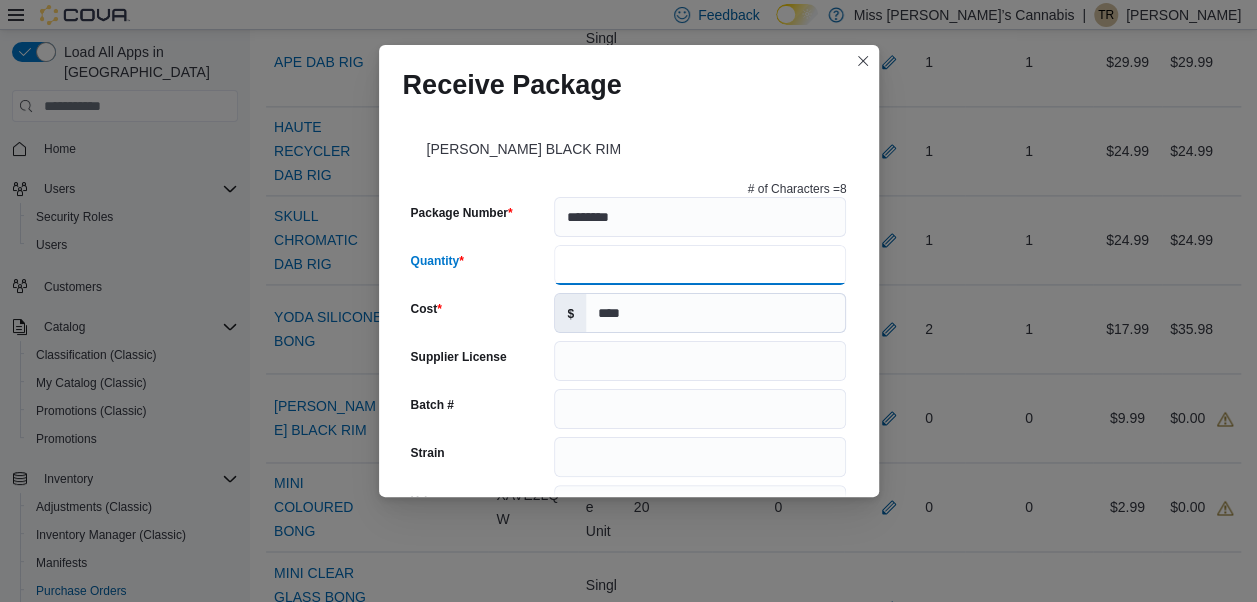 click on "Quantity" at bounding box center (700, 265) 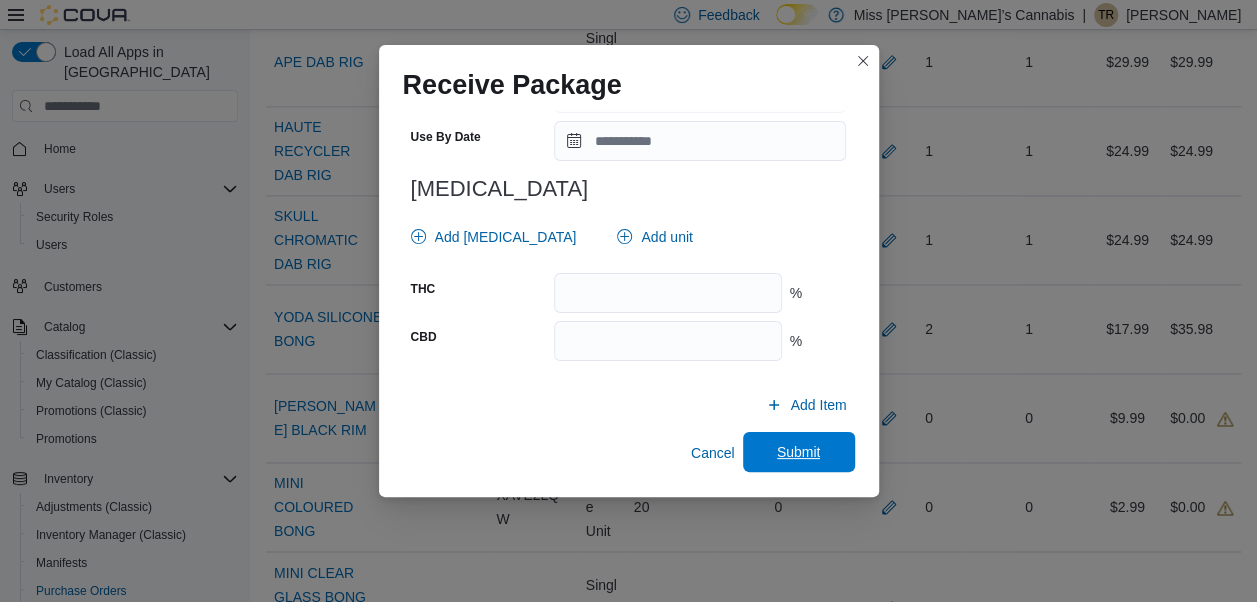 click on "Submit" at bounding box center [799, 452] 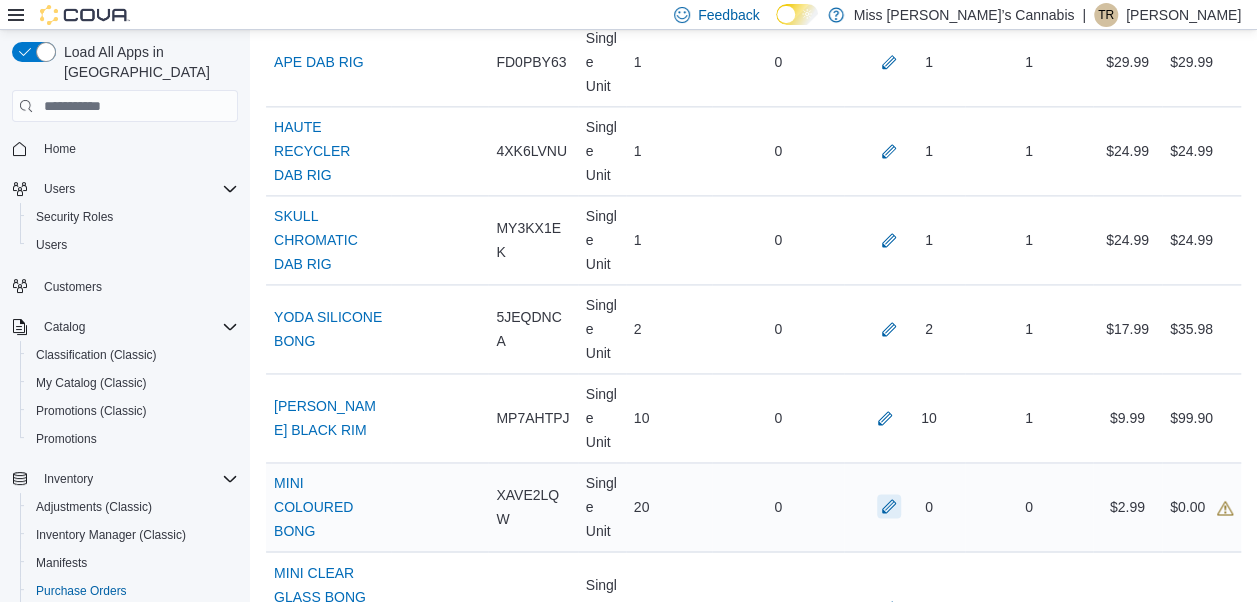 click at bounding box center [889, 506] 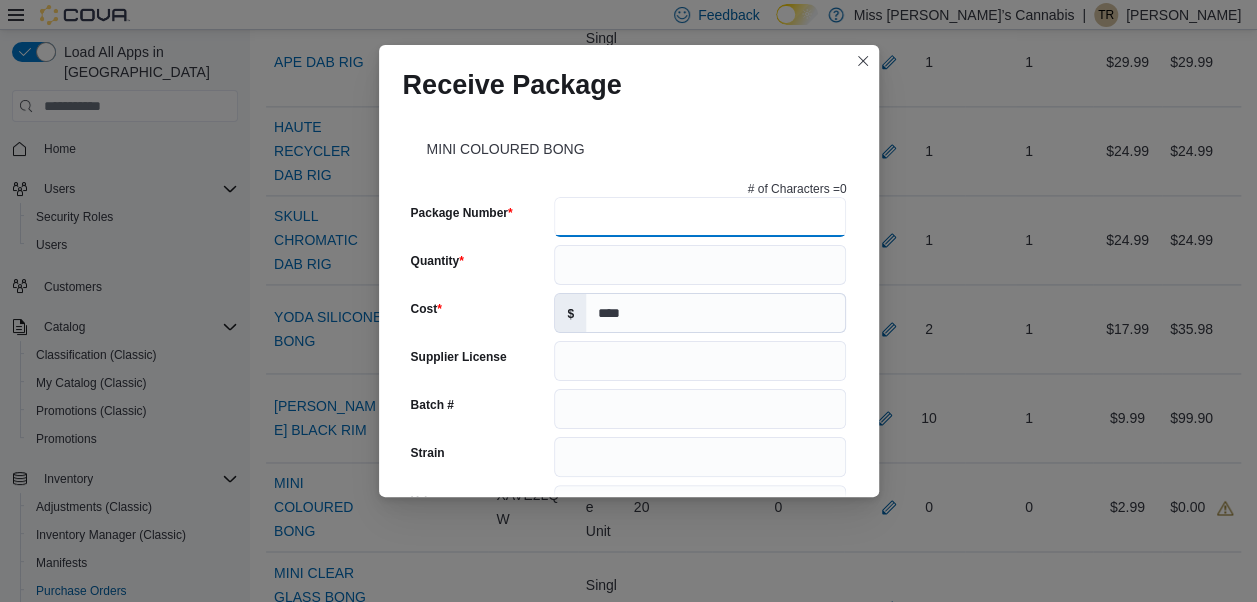 click on "Package Number" at bounding box center (700, 217) 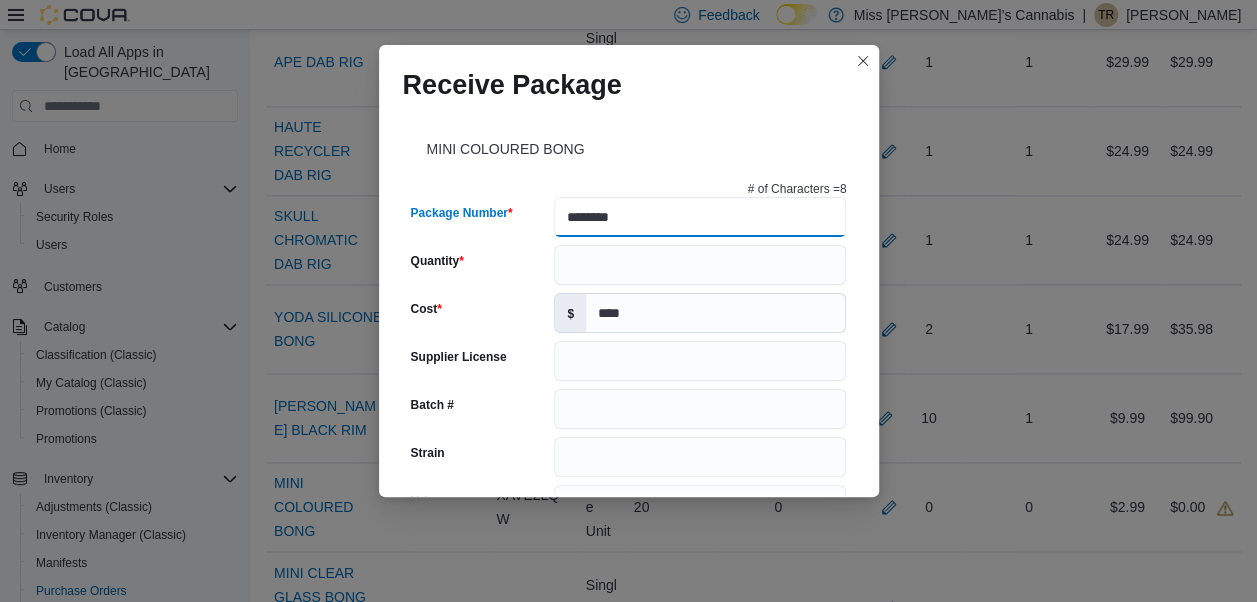 type on "********" 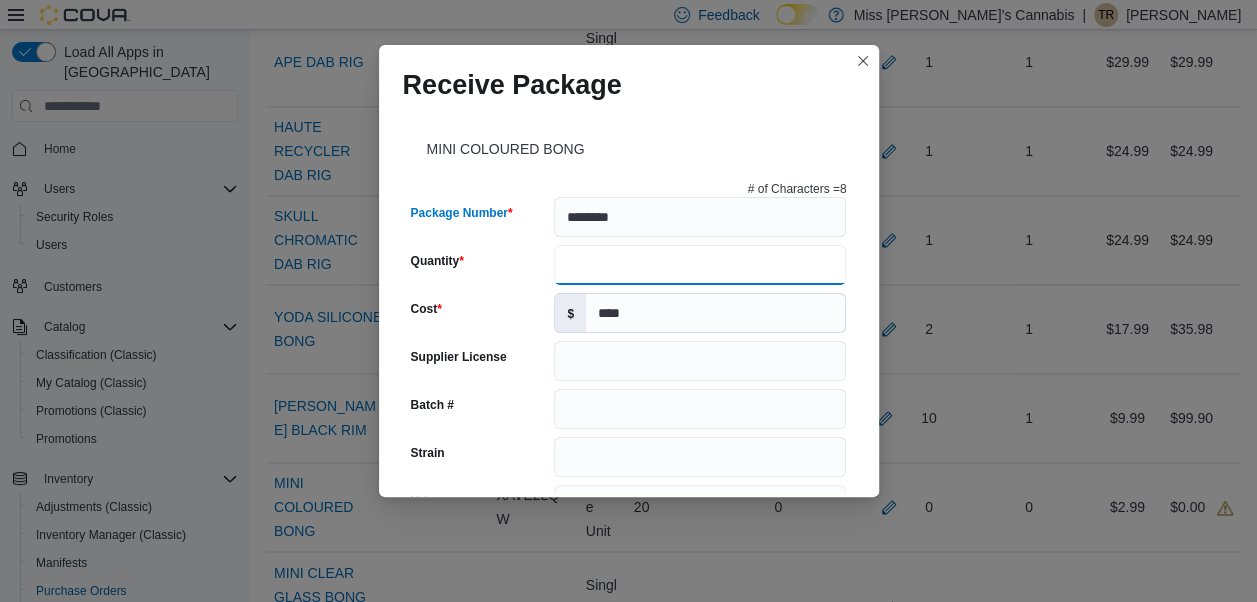 click on "Quantity" at bounding box center [700, 265] 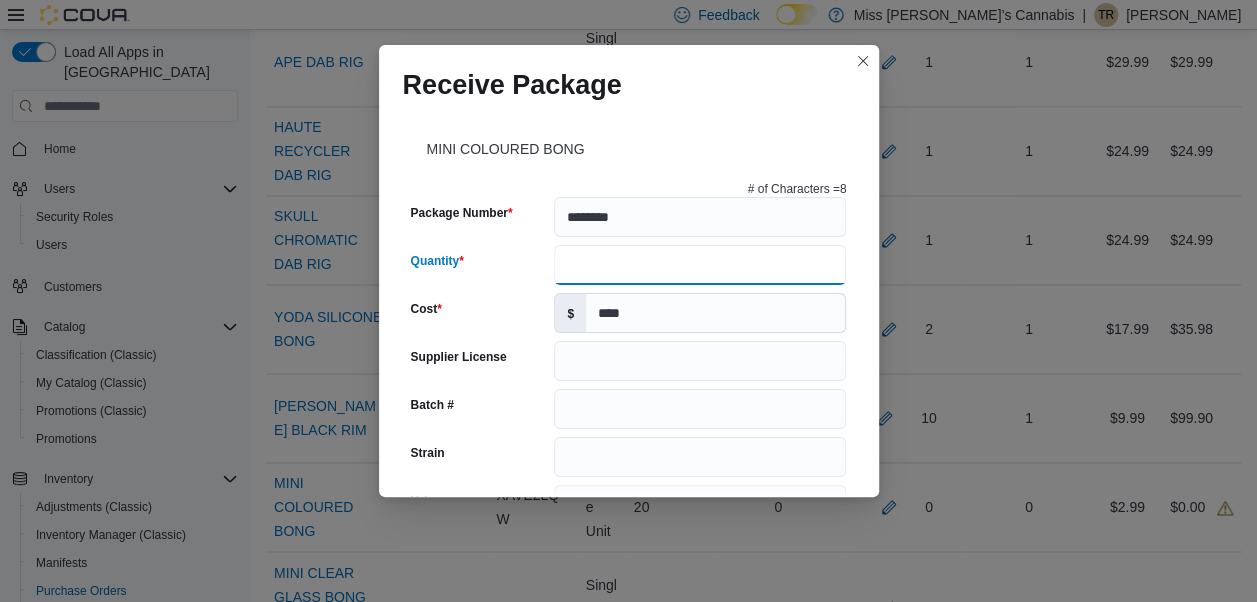 type on "**" 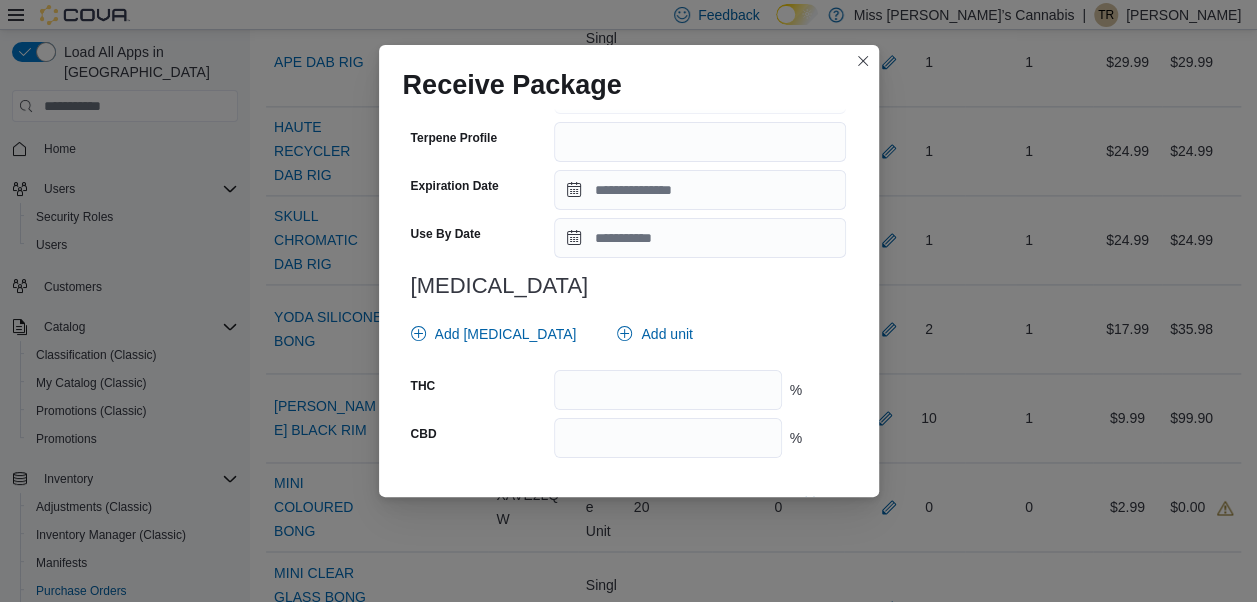 scroll, scrollTop: 796, scrollLeft: 0, axis: vertical 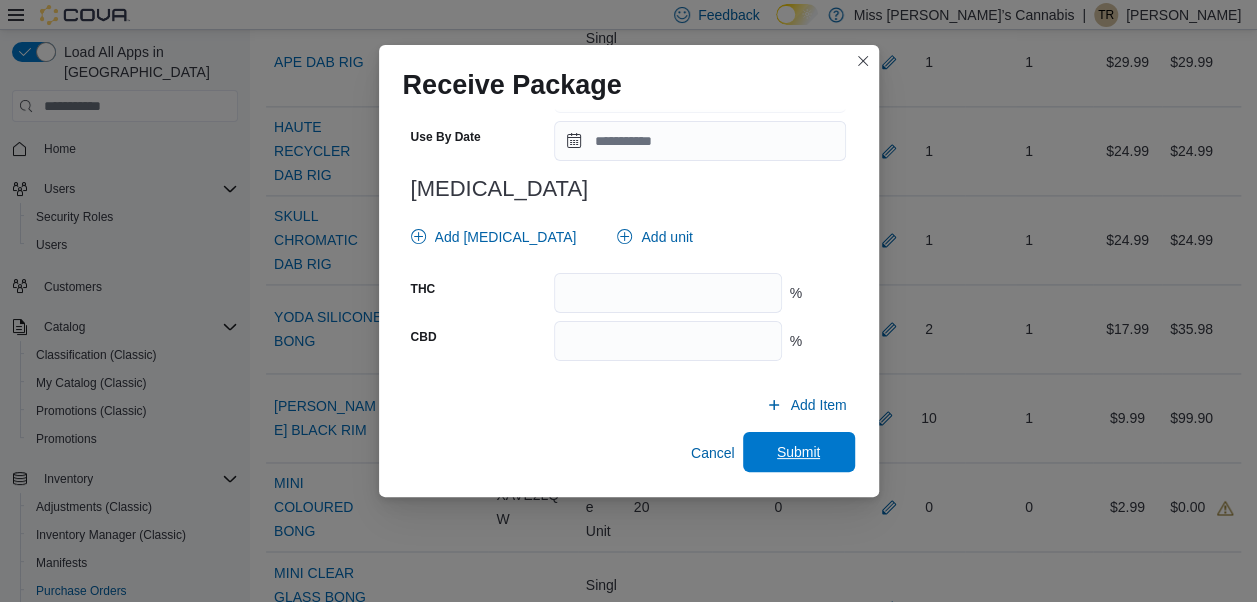 click on "Submit" at bounding box center (799, 452) 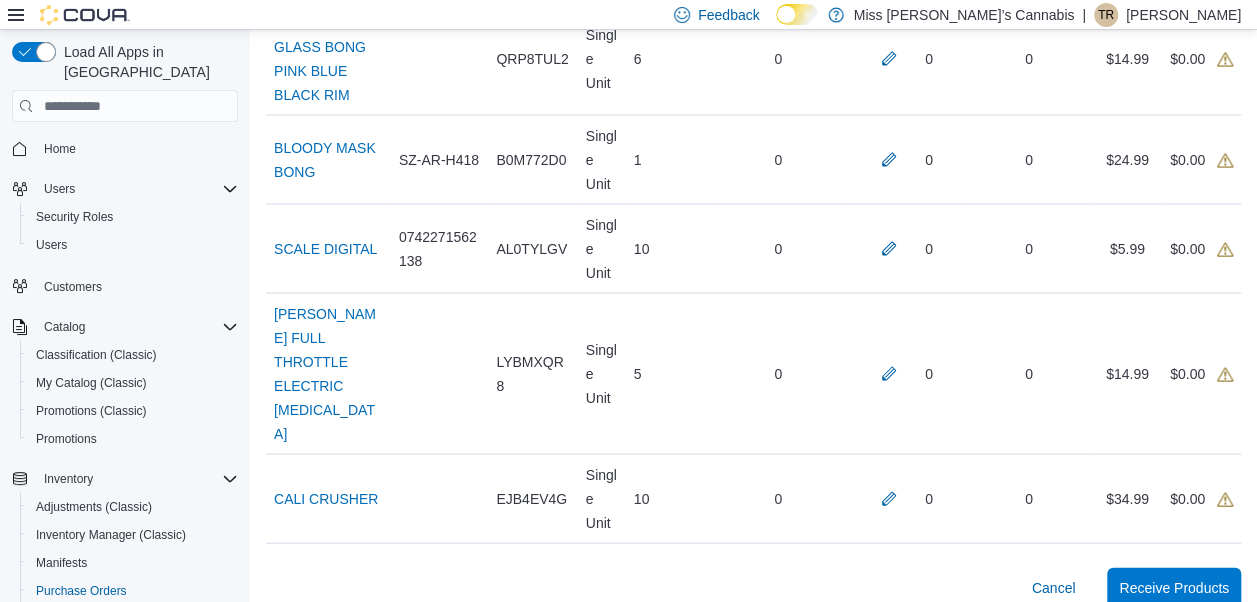 scroll, scrollTop: 1892, scrollLeft: 0, axis: vertical 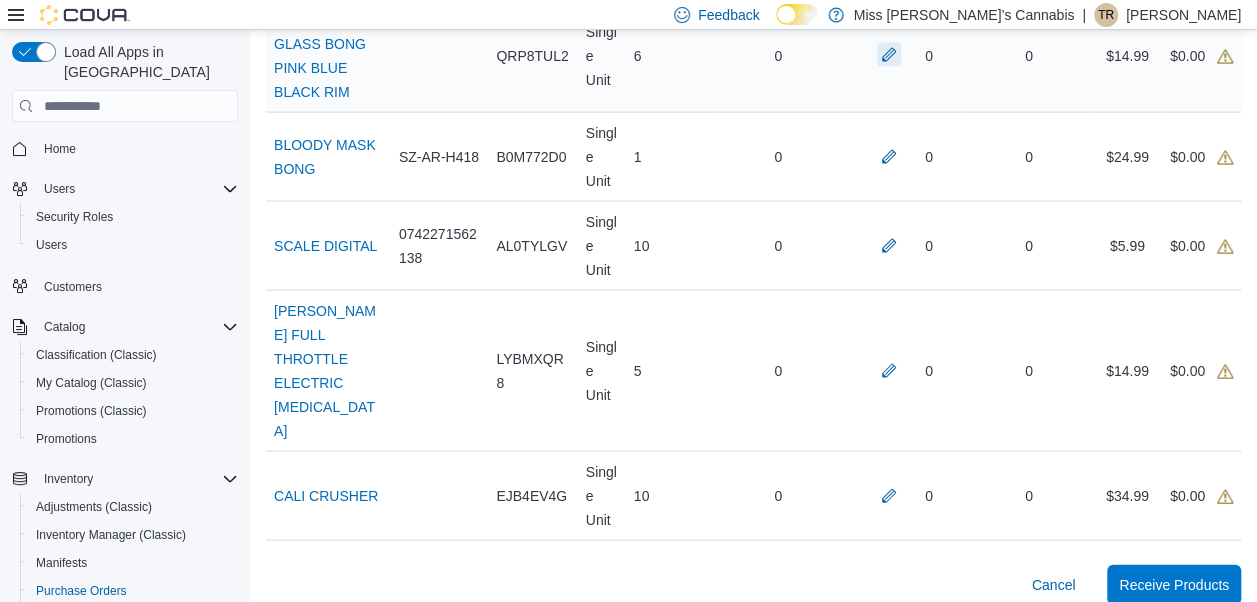 click at bounding box center (889, 55) 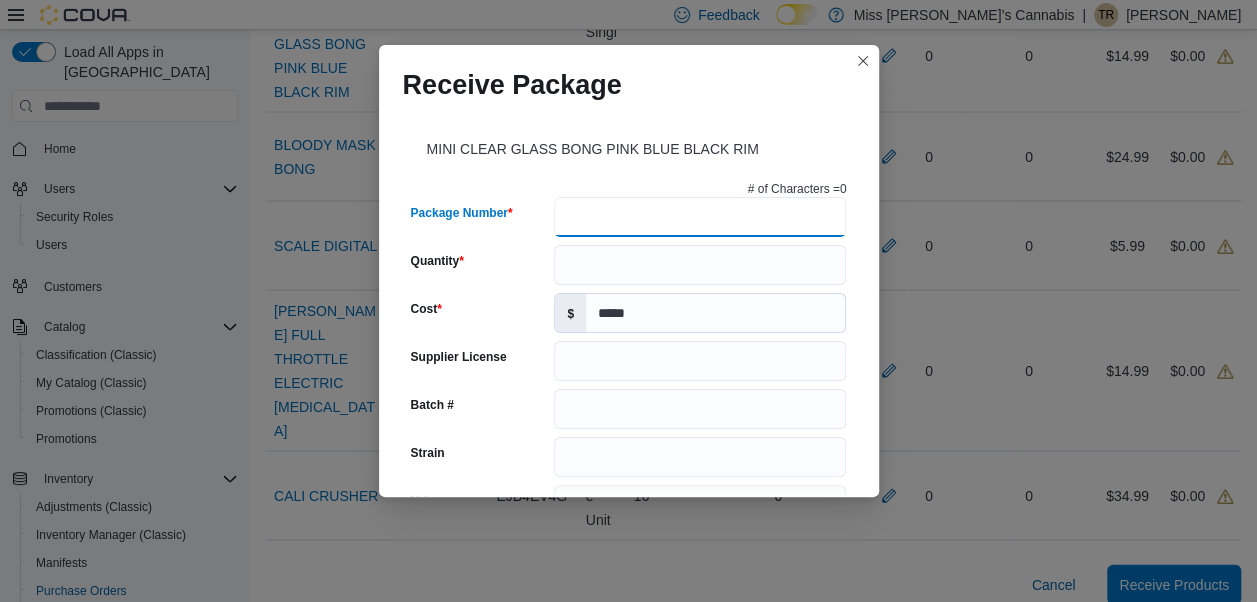 click on "Package Number" at bounding box center [700, 217] 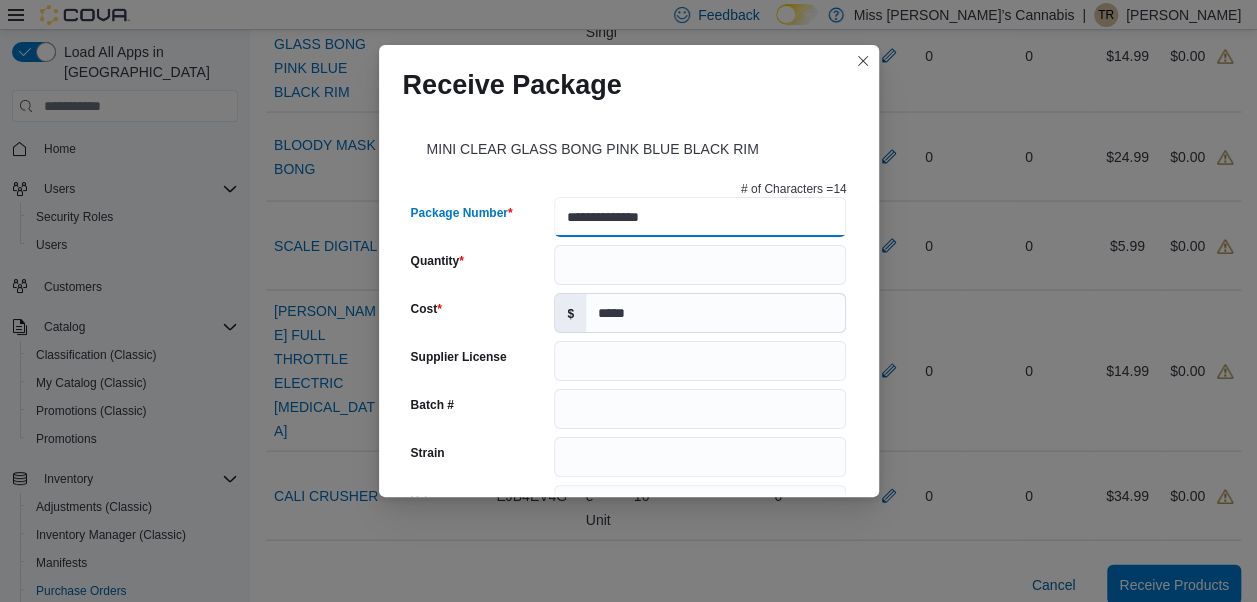 type on "**********" 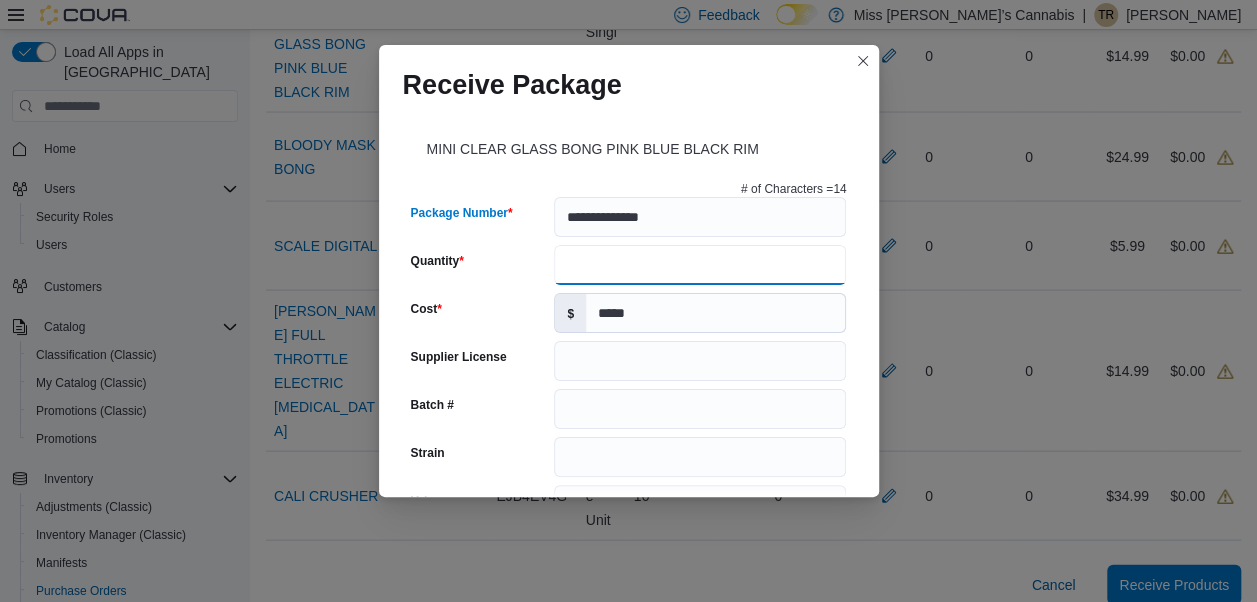 click on "Quantity" at bounding box center (700, 265) 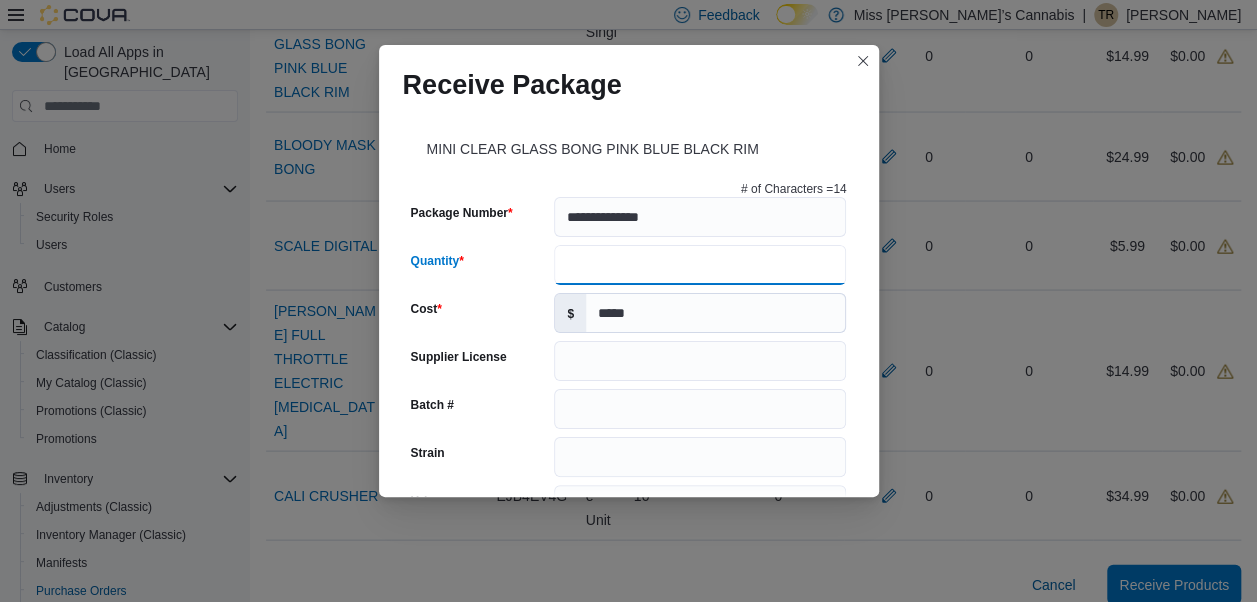 scroll, scrollTop: 796, scrollLeft: 0, axis: vertical 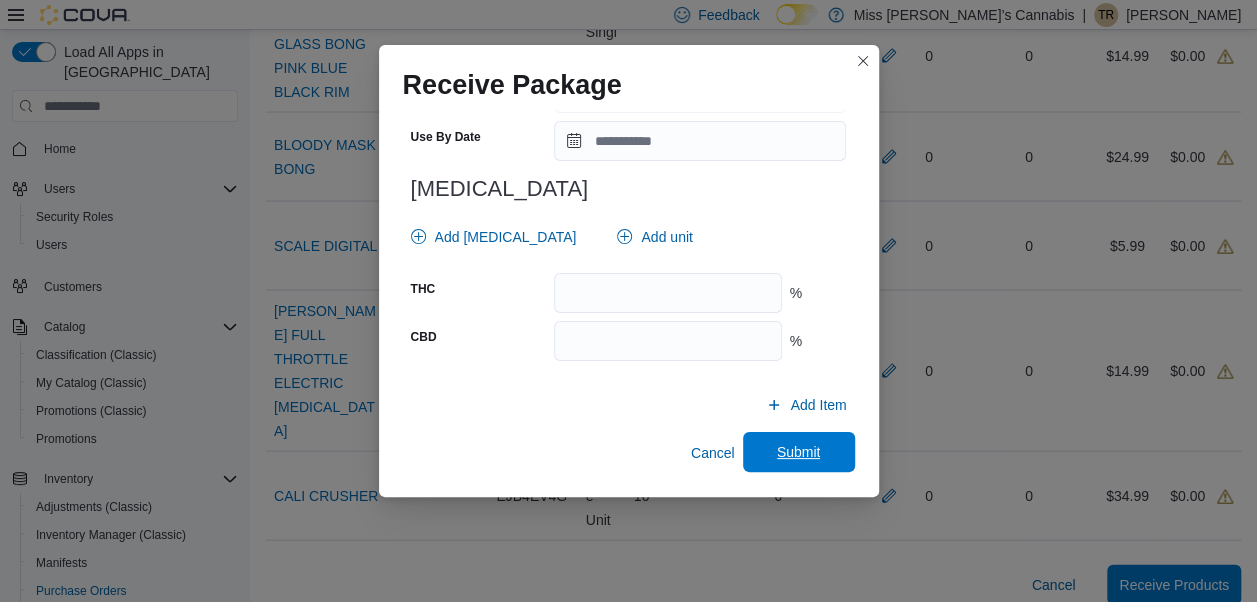type on "*" 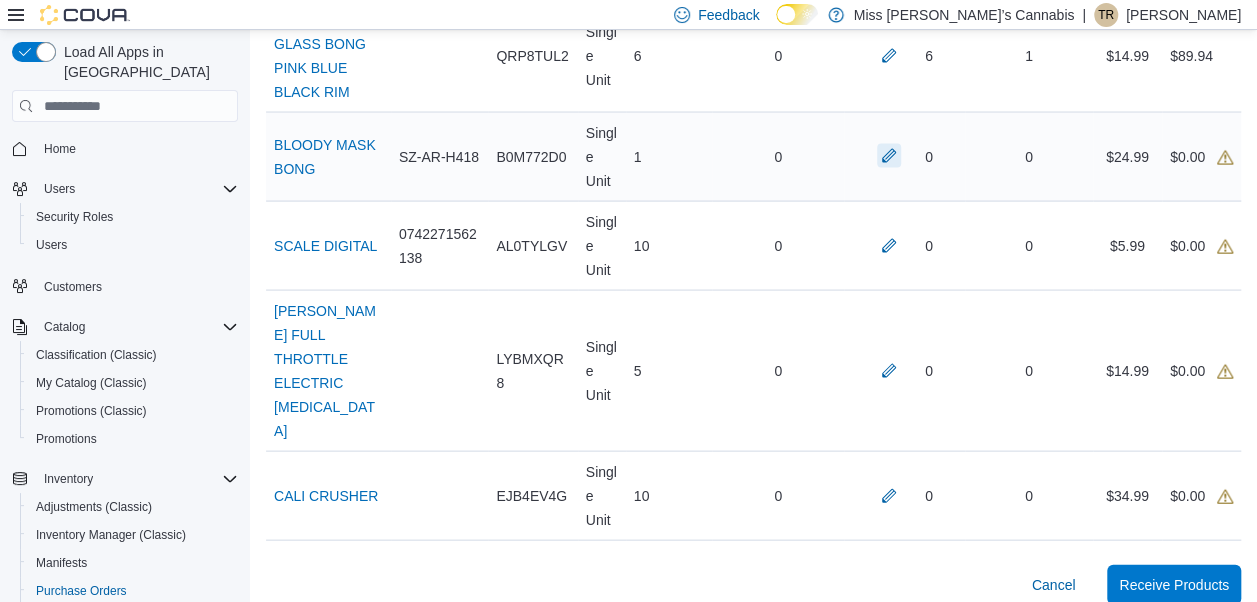 click at bounding box center (889, 156) 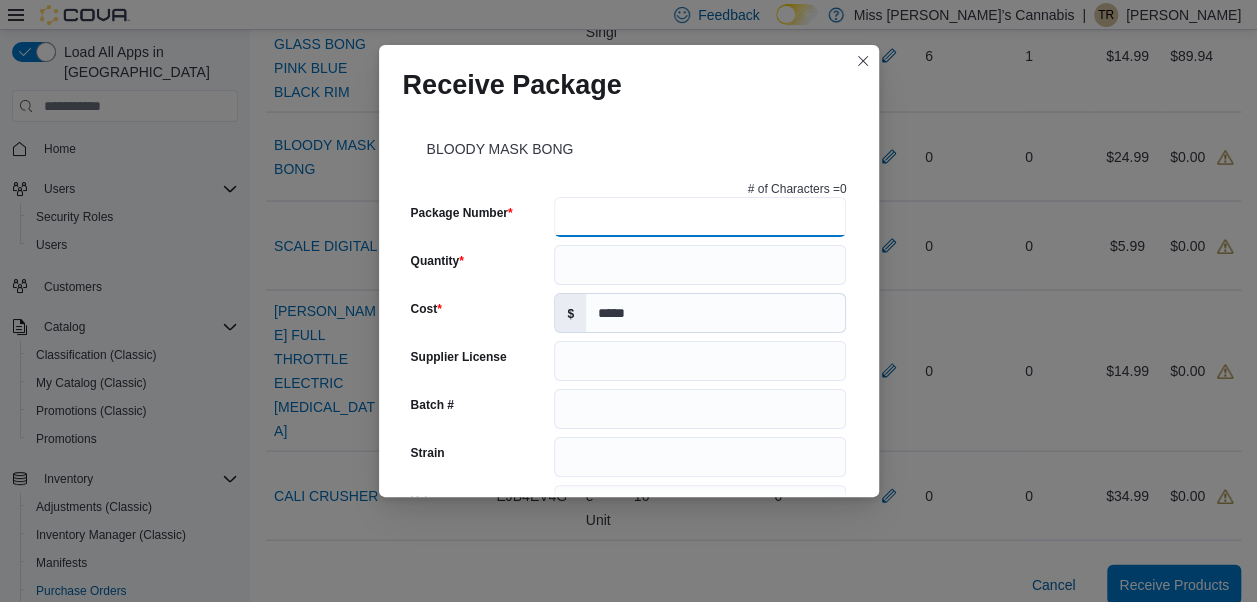 click on "Package Number" at bounding box center (700, 217) 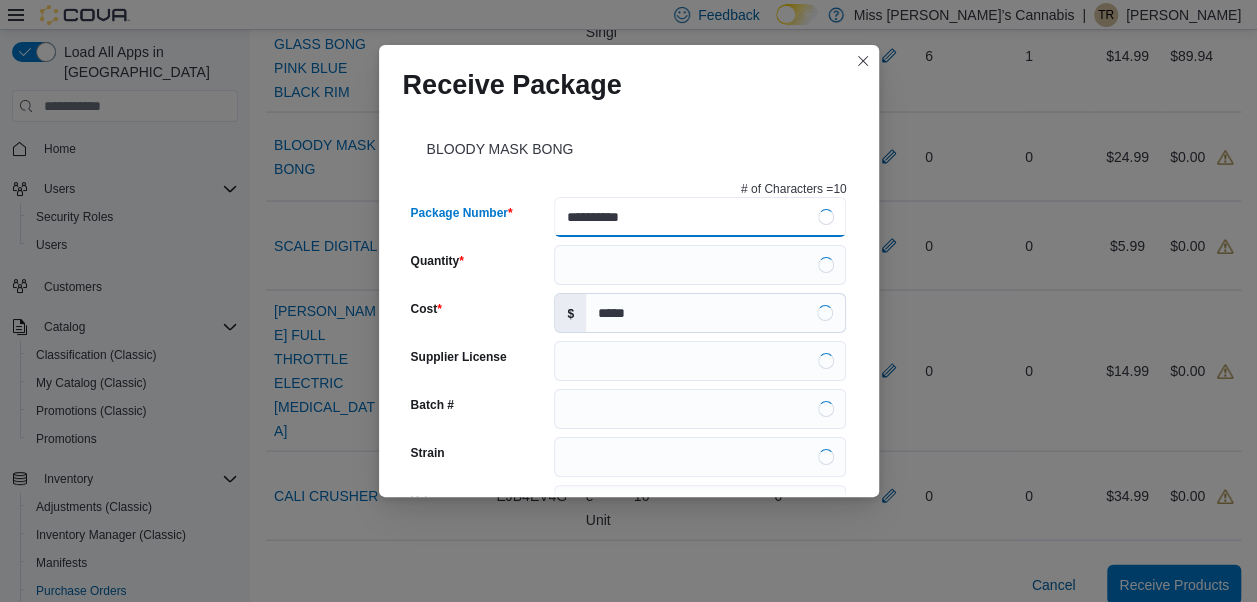 type on "**********" 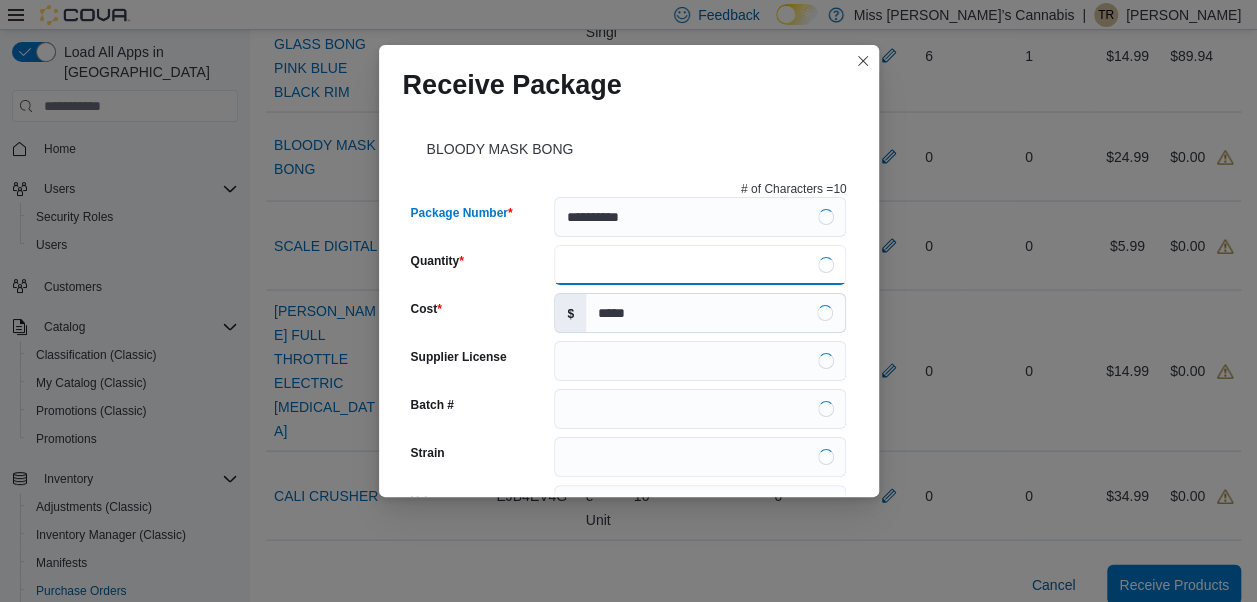 click on "Quantity" at bounding box center [700, 265] 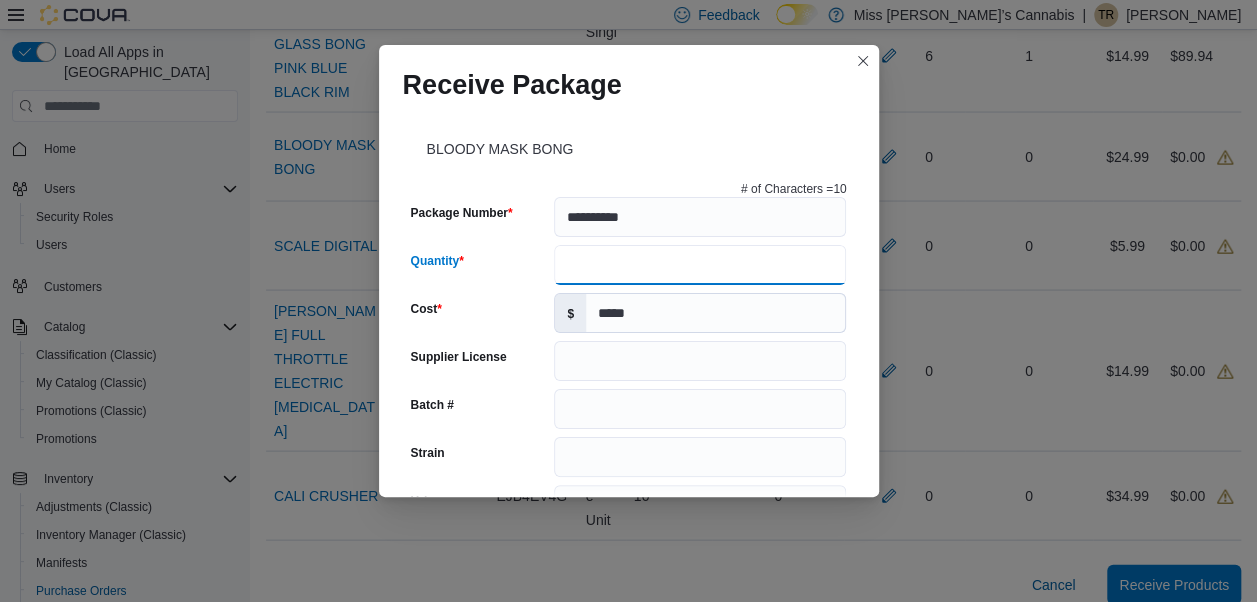 type on "*" 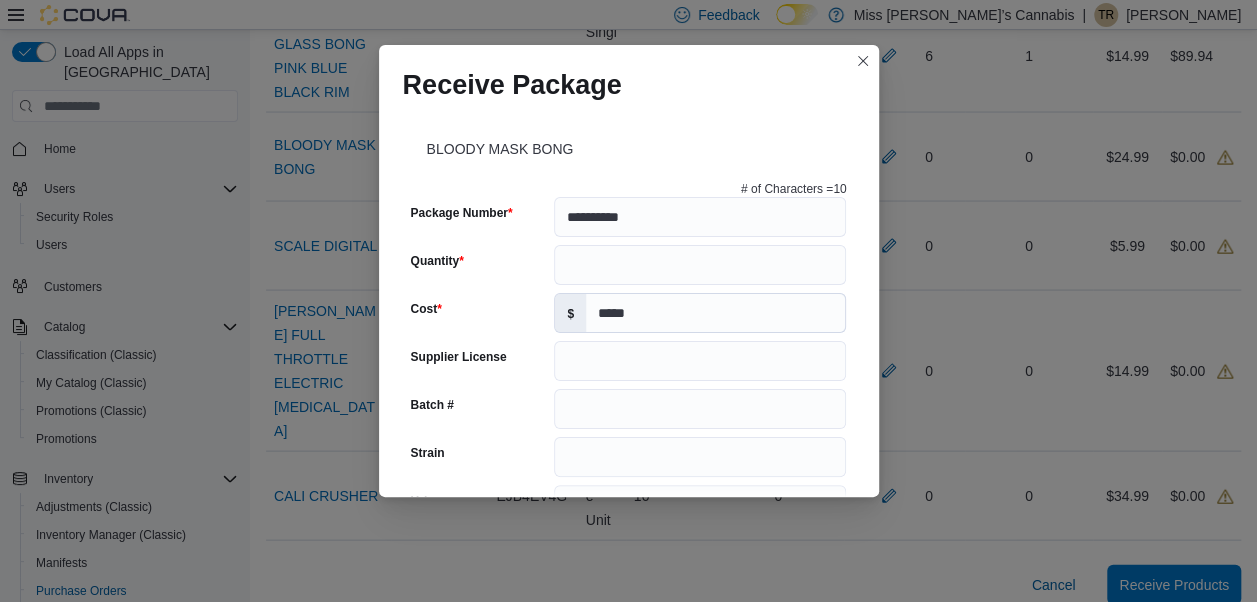 scroll, scrollTop: 796, scrollLeft: 0, axis: vertical 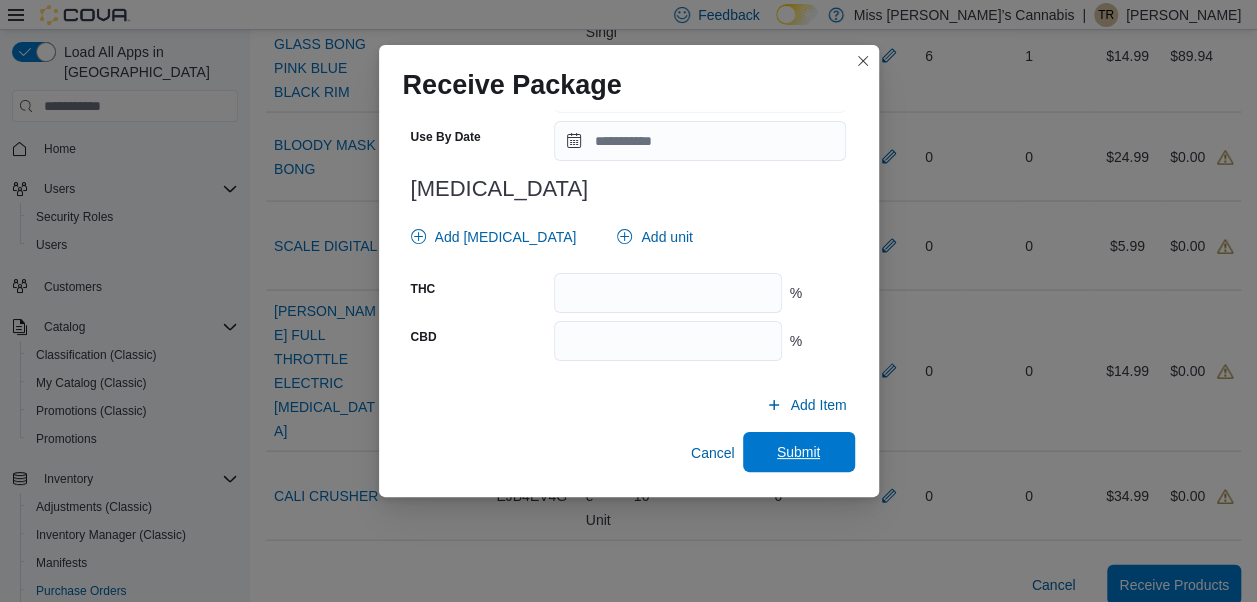 click on "Submit" at bounding box center [799, 452] 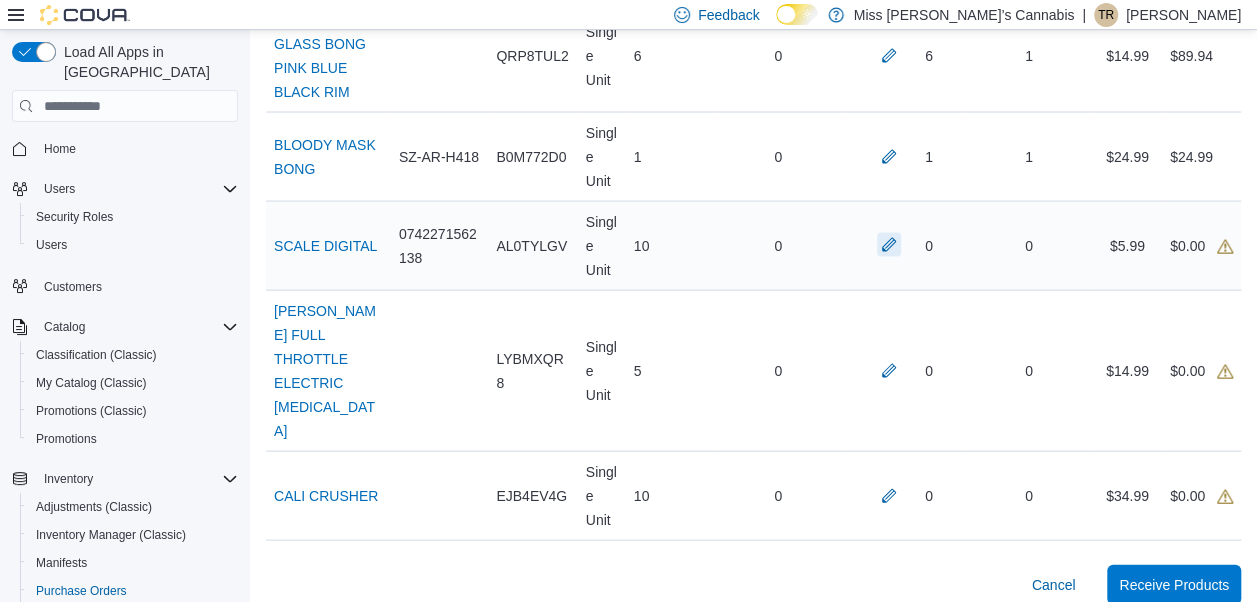 click at bounding box center (889, 245) 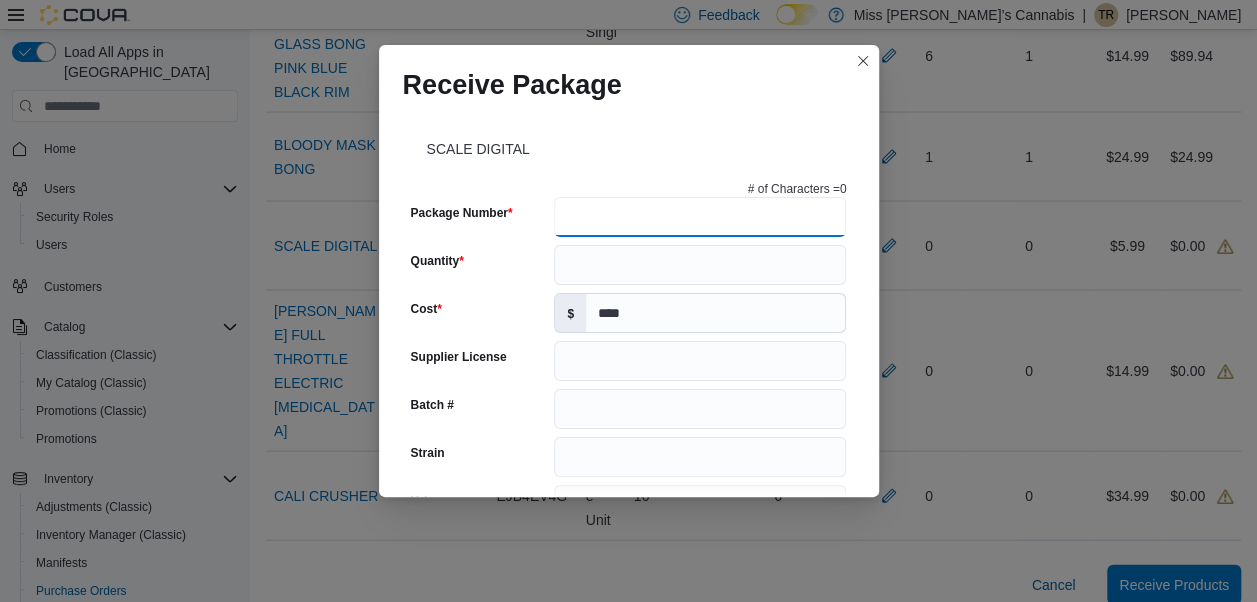 click on "Package Number" at bounding box center (700, 217) 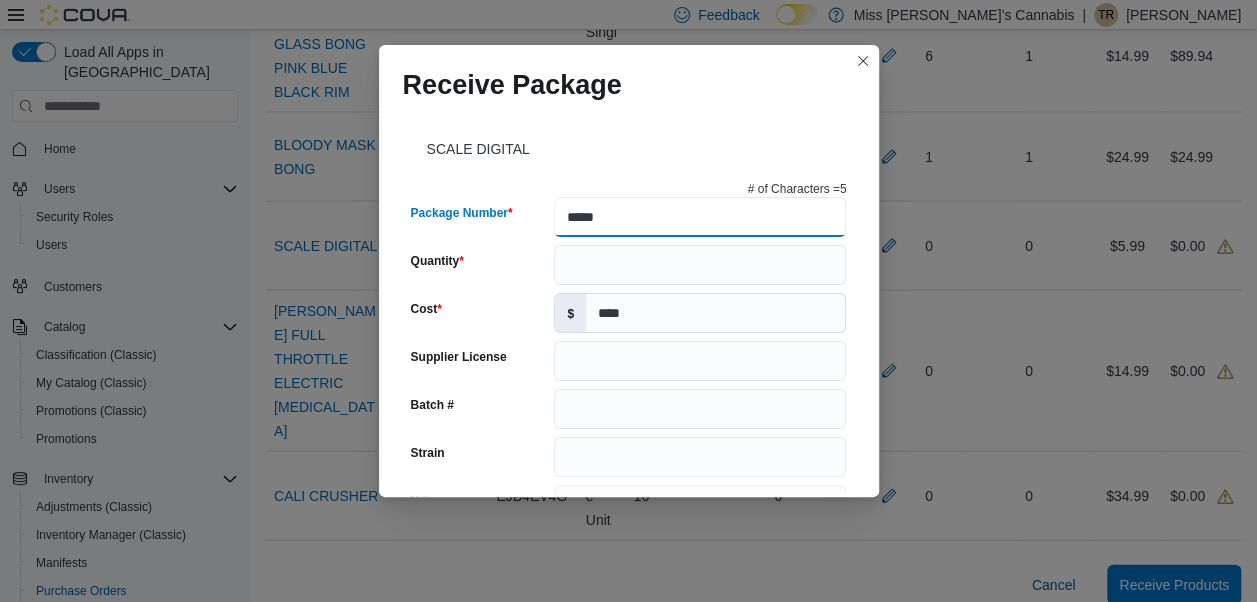 type on "*****" 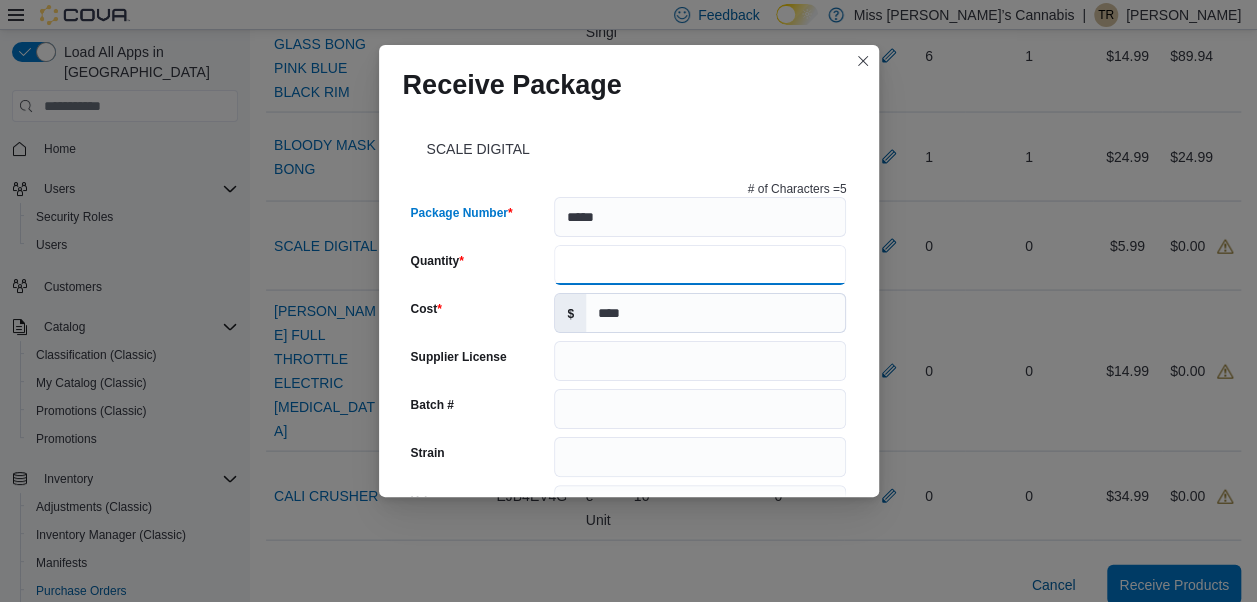 click on "Quantity" at bounding box center (700, 265) 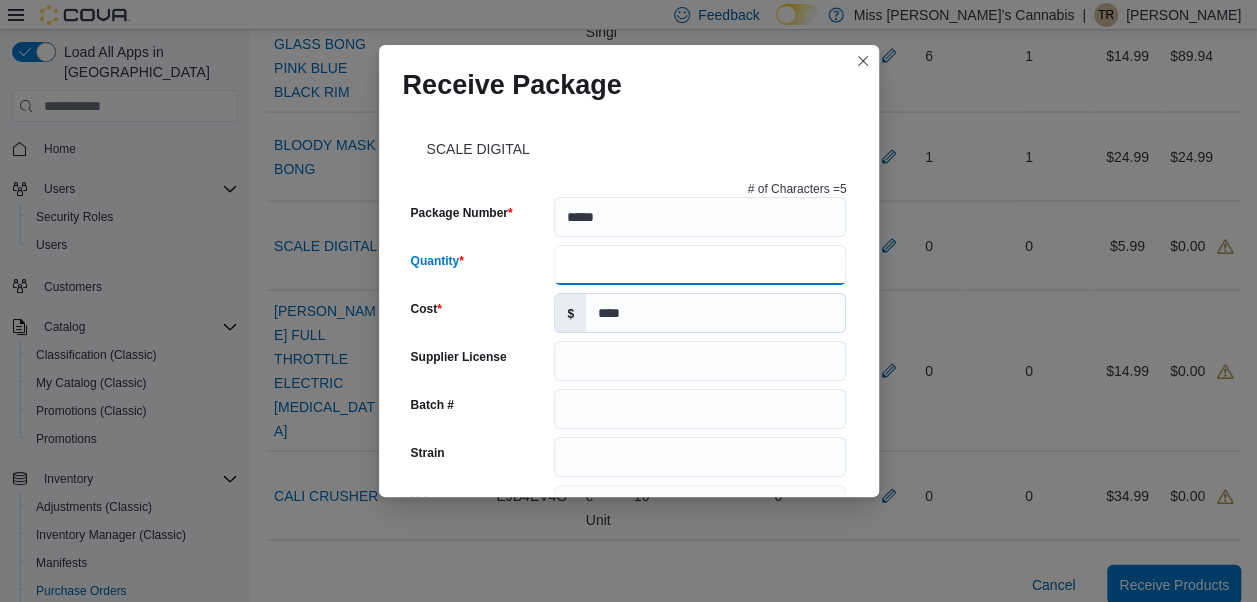 scroll, scrollTop: 796, scrollLeft: 0, axis: vertical 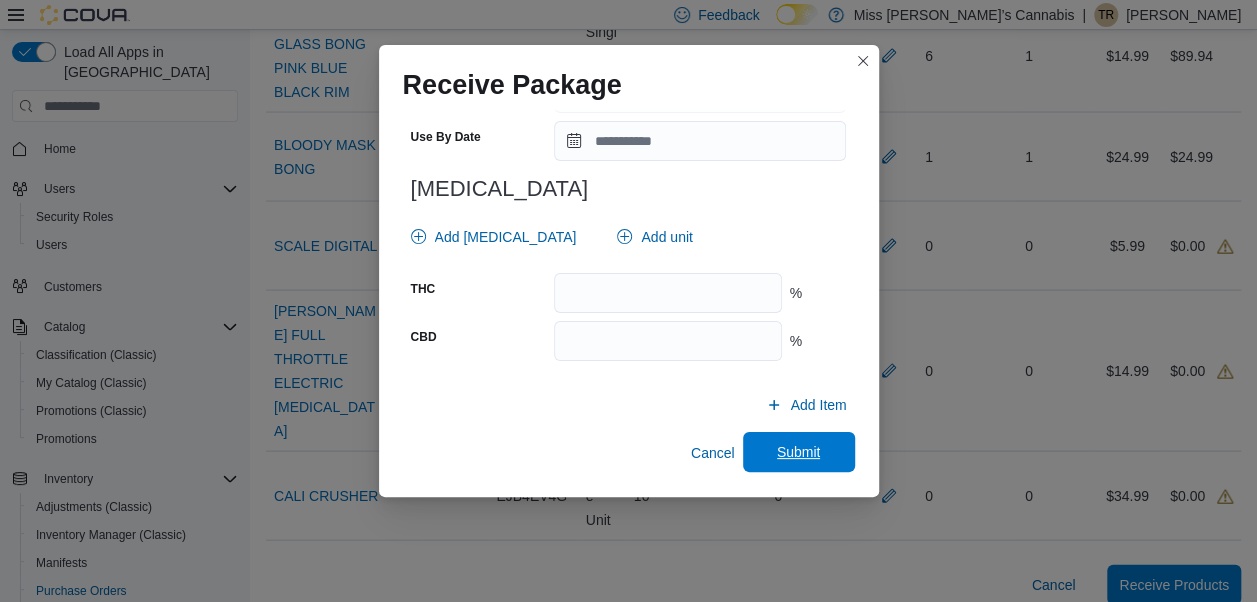 type on "*" 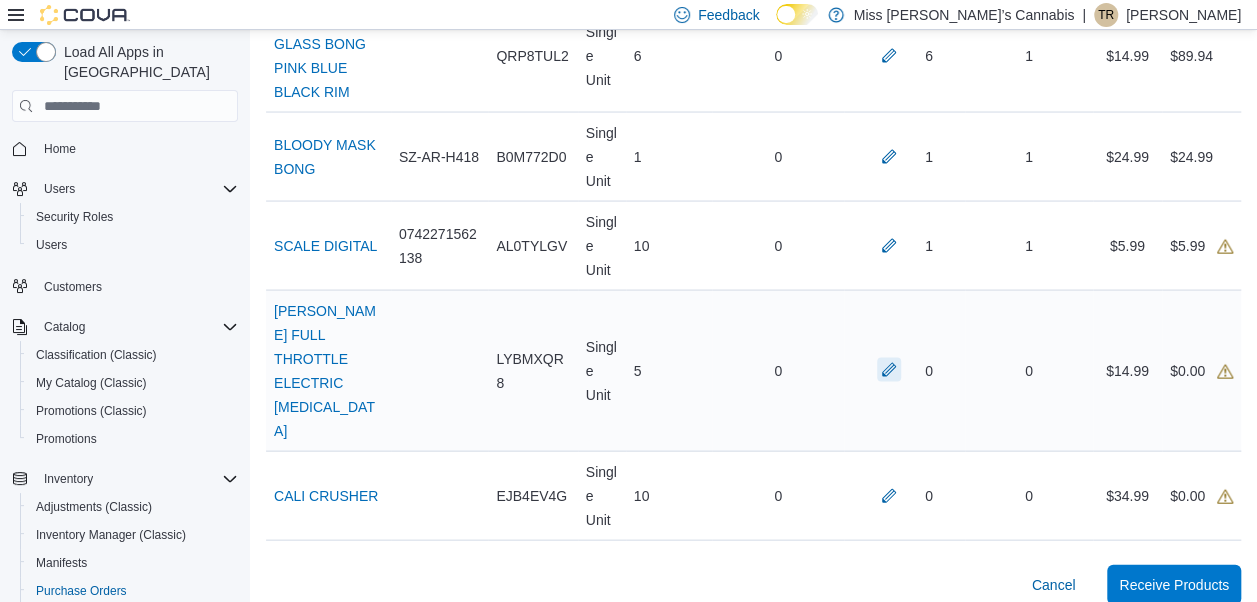 click at bounding box center [889, 370] 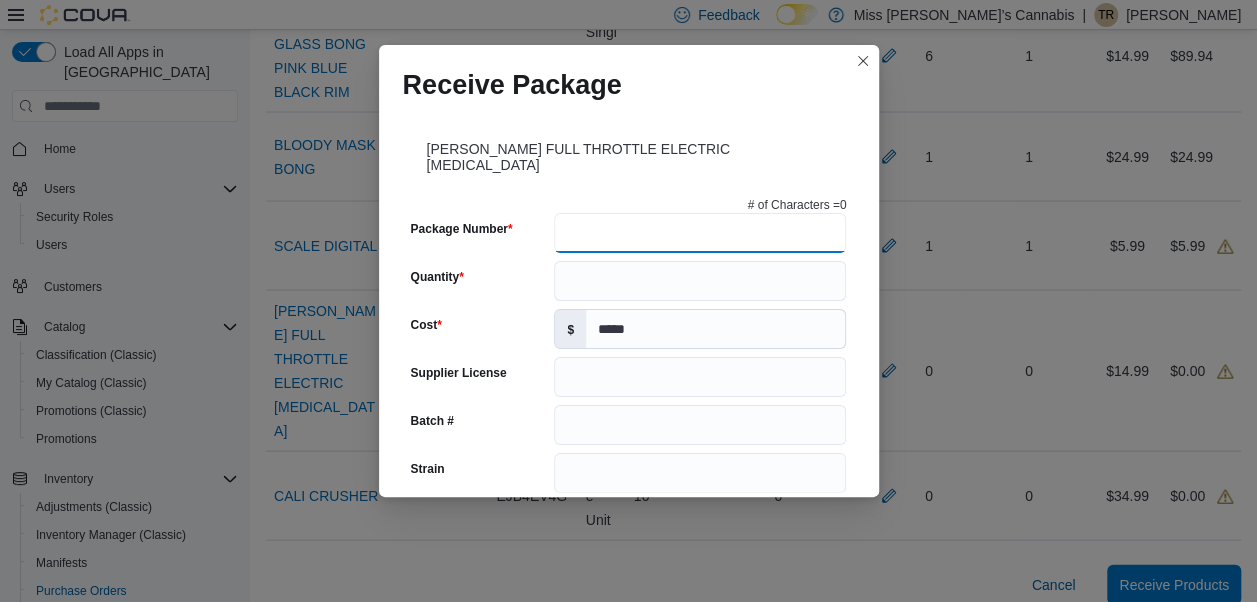 click on "Package Number" at bounding box center (700, 233) 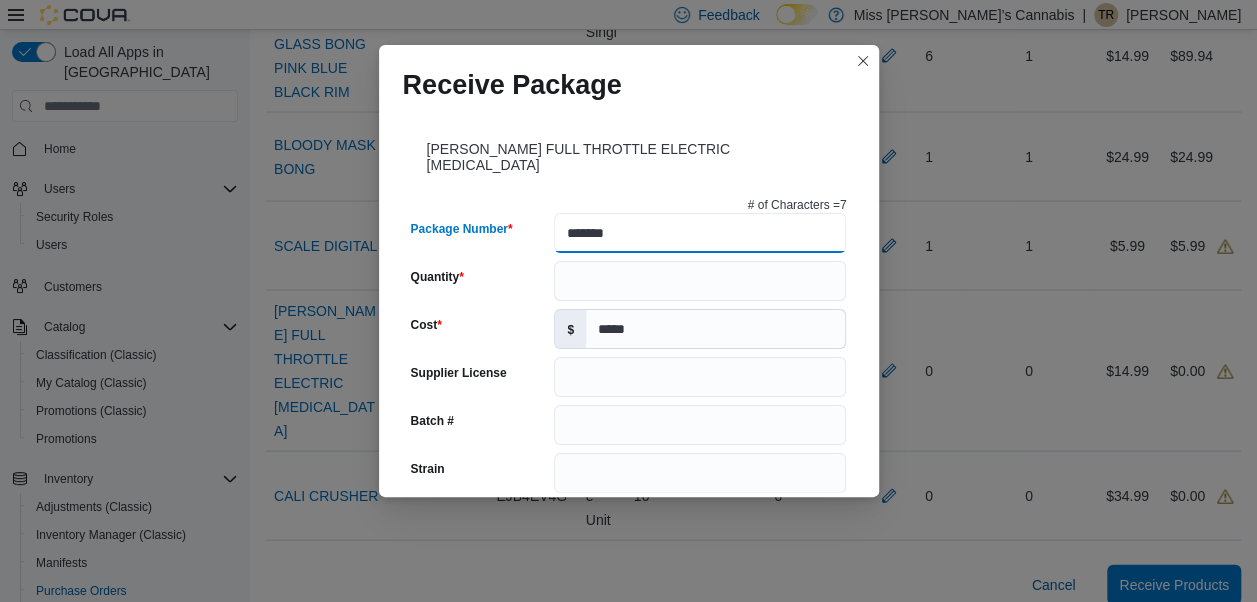 type on "*******" 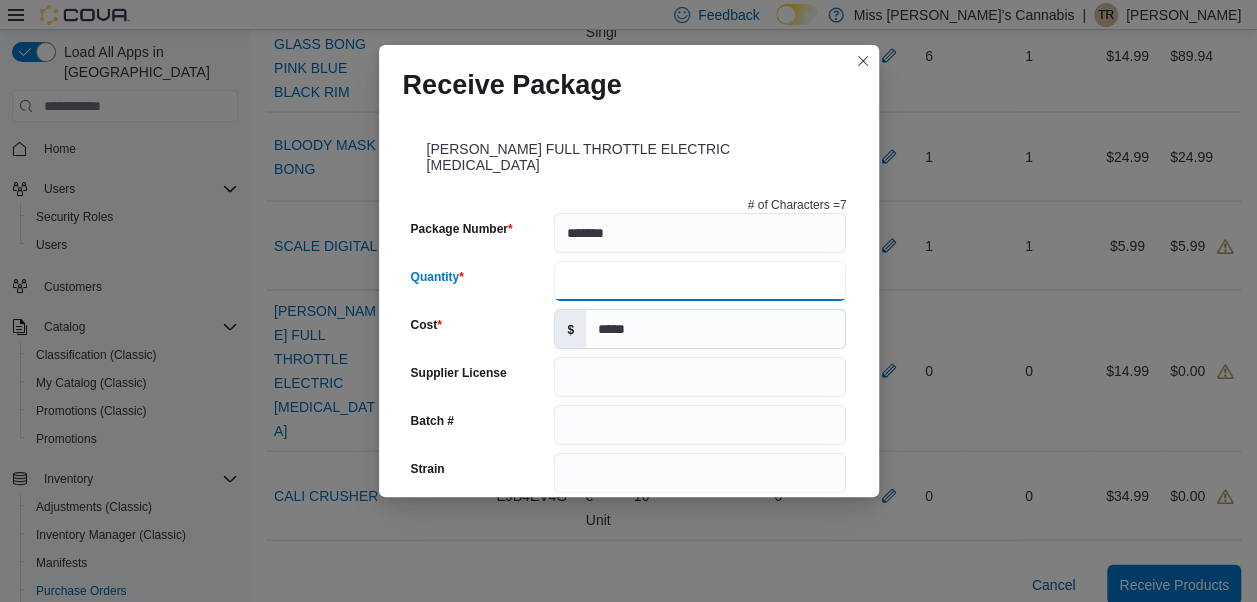 click on "Quantity" at bounding box center [700, 281] 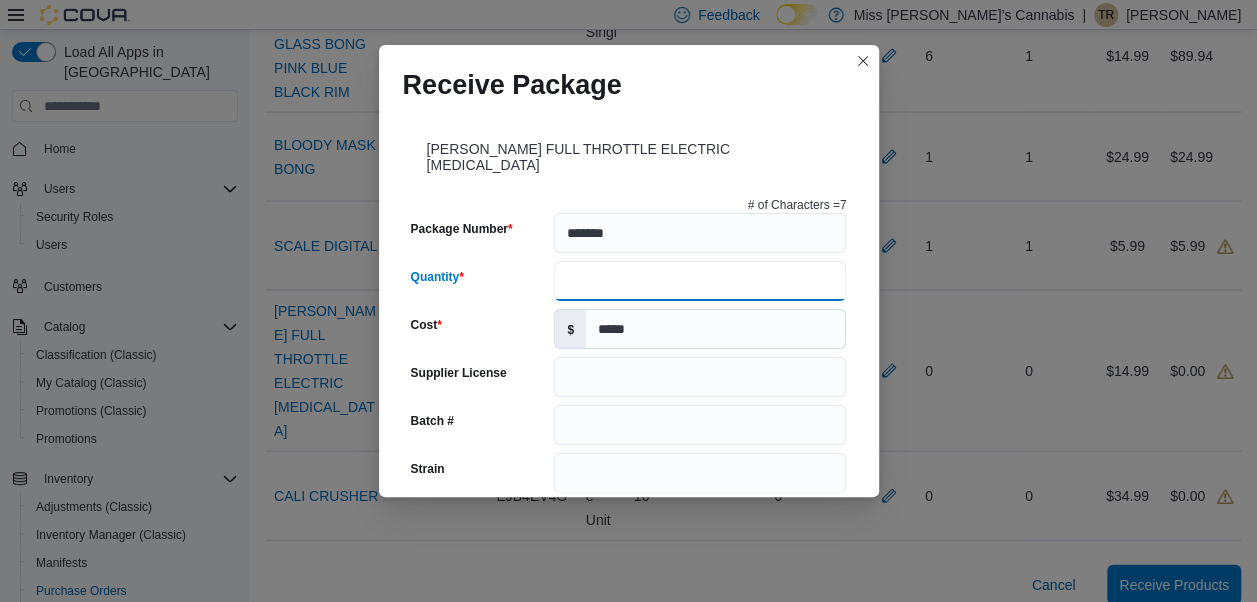 type on "*" 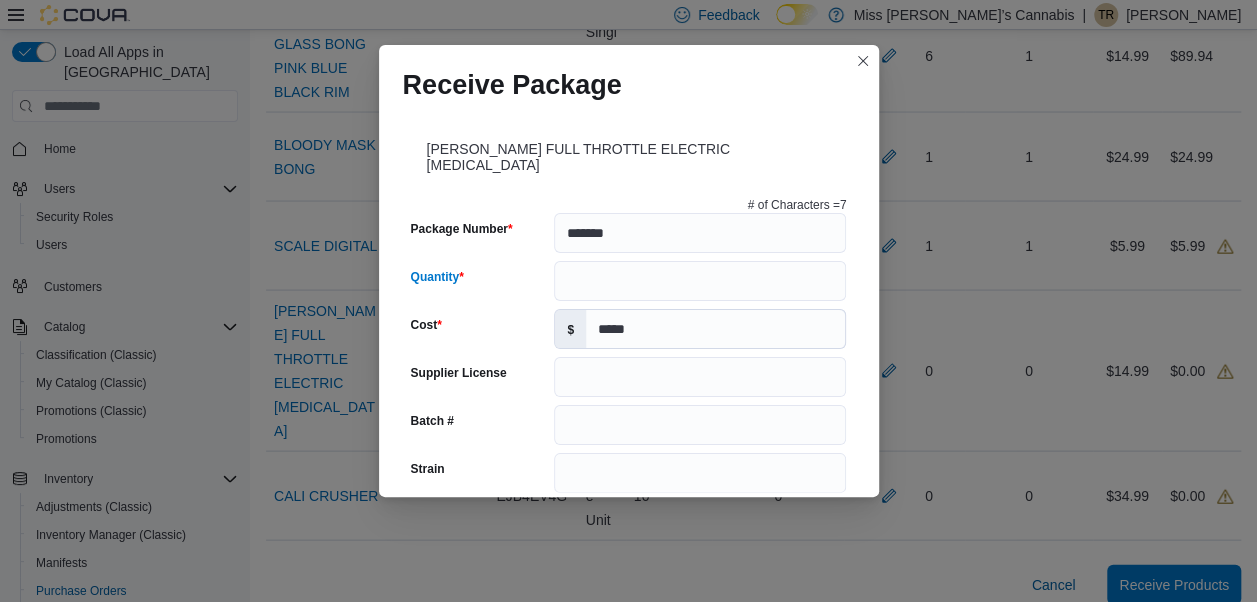 scroll, scrollTop: 796, scrollLeft: 0, axis: vertical 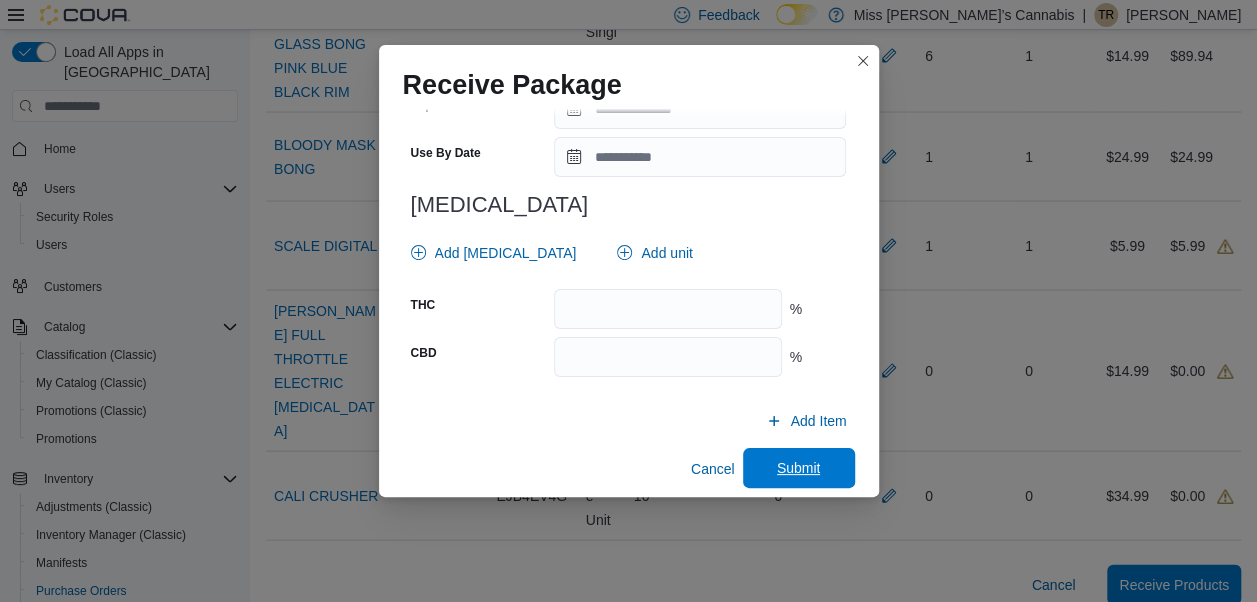 click on "Submit" at bounding box center [799, 468] 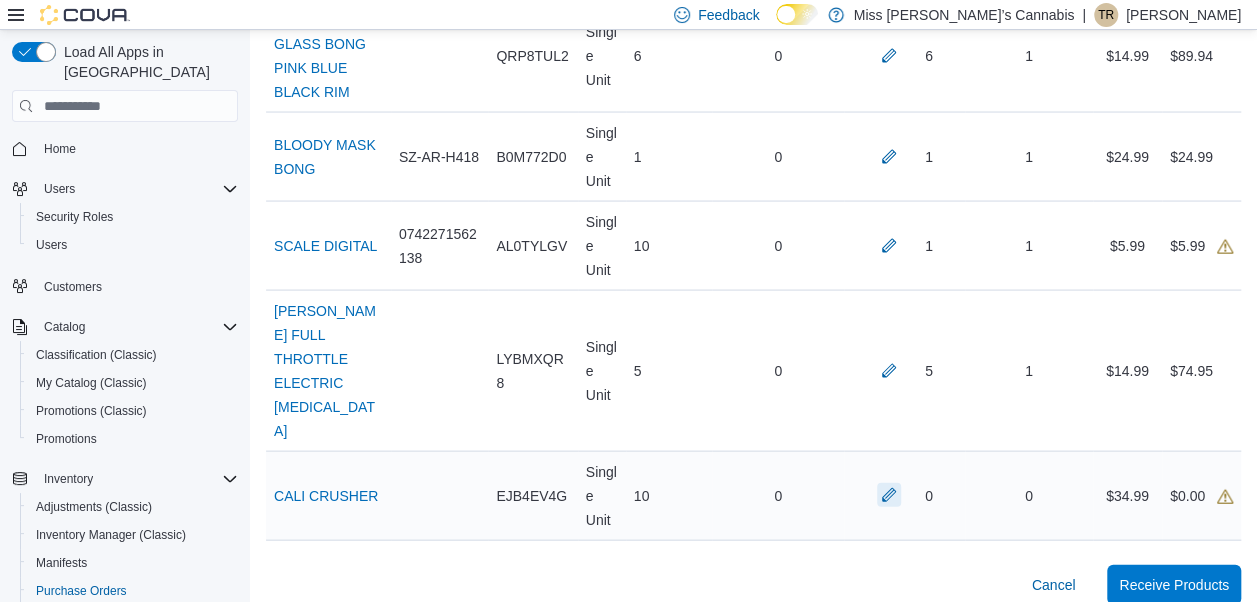 click at bounding box center [889, 495] 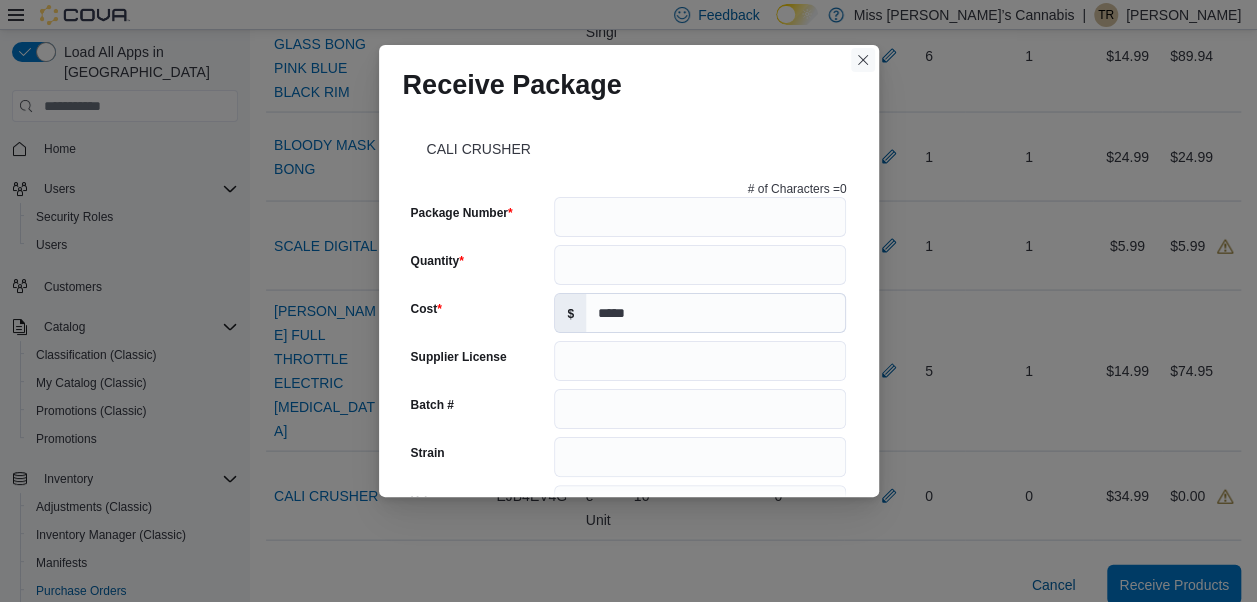 click at bounding box center (863, 60) 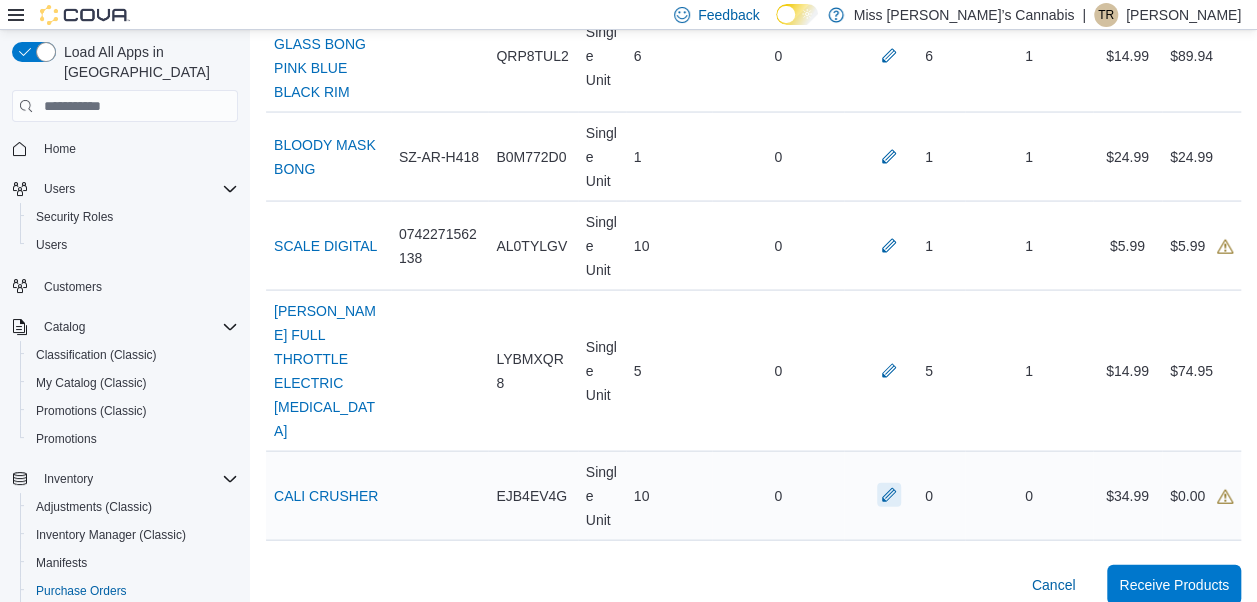 click at bounding box center (889, 495) 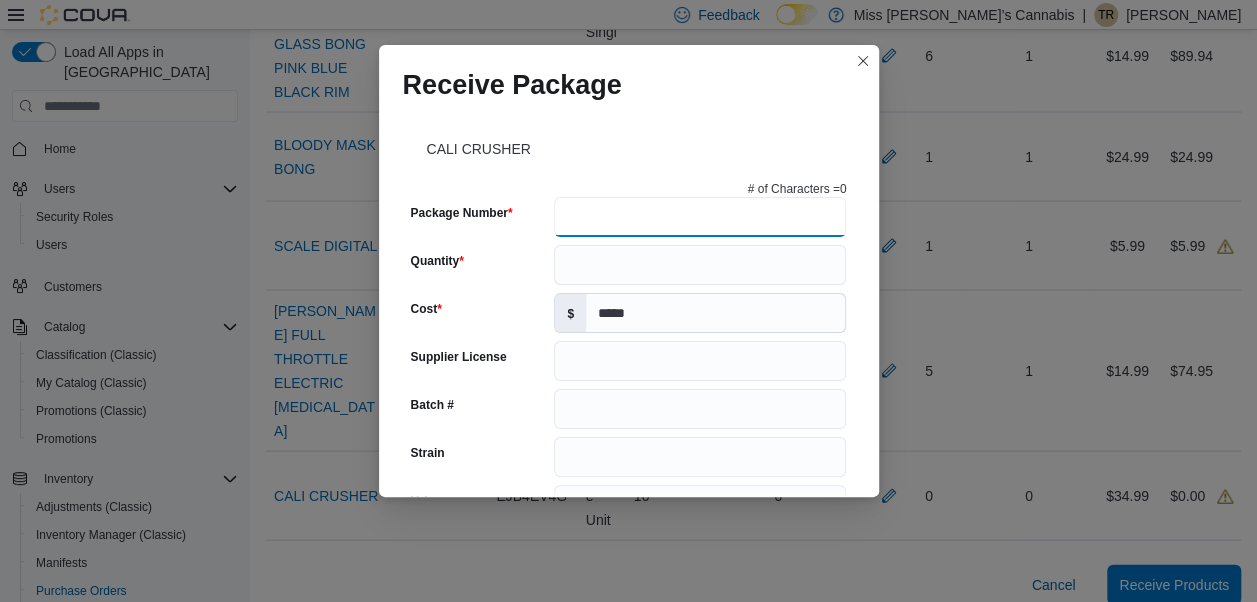 click on "Package Number" at bounding box center (700, 217) 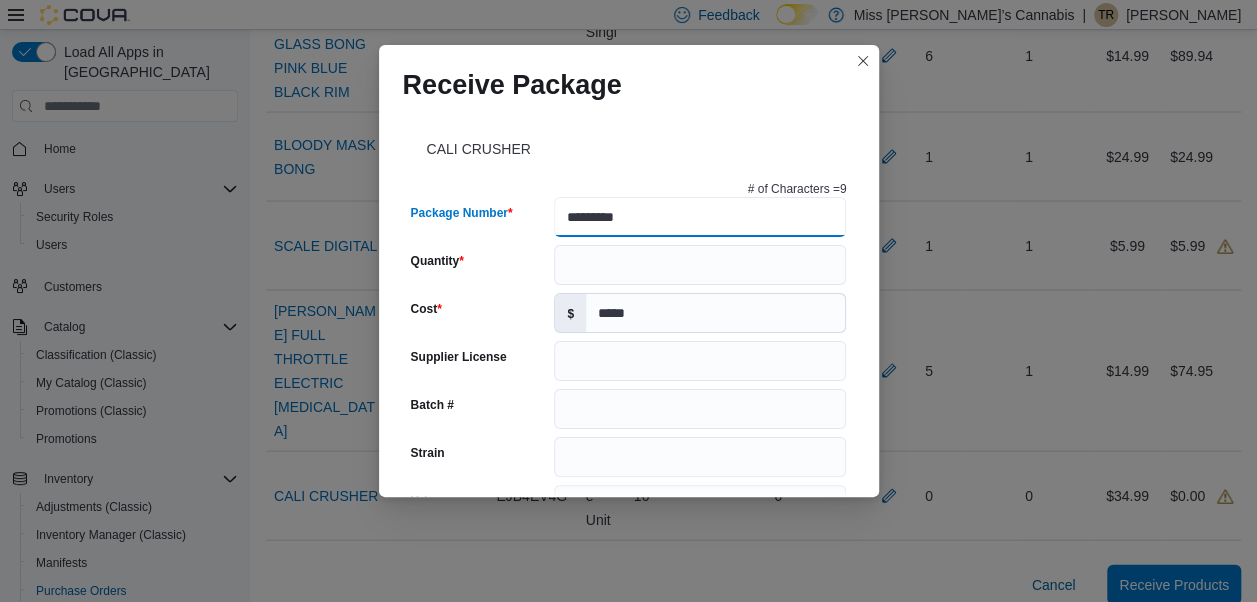 type on "*********" 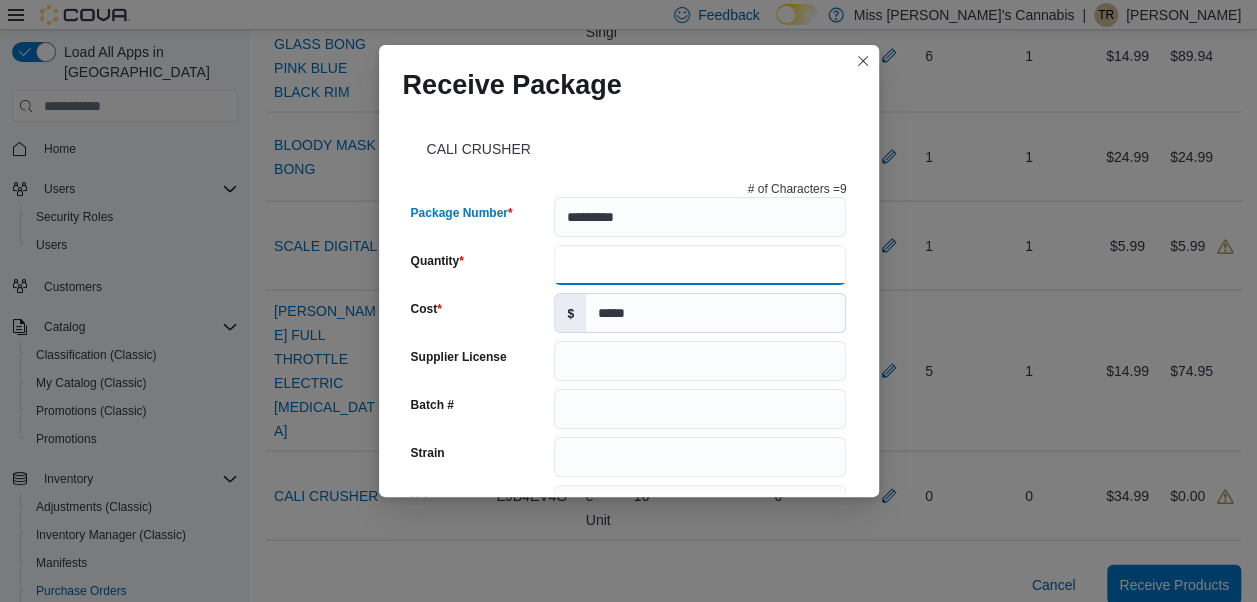 click on "Quantity" at bounding box center [700, 265] 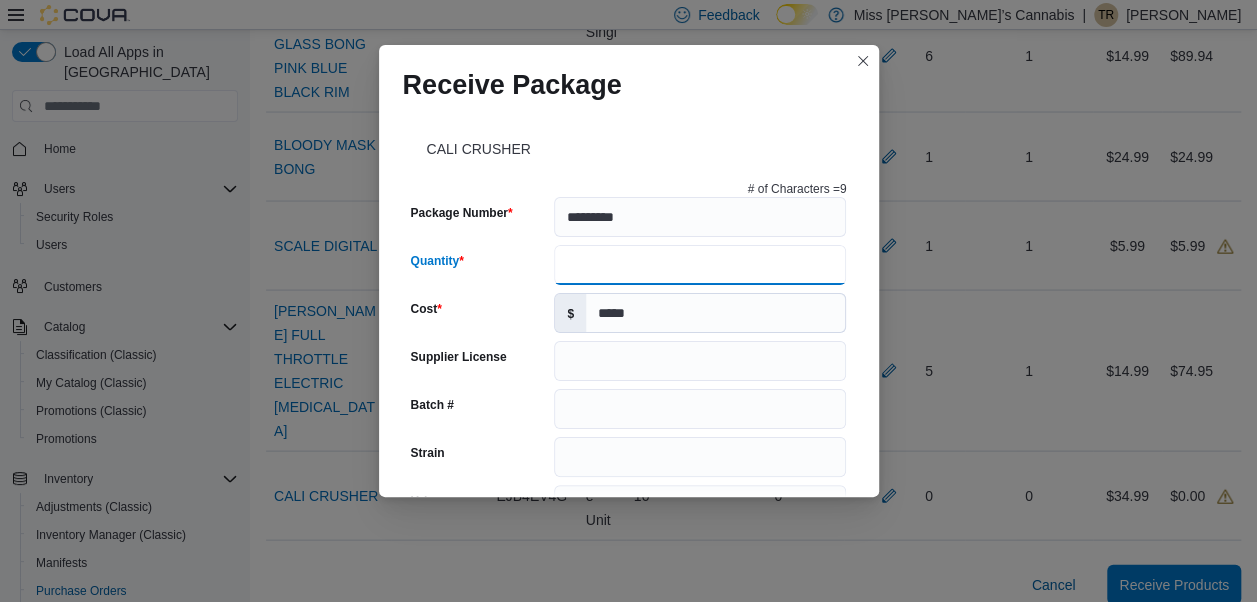 type on "**" 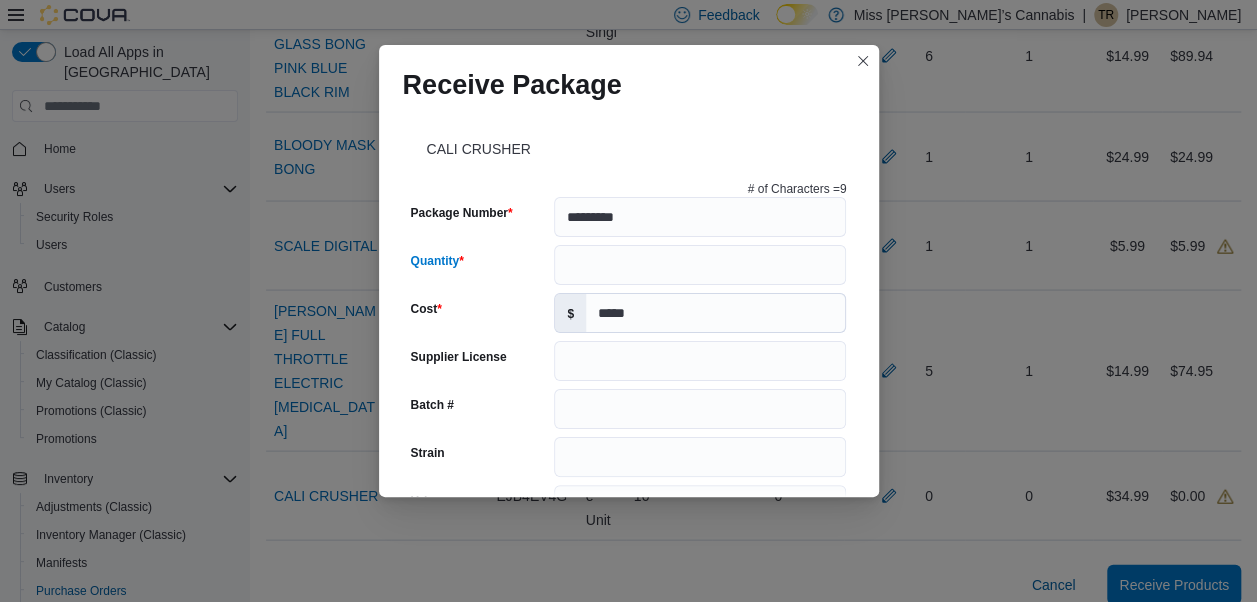 scroll, scrollTop: 796, scrollLeft: 0, axis: vertical 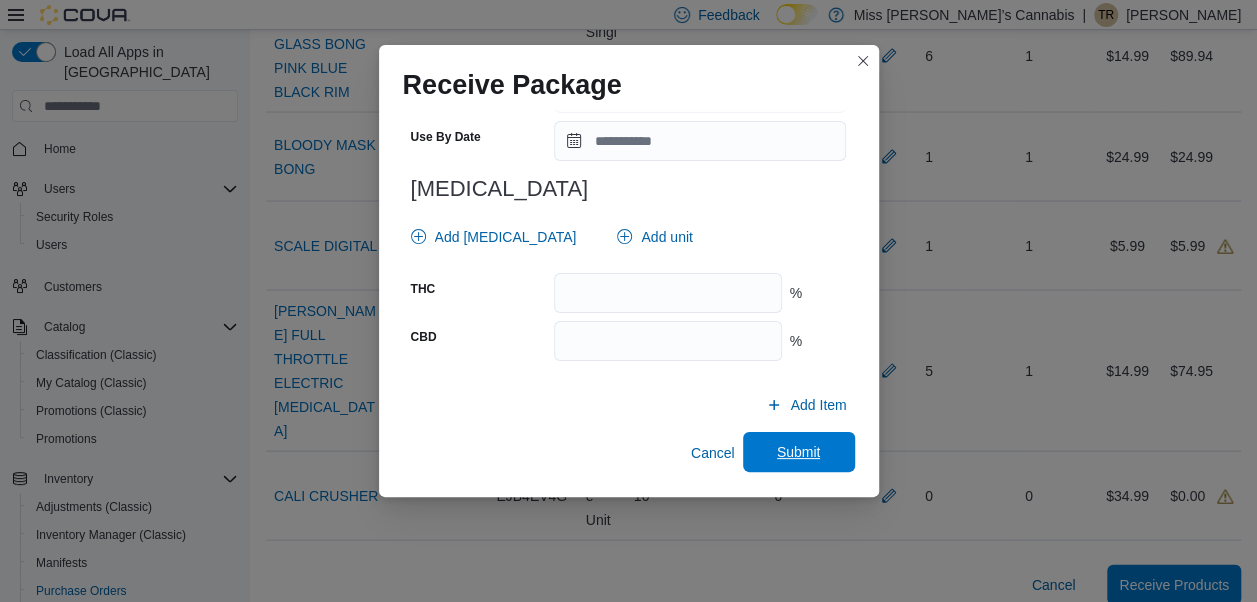 click on "Submit" at bounding box center [799, 452] 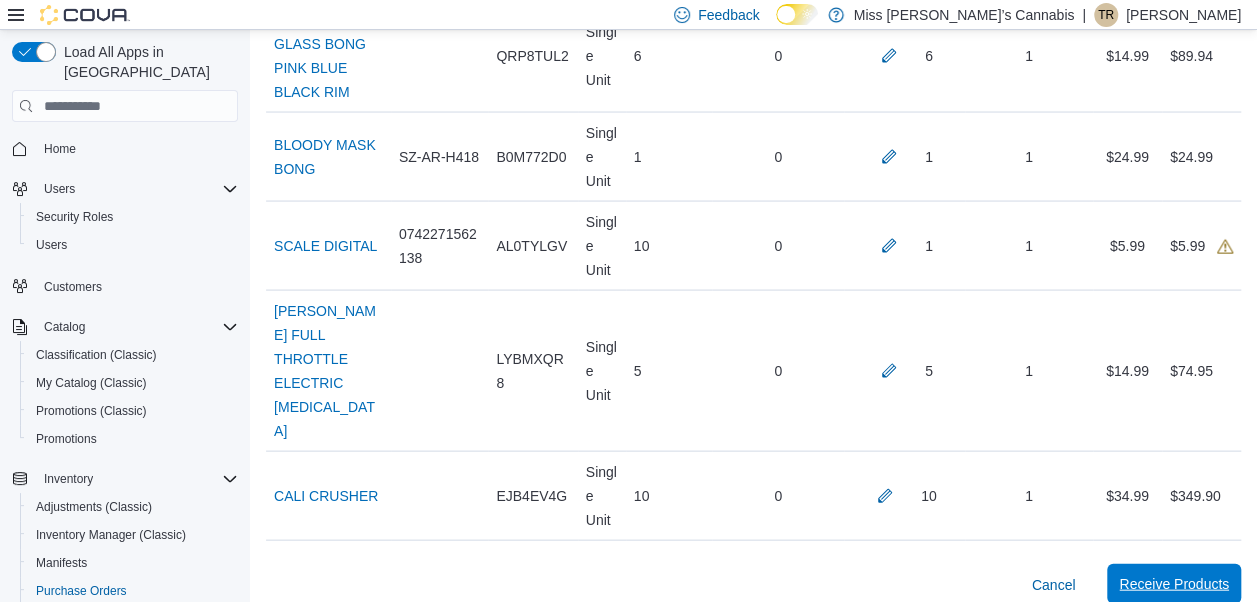 click on "Receive Products" at bounding box center [1174, 584] 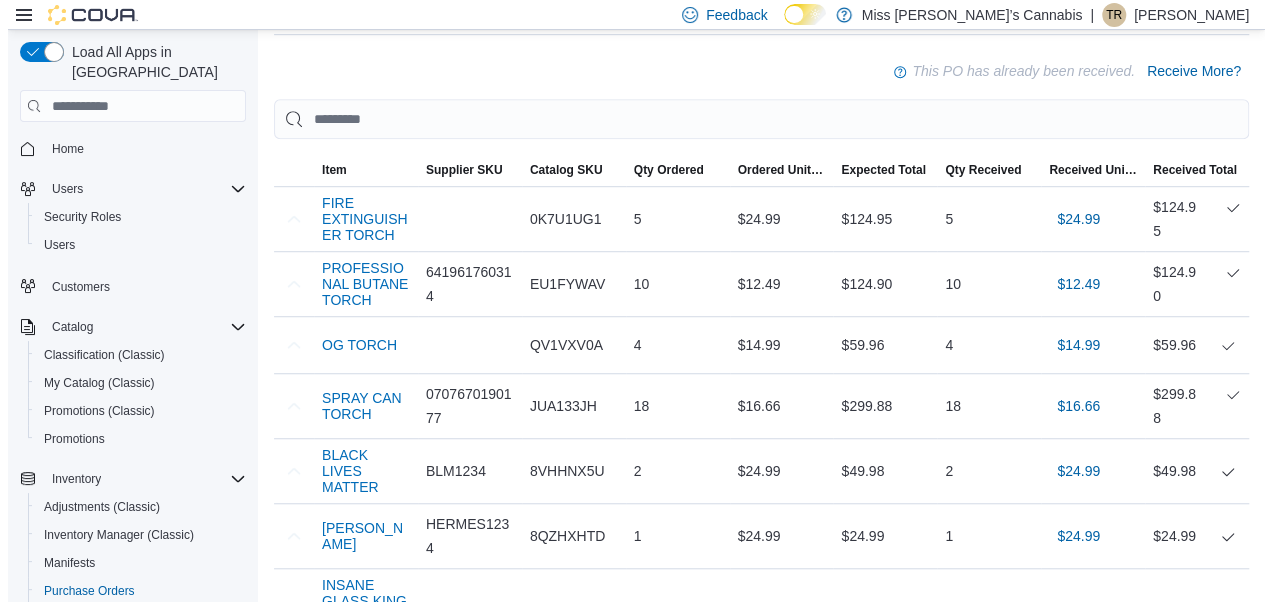 scroll, scrollTop: 0, scrollLeft: 0, axis: both 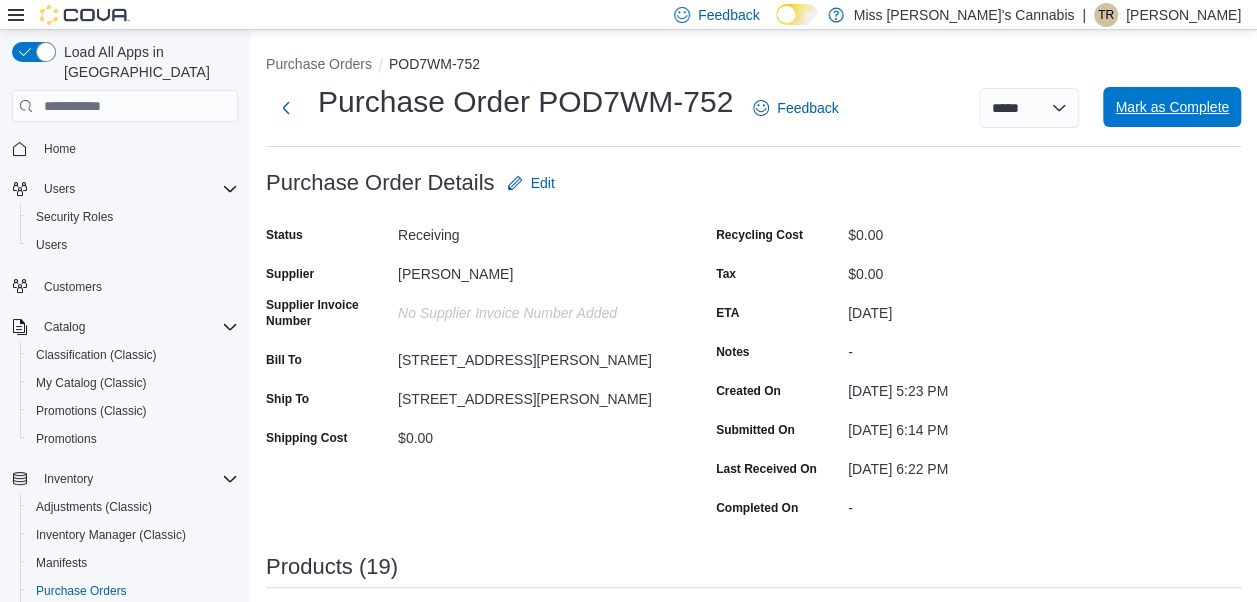 click on "Mark as Complete" at bounding box center (1172, 107) 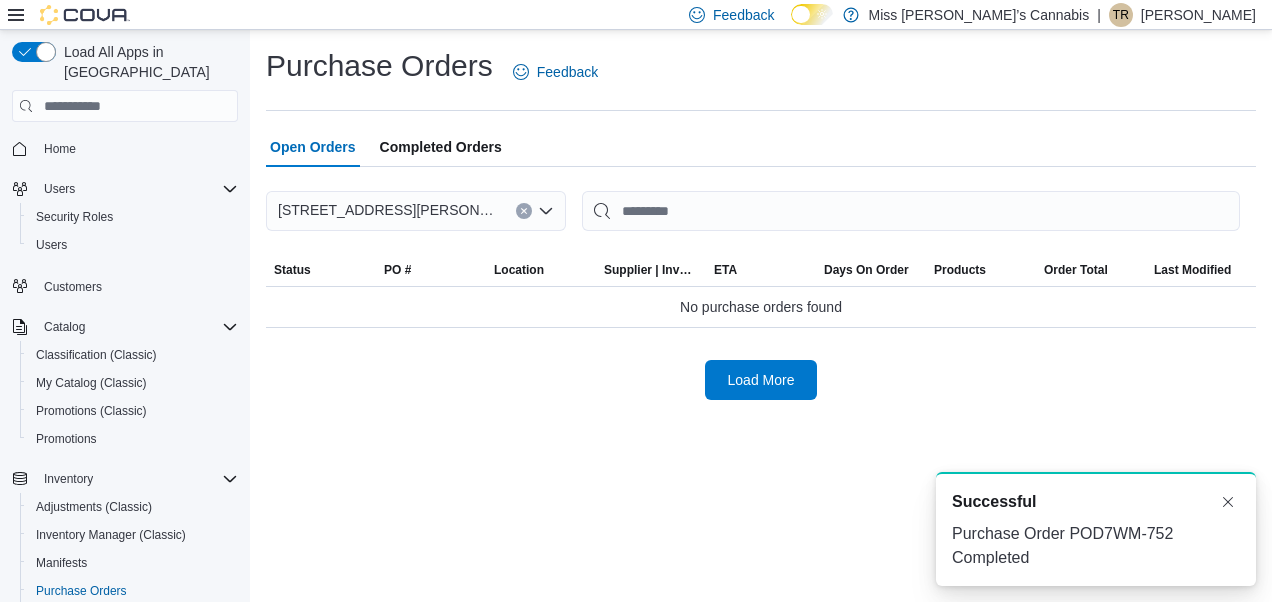 scroll, scrollTop: 0, scrollLeft: 0, axis: both 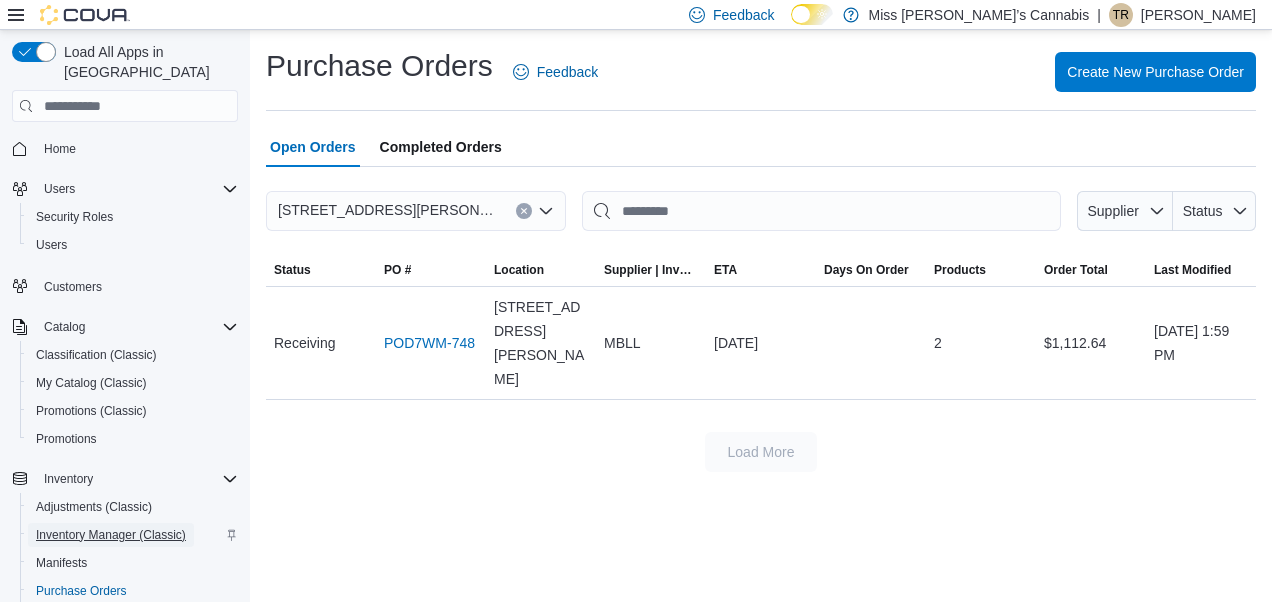 click on "Inventory Manager (Classic)" at bounding box center [111, 535] 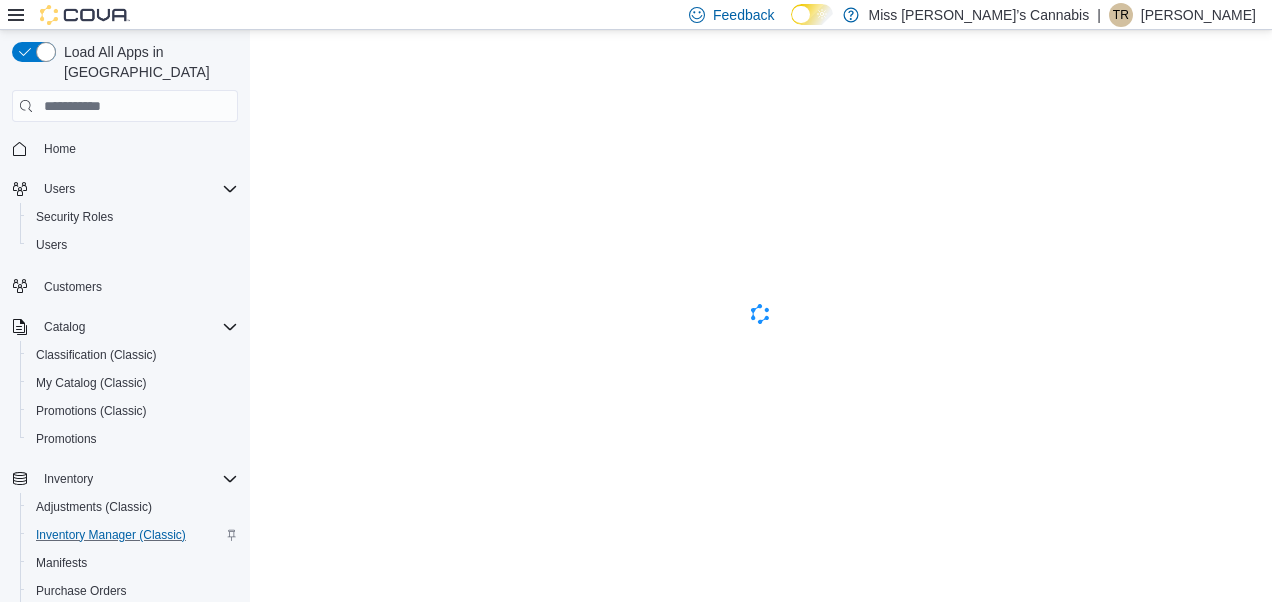scroll, scrollTop: 0, scrollLeft: 0, axis: both 